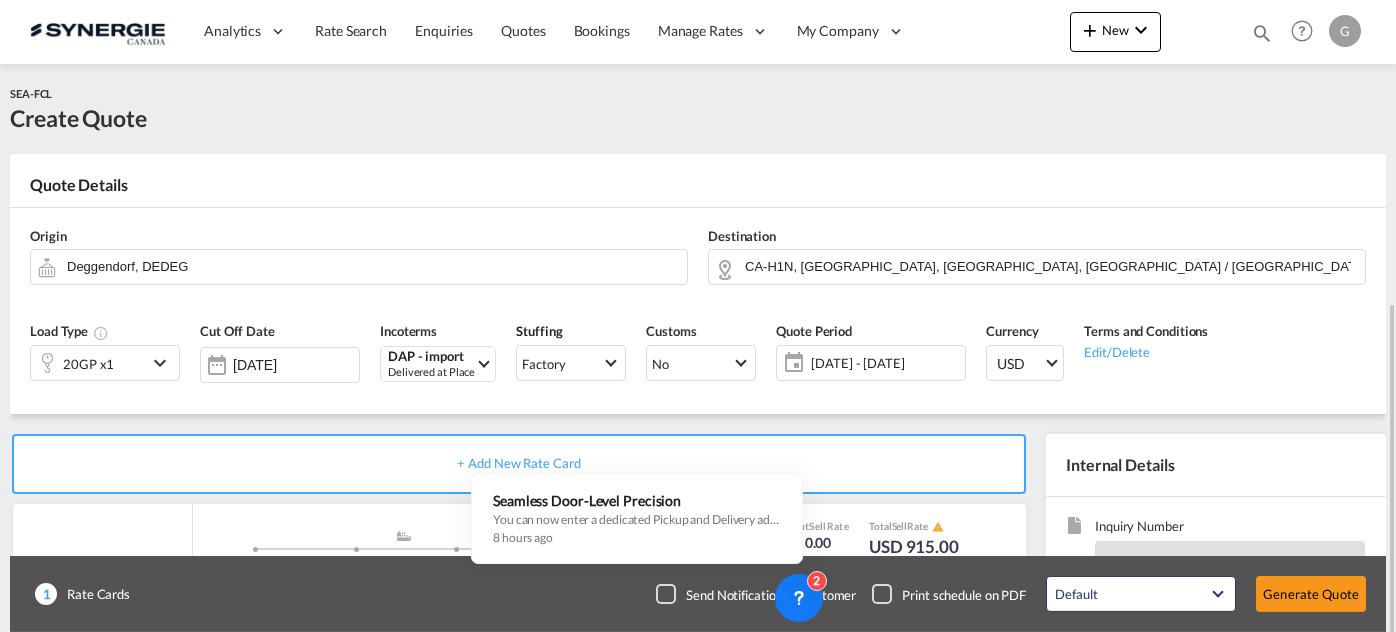 scroll, scrollTop: 0, scrollLeft: 0, axis: both 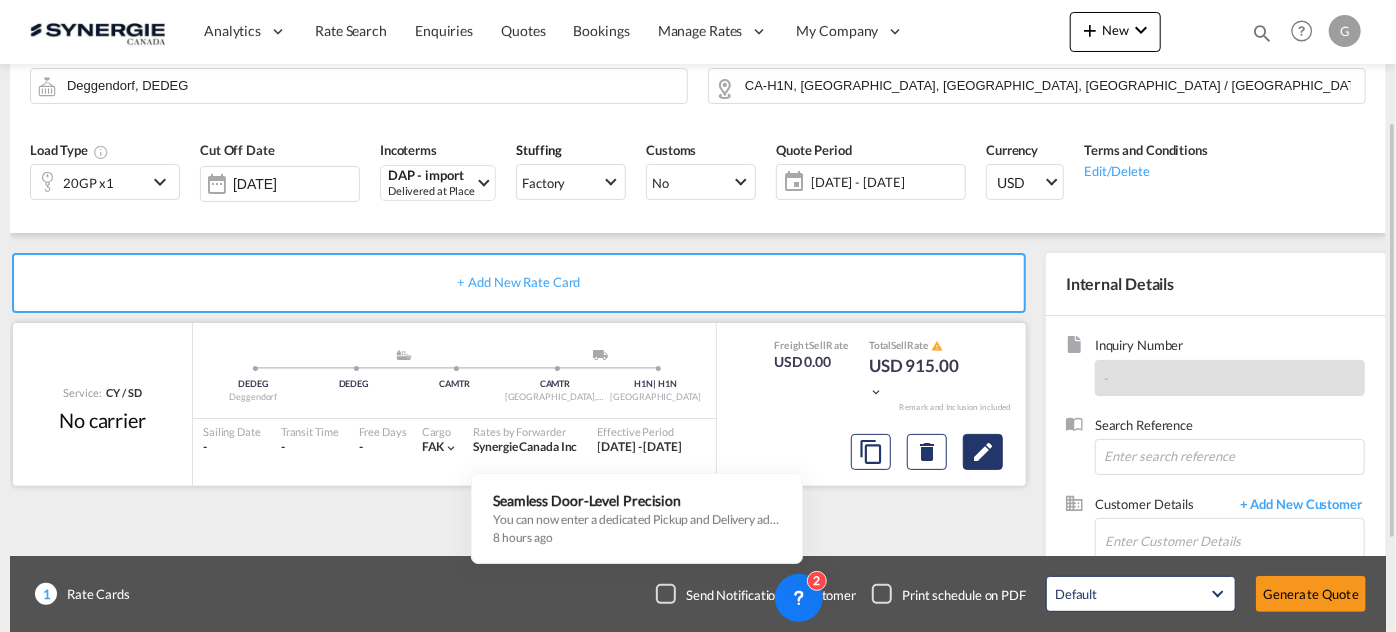 click at bounding box center [983, 452] 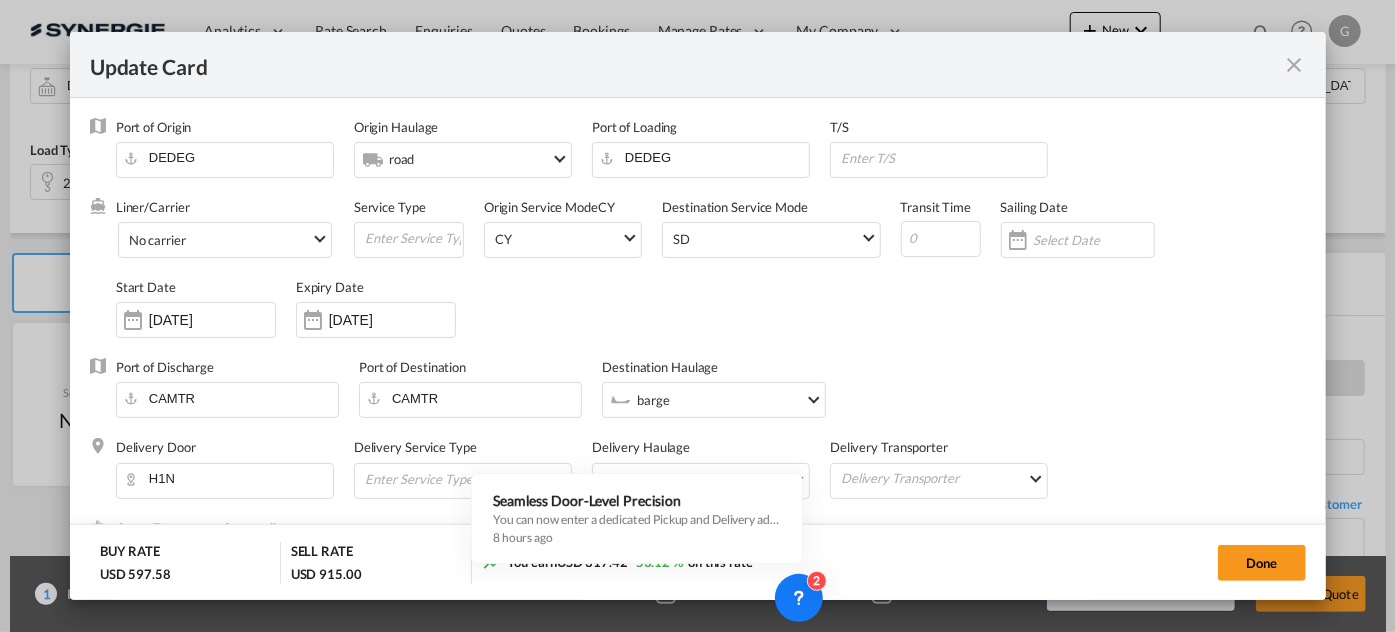scroll, scrollTop: 545, scrollLeft: 0, axis: vertical 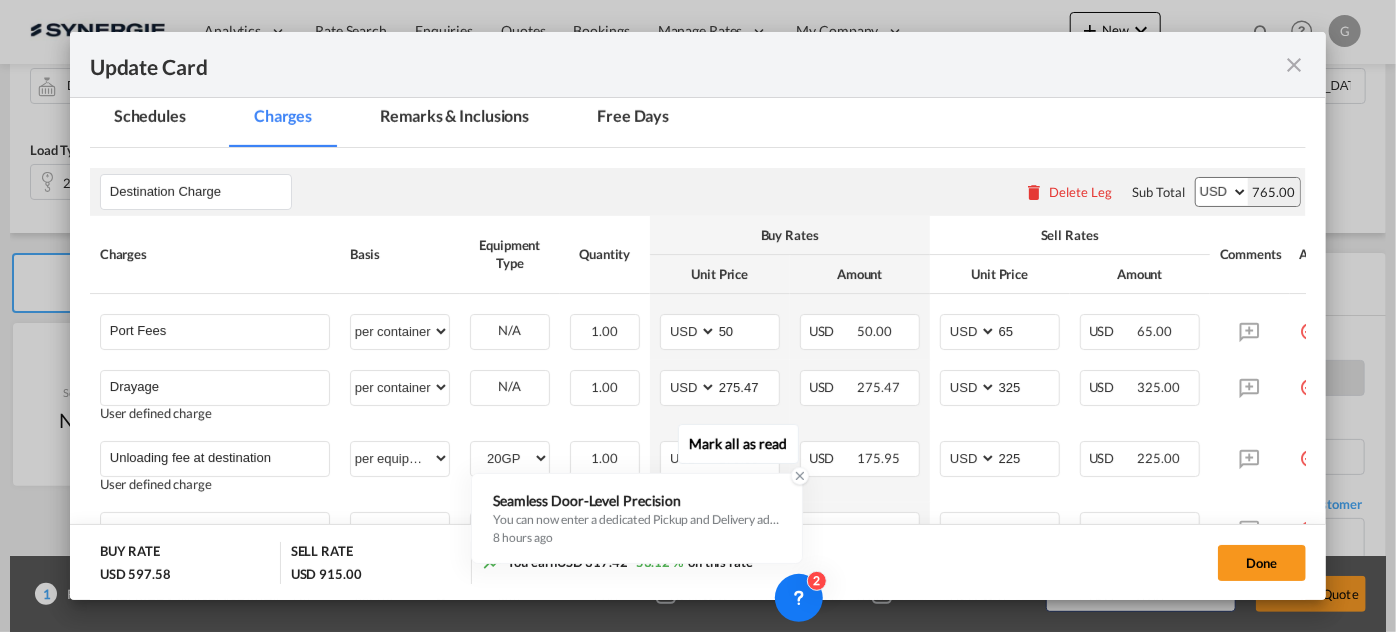 click 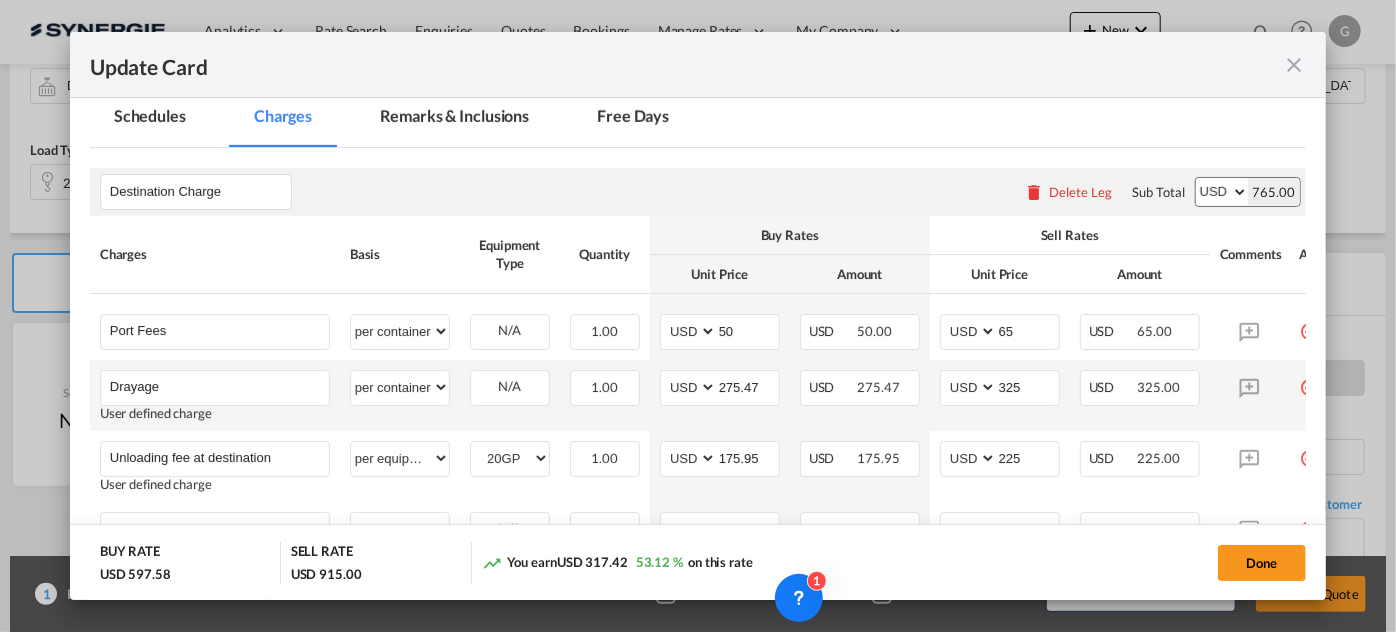 scroll, scrollTop: 818, scrollLeft: 0, axis: vertical 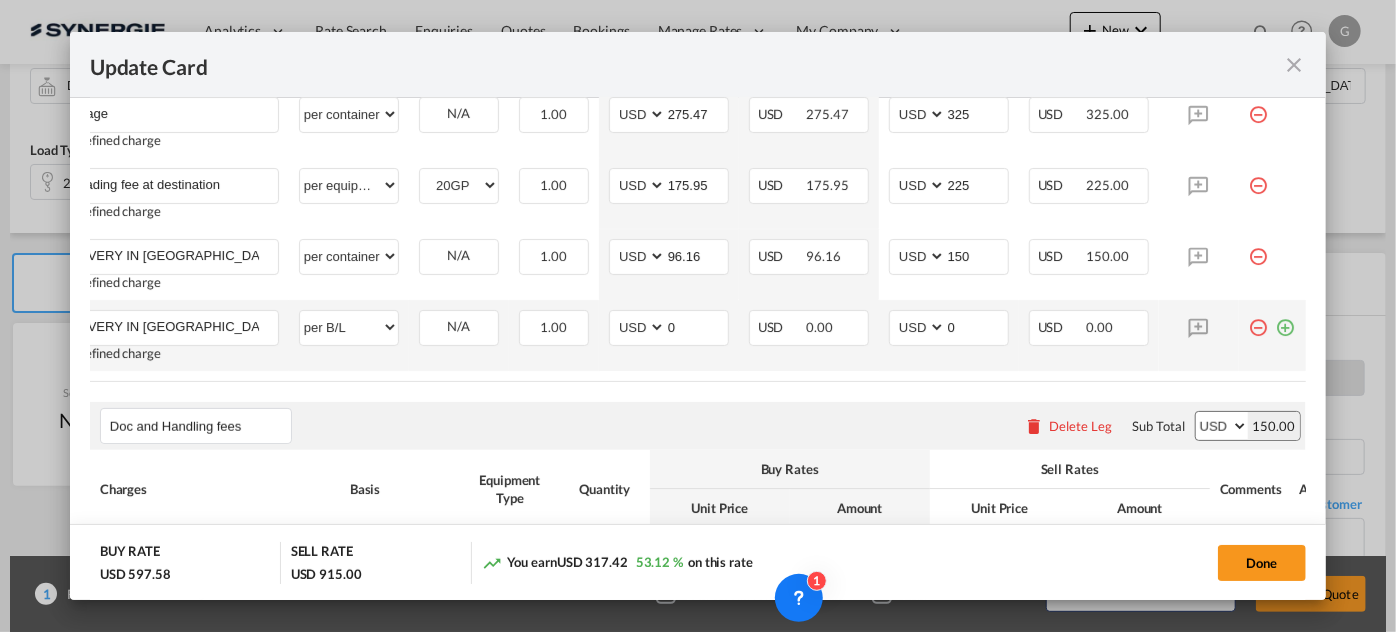 click at bounding box center [1286, 320] 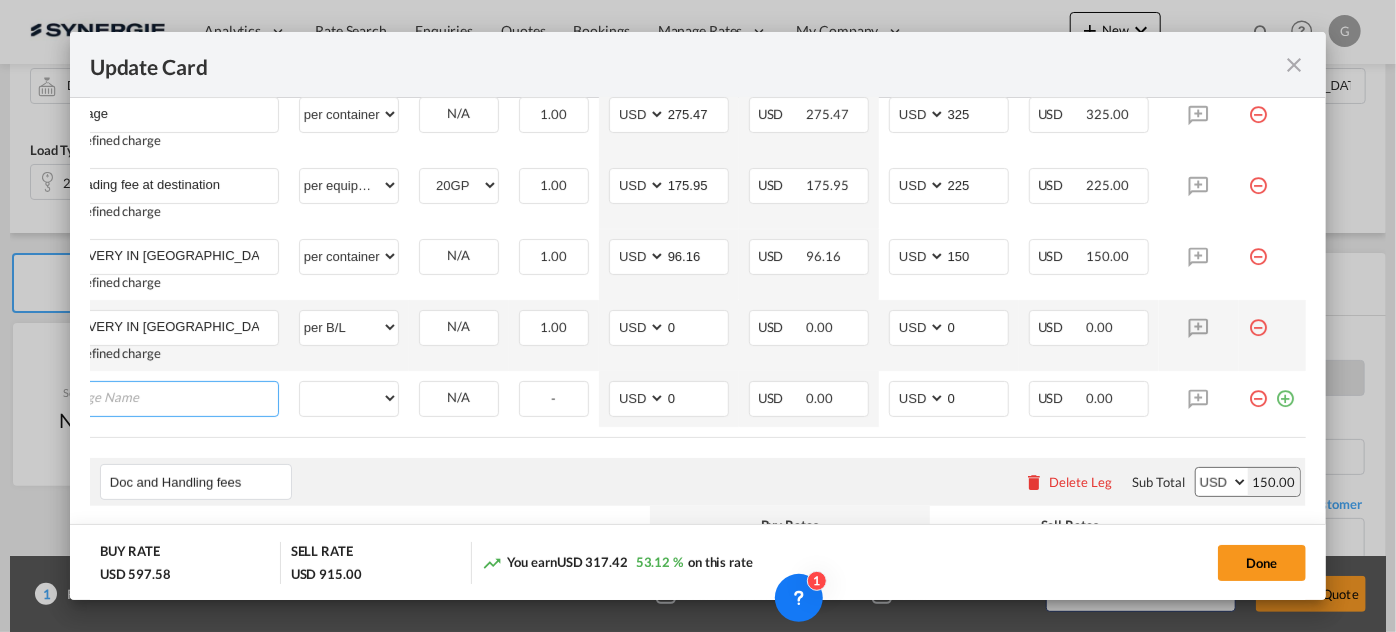 scroll, scrollTop: 0, scrollLeft: 19, axis: horizontal 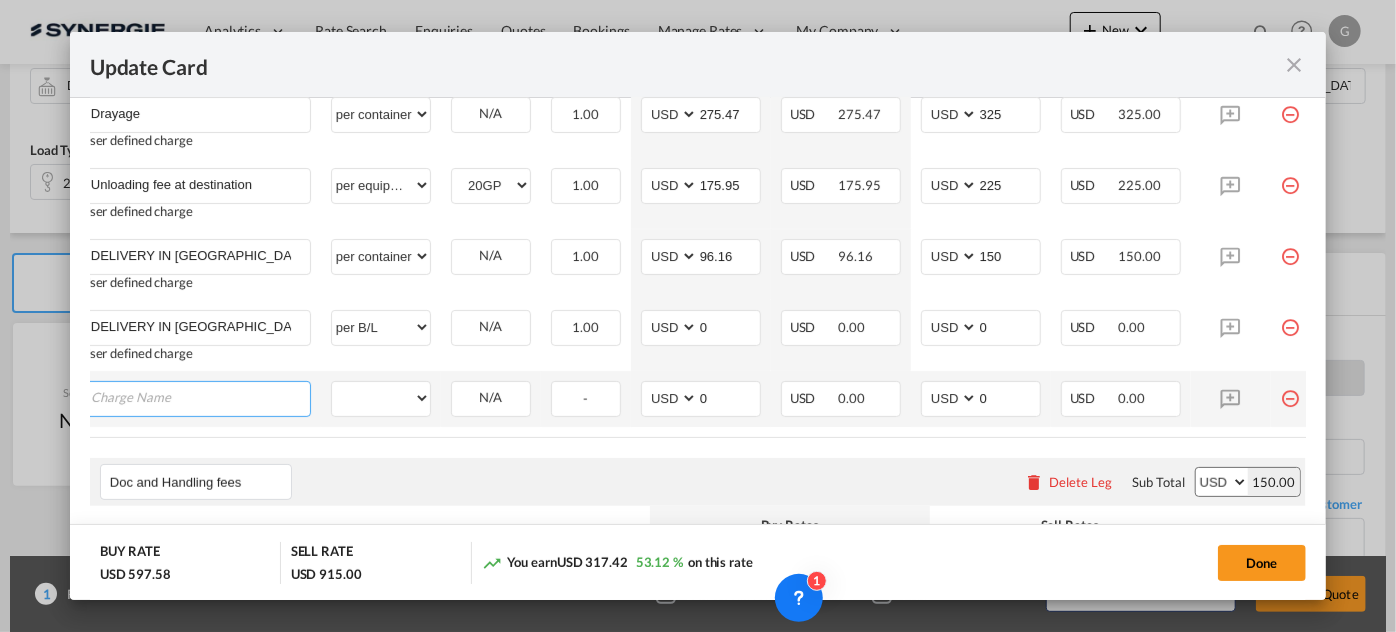 click at bounding box center [200, 397] 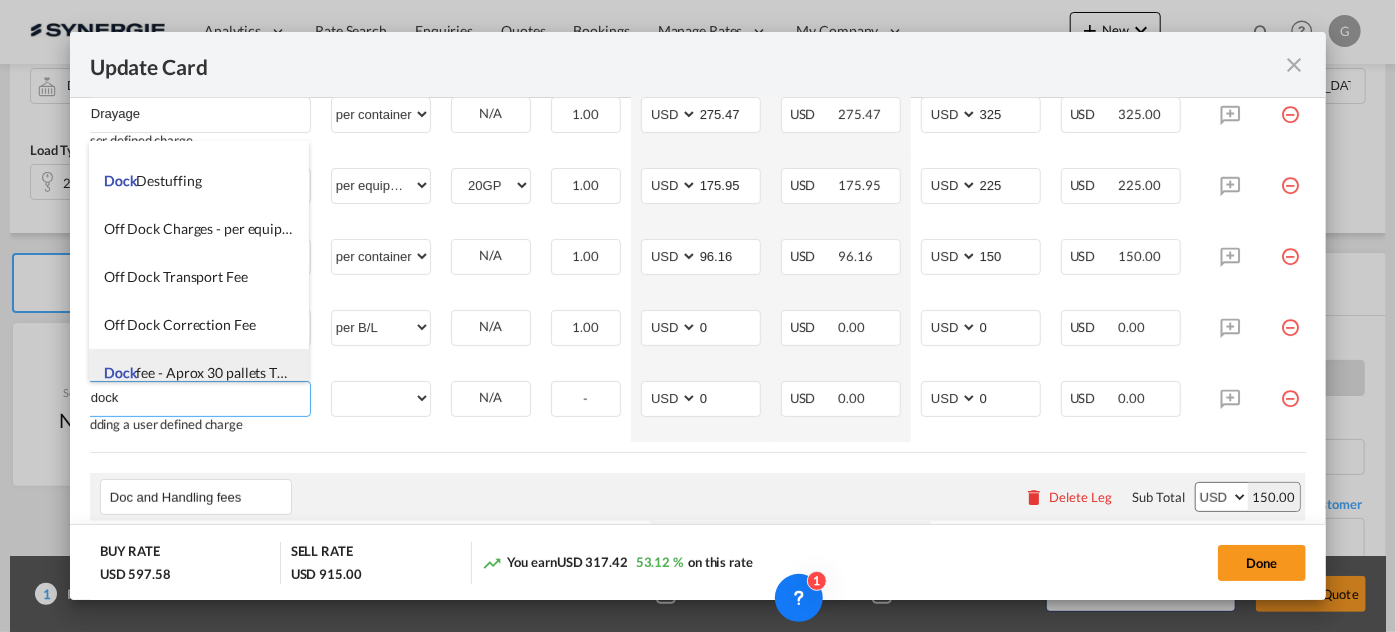 scroll, scrollTop: 48, scrollLeft: 0, axis: vertical 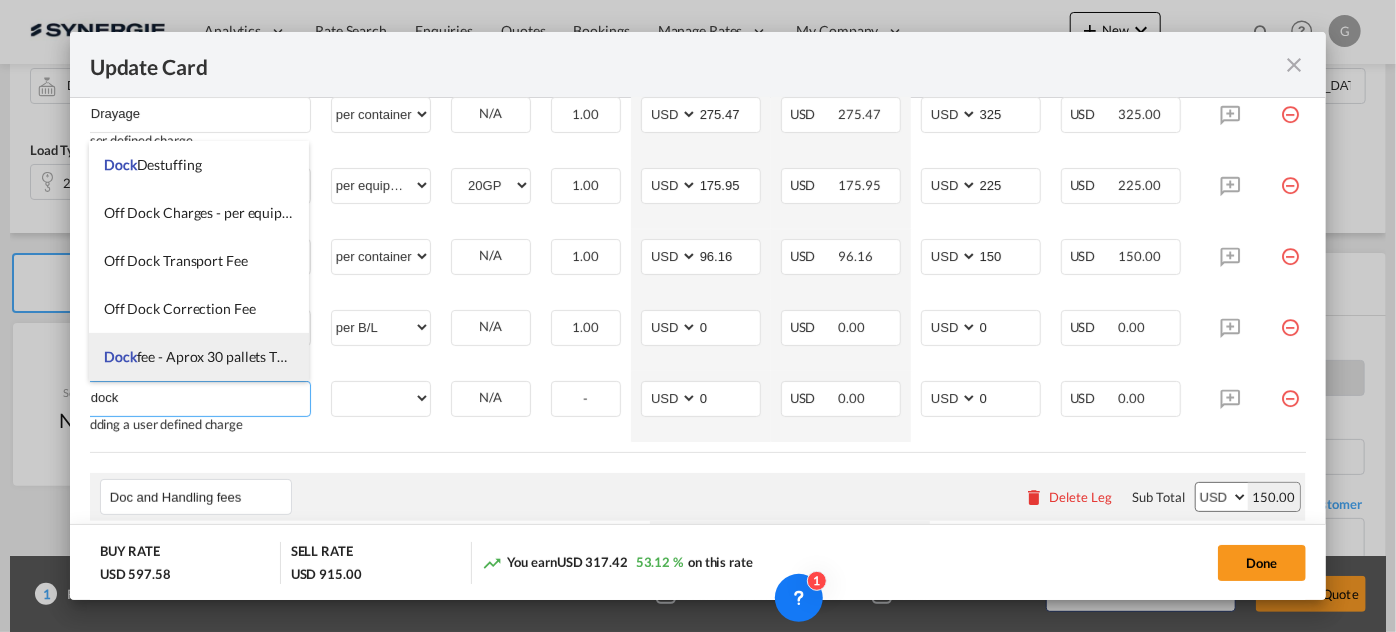 click on "Dock  fee - Aprox 30 pallets TBC" at bounding box center (200, 356) 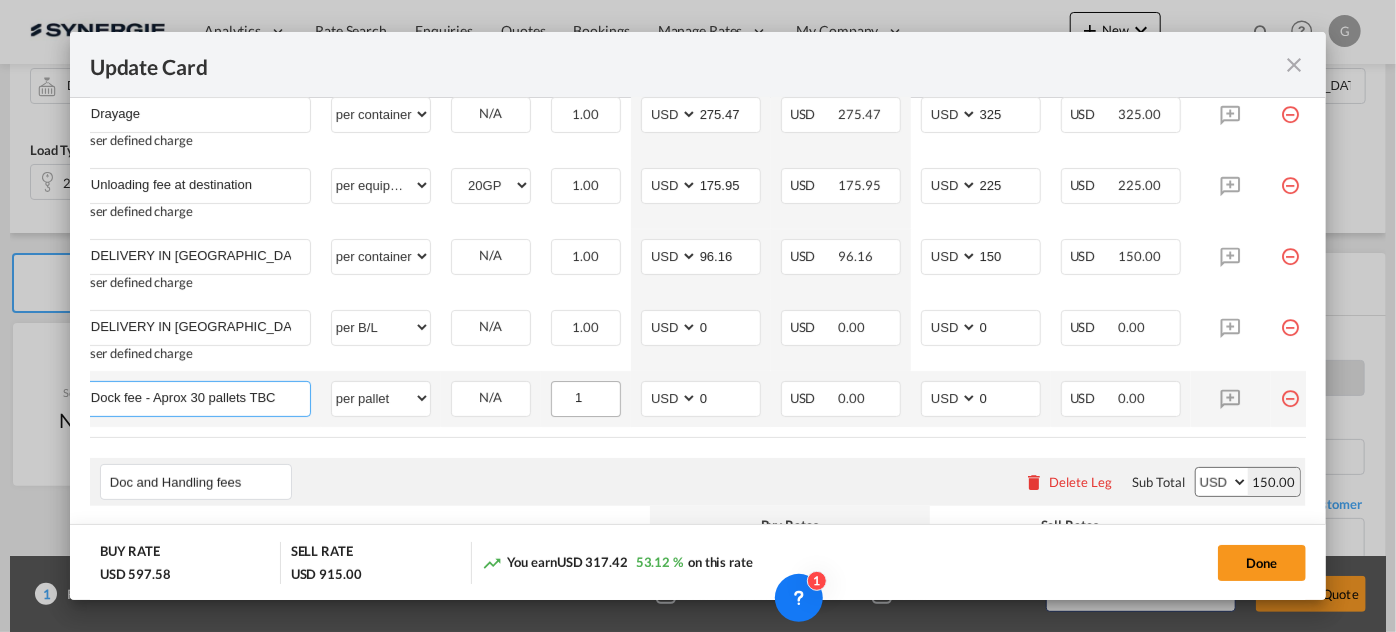 drag, startPoint x: 140, startPoint y: 394, endPoint x: 586, endPoint y: 405, distance: 446.13562 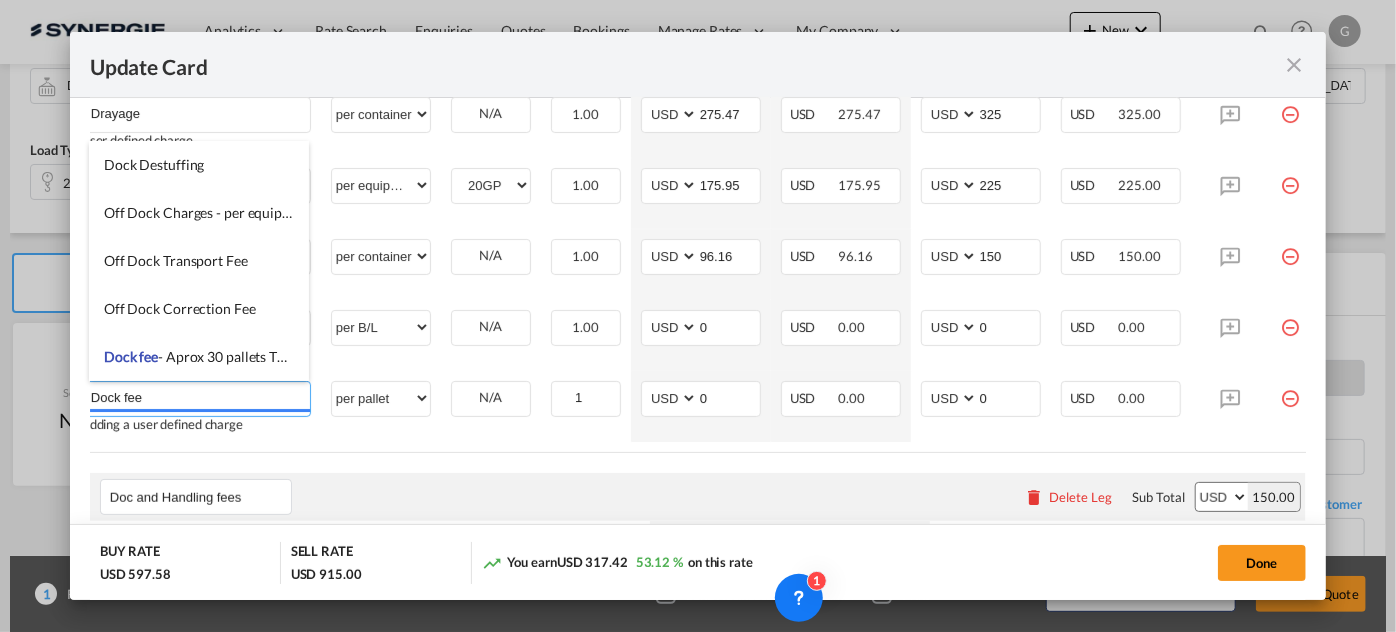 type on "Dock fee" 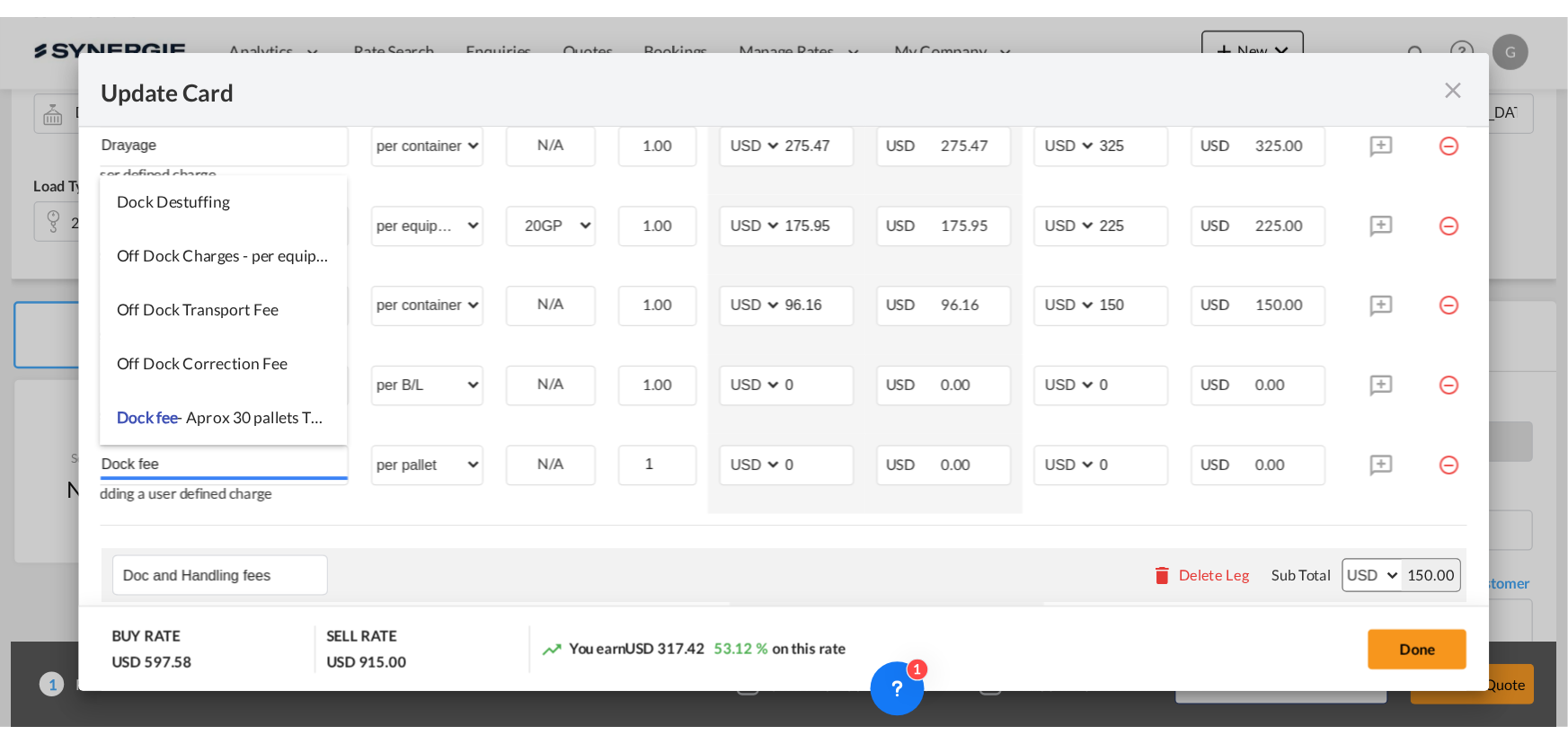 scroll, scrollTop: 0, scrollLeft: 0, axis: both 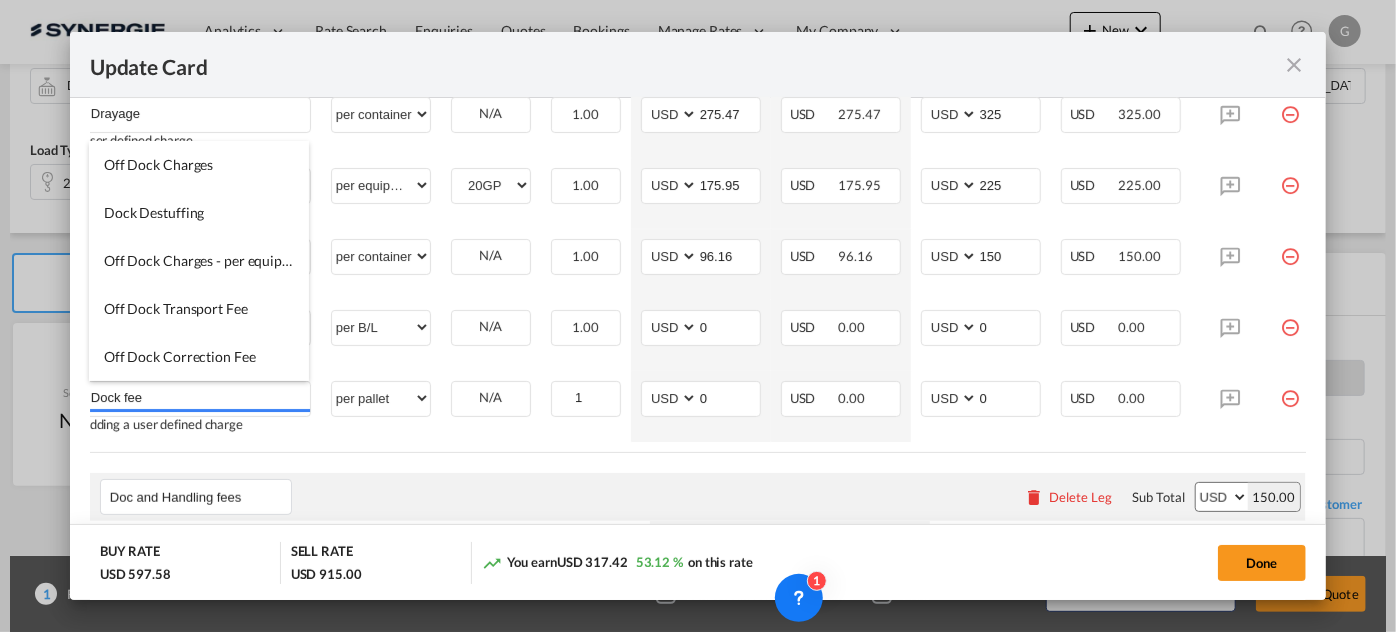 click on "Destination Charge                                                     Please enter leg name   Leg Name Already Exists Delete Leg Sub Total AED AFN ALL AMD ANG AOA ARS AUD AWG AZN BAM BBD BDT BGN BHD BIF BMD BND [PERSON_NAME] BRL BSD BTN BWP BYN BZD CAD CDF CHF CLP CNY COP CRC CUC CUP CVE CZK DJF DKK DOP DZD EGP ERN ETB EUR FJD FKP FOK GBP GEL GGP GHS GIP GMD GNF GTQ GYD HKD HNL HRK HTG HUF IDR ILS IMP INR IQD IRR ISK JMD JOD JPY KES KGS KHR KID KMF KRW KWD KYD KZT LAK LBP LKR LRD LSL LYD MAD MDL MGA MKD MMK MNT MOP MRU MUR MVR MWK MXN MYR MZN NAD NGN NIO NOK NPR NZD OMR PAB PEN PGK PHP PKR PLN PYG QAR [PERSON_NAME] RSD RUB RWF SAR SBD SCR SDG SEK SGD SHP SLL SOS SRD SSP STN SYP SZL THB TJS TMT TND TOP TRY TTD TVD TWD TZS UAH UGX USD UYU UZS VES VND VUV WST XAF XCD XDR XOF XPF YER ZAR ZMW 765.00 Charges Basis
Equipment Type Quantity Buy Rates Sell Rates
Comments Action Unit Price Amount Unit Price Amount                                 Port Fees" at bounding box center (698, 537) 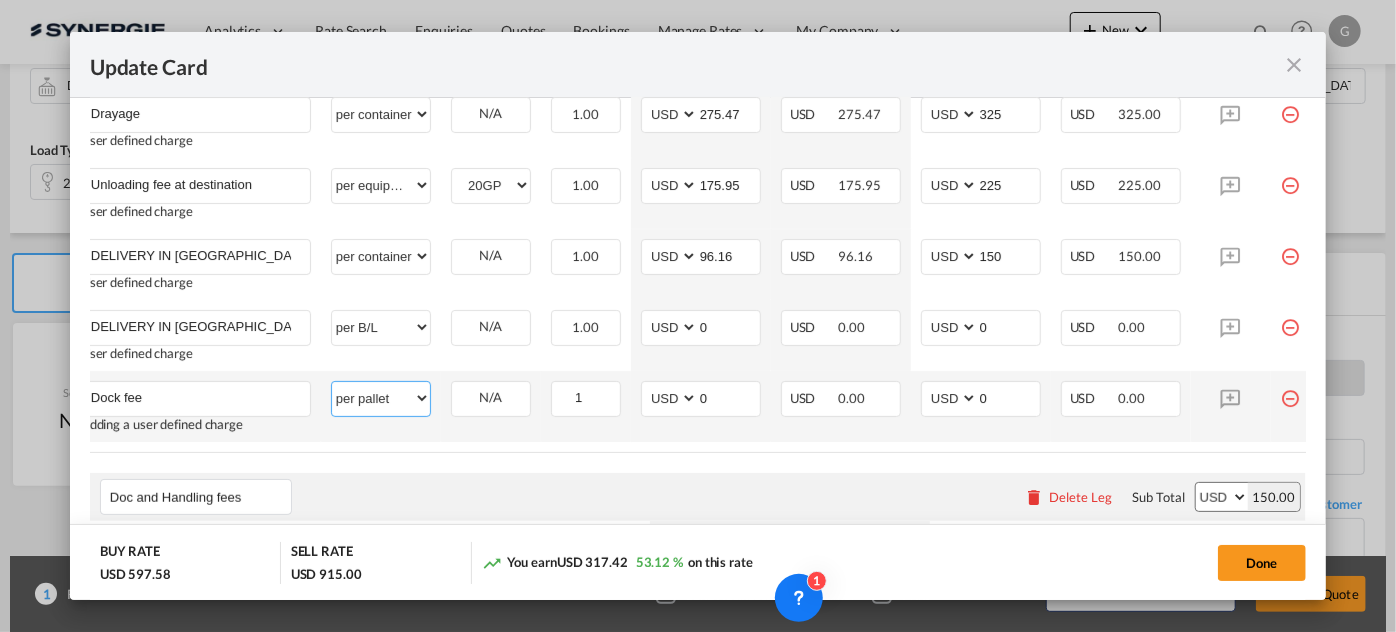 click on "per equipment
per container
per B/L
per shipping bill
per shipment
per pallet
per carton
per vehicle
per shift
per invoice
per package
per day
per revalidation
per teu
per kg
per ton
per hour
flat
per_hbl
per belt
% on freight total
per_declaration
per_document
per chasis split
per clearance" at bounding box center [381, 398] 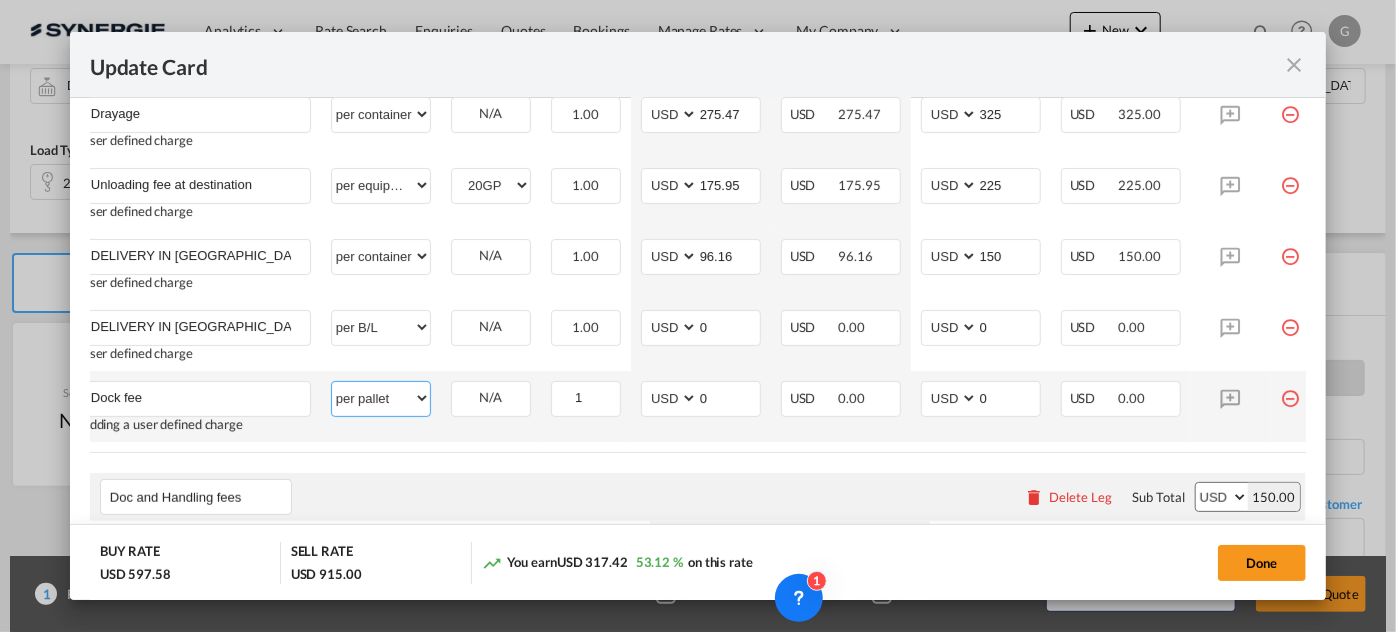 select on "per B/L" 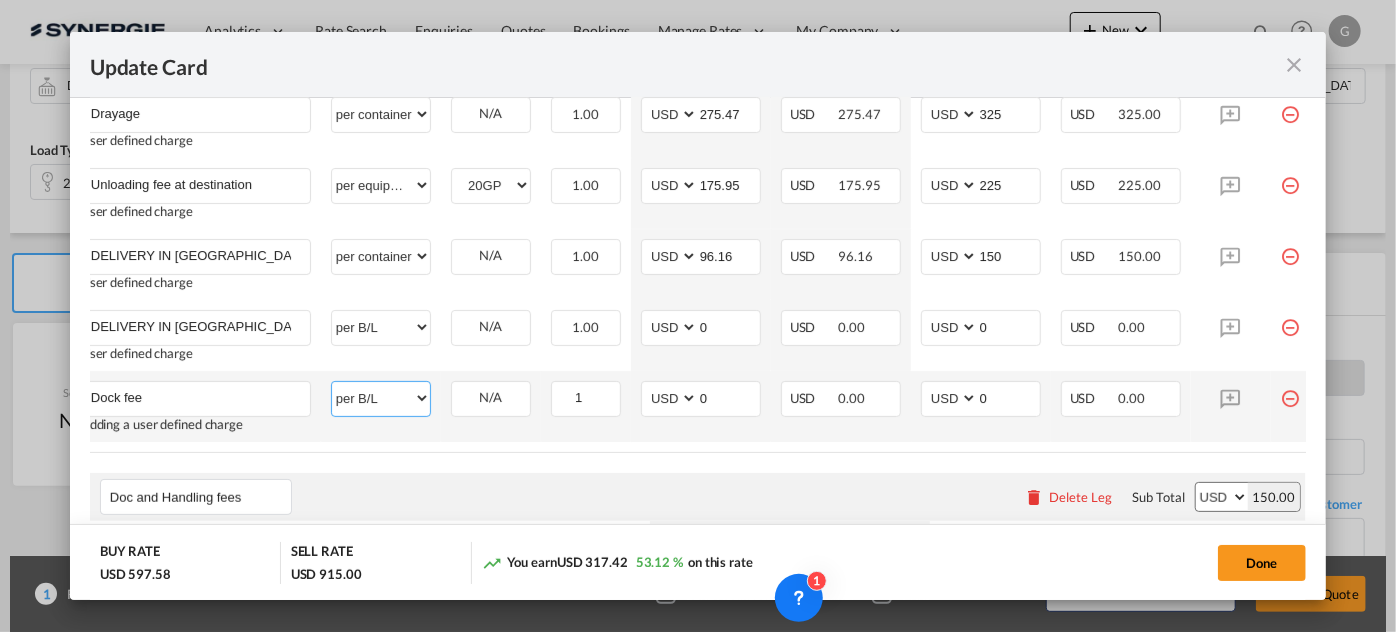 click on "per equipment
per container
per B/L
per shipping bill
per shipment
per pallet
per carton
per vehicle
per shift
per invoice
per package
per day
per revalidation
per teu
per kg
per ton
per hour
flat
per_hbl
per belt
% on freight total
per_declaration
per_document
per chasis split
per clearance" at bounding box center [381, 398] 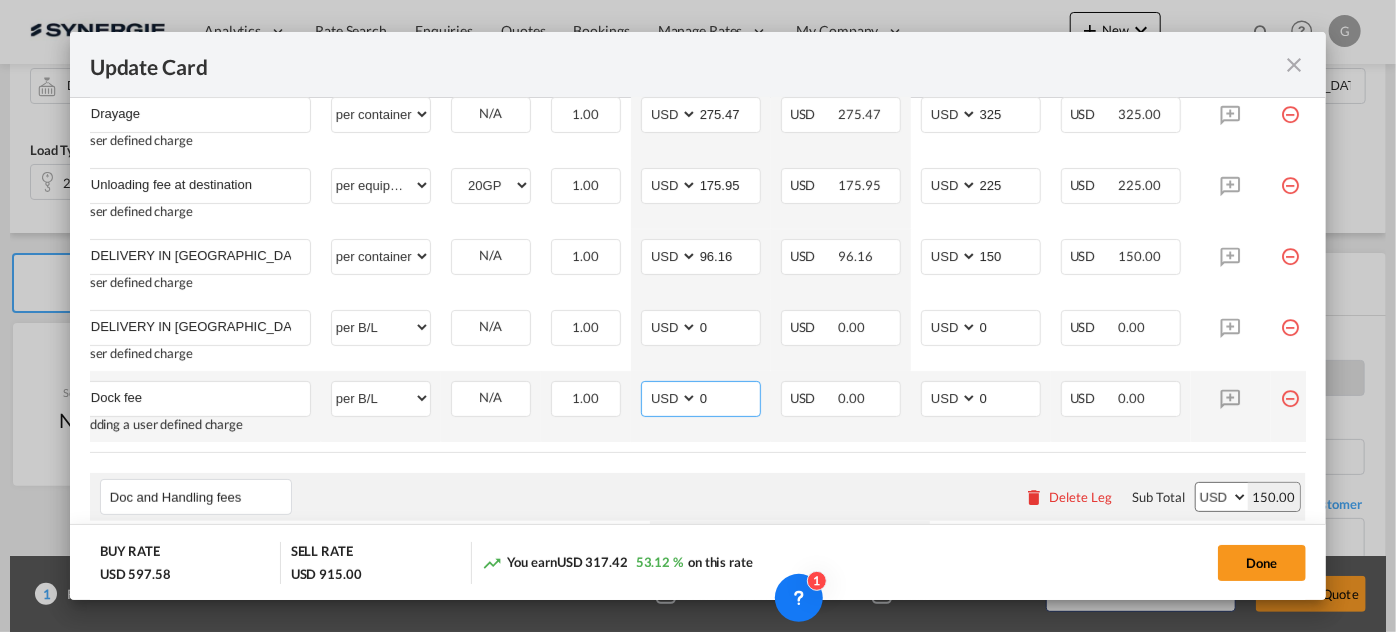 click on "0" at bounding box center [729, 397] 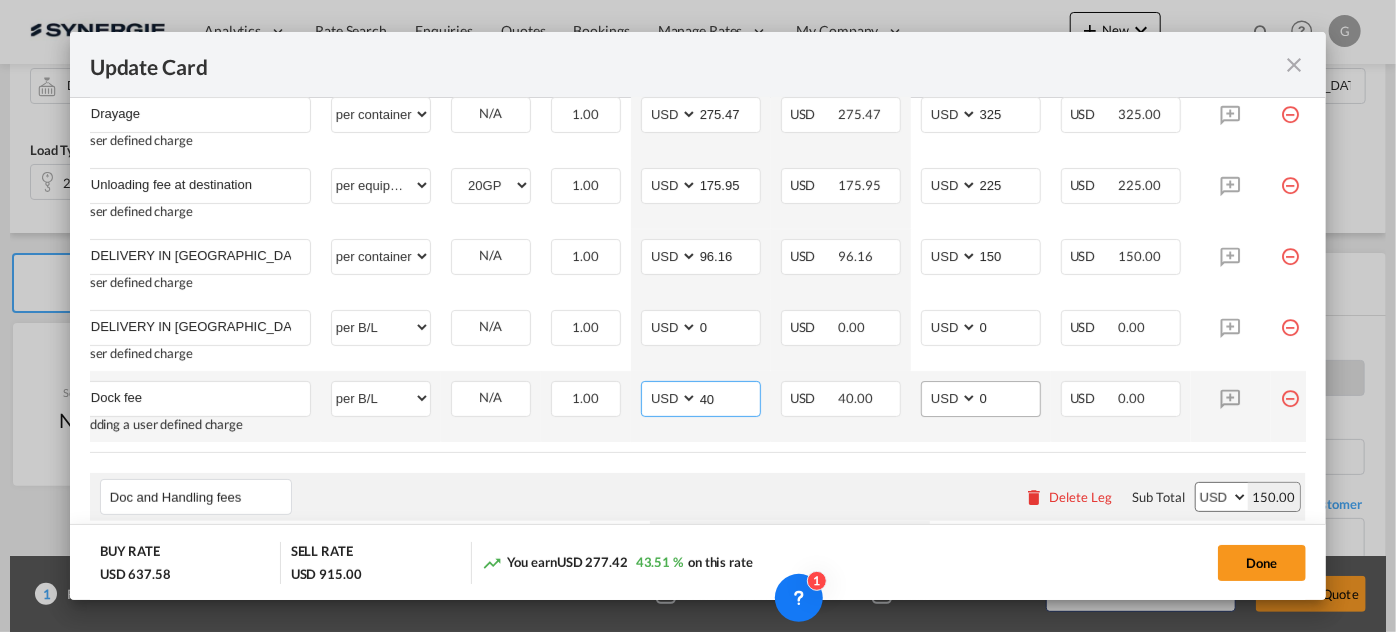 type on "40" 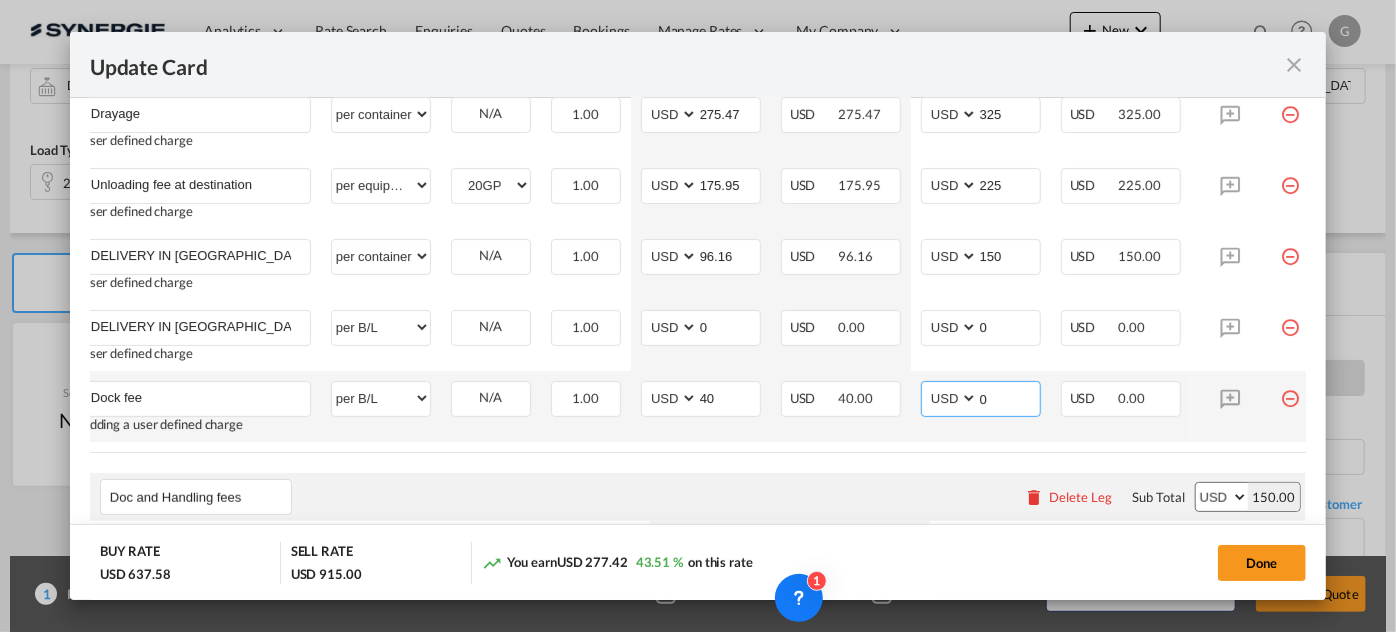click on "0" at bounding box center [1009, 397] 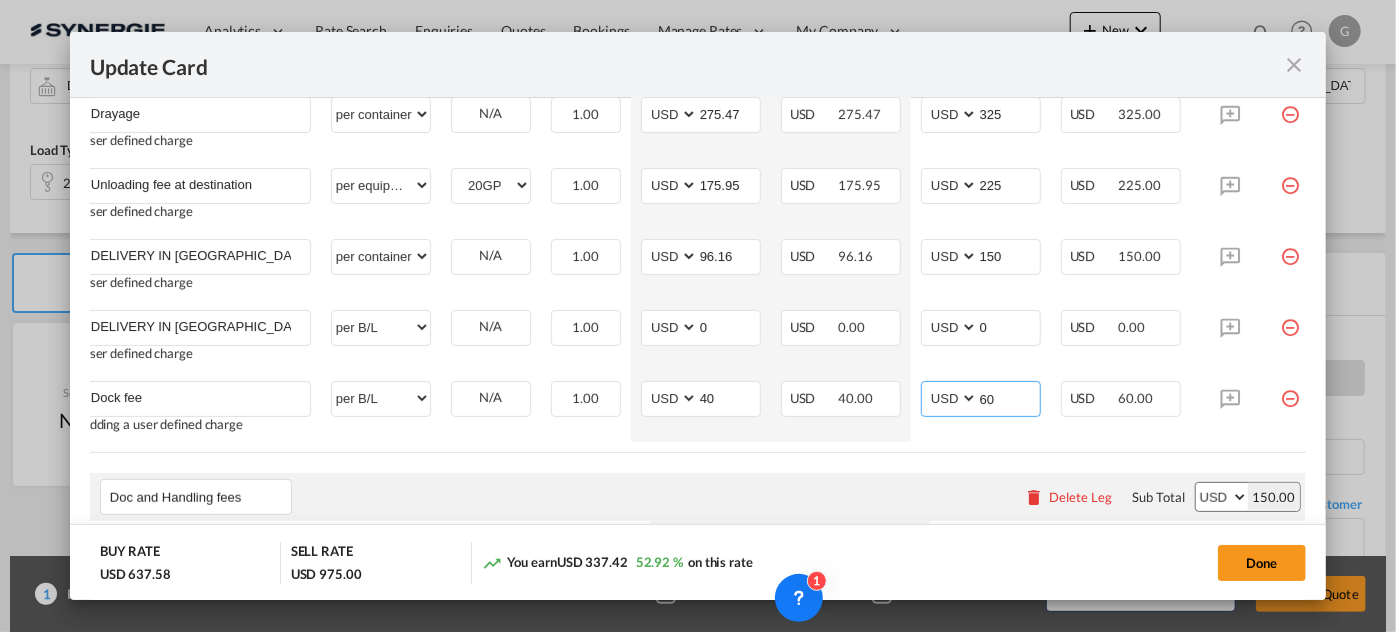 type on "60" 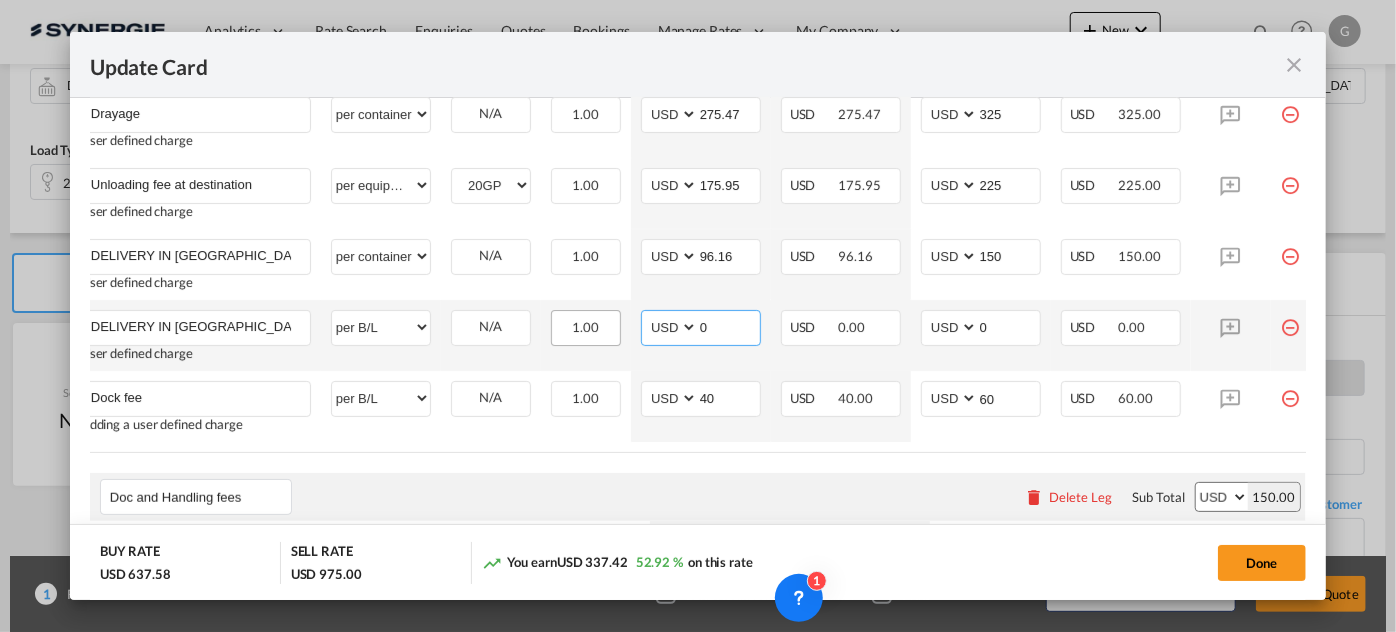 drag, startPoint x: 726, startPoint y: 322, endPoint x: 615, endPoint y: 317, distance: 111.11256 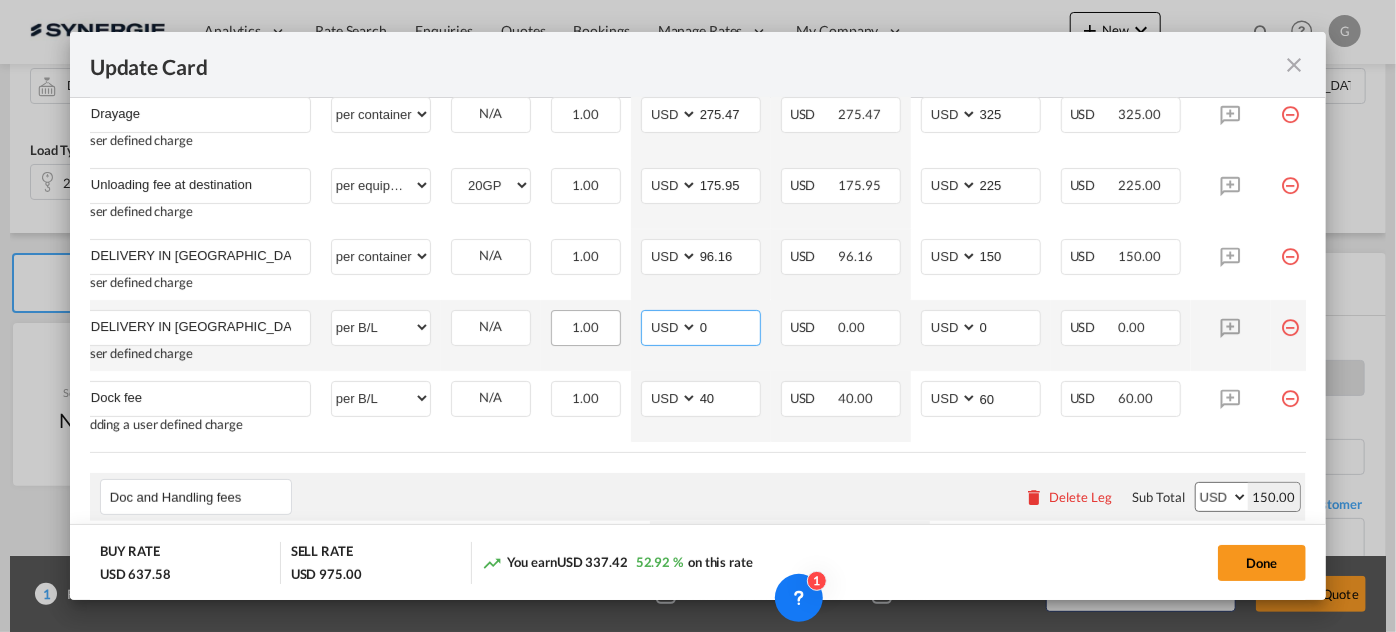 click on "DELIVERY IN [GEOGRAPHIC_DATA]
Please Enter
User Defined Charges Cannot Be Published
User defined charge
per equipment
per container
per B/L
per shipping bill
per shipment
per pallet
per carton
per vehicle
per shift
per invoice
per package
per day
per revalidation
per teu
per kg
per ton
per hour
flat
per_hbl
per belt
% on freight total
per_declaration
per_document
per chasis split
per clearance per B/L can not applied for this charge.   Please Select   Already exist N/A
Please Select
Already exists 1.00 Please Enter
Invalid Input
AED AFN ALL AMD ANG AOA ARS AUD AWG AZN BAM BBD BDT BGN BHD BIF BMD BND [PERSON_NAME] BRL BSD BTN BWP BYN BZD CAD CDF CHF CLP CNY COP CRC CUC CUP CVE CZK DJF DKK DOP DZD EGP ERN ETB EUR FJD FKP FOK GBP GEL GGP GHS GIP GMD GNF GTQ GYD HKD HNL HRK HTG HUF IDR ILS IMP INR IQD IRR ISK JMD JOD JPY KES KGS KHR KID KMF KRW KWD KYD KZT LAK LBP LKR LRD LSL LYD MAD MDL MGA MKD MMK MNT 0" at bounding box center [704, 335] 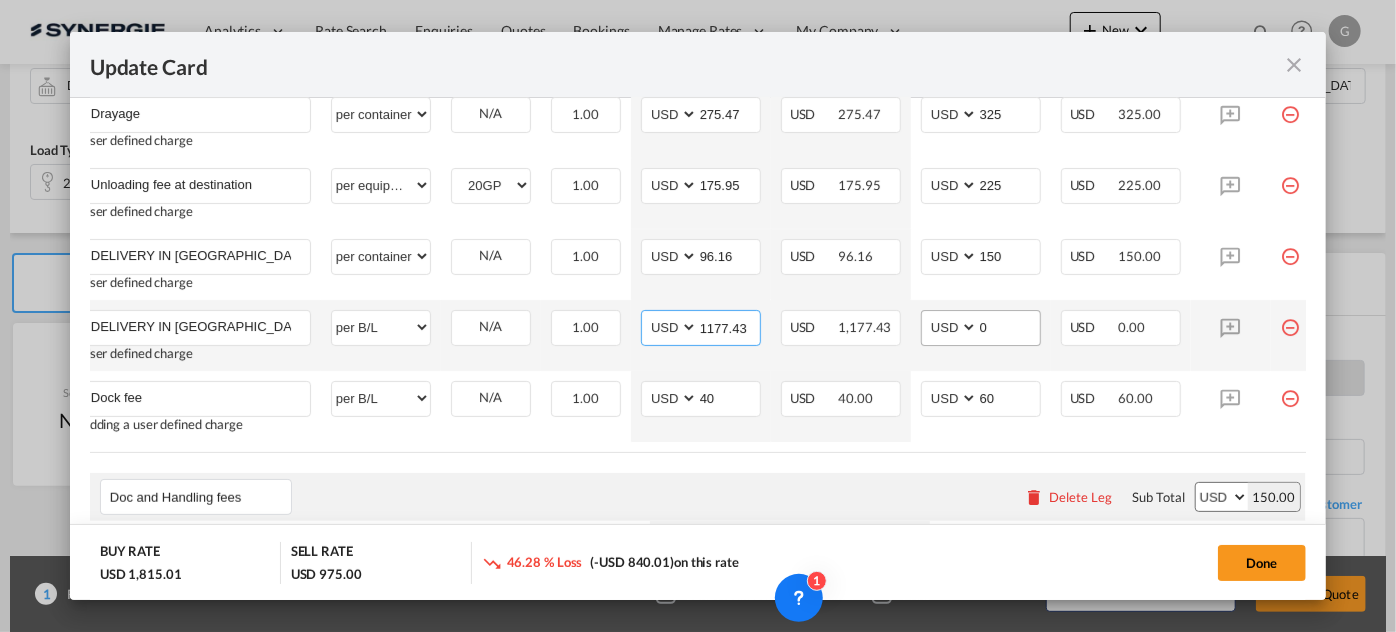 type on "1177.43" 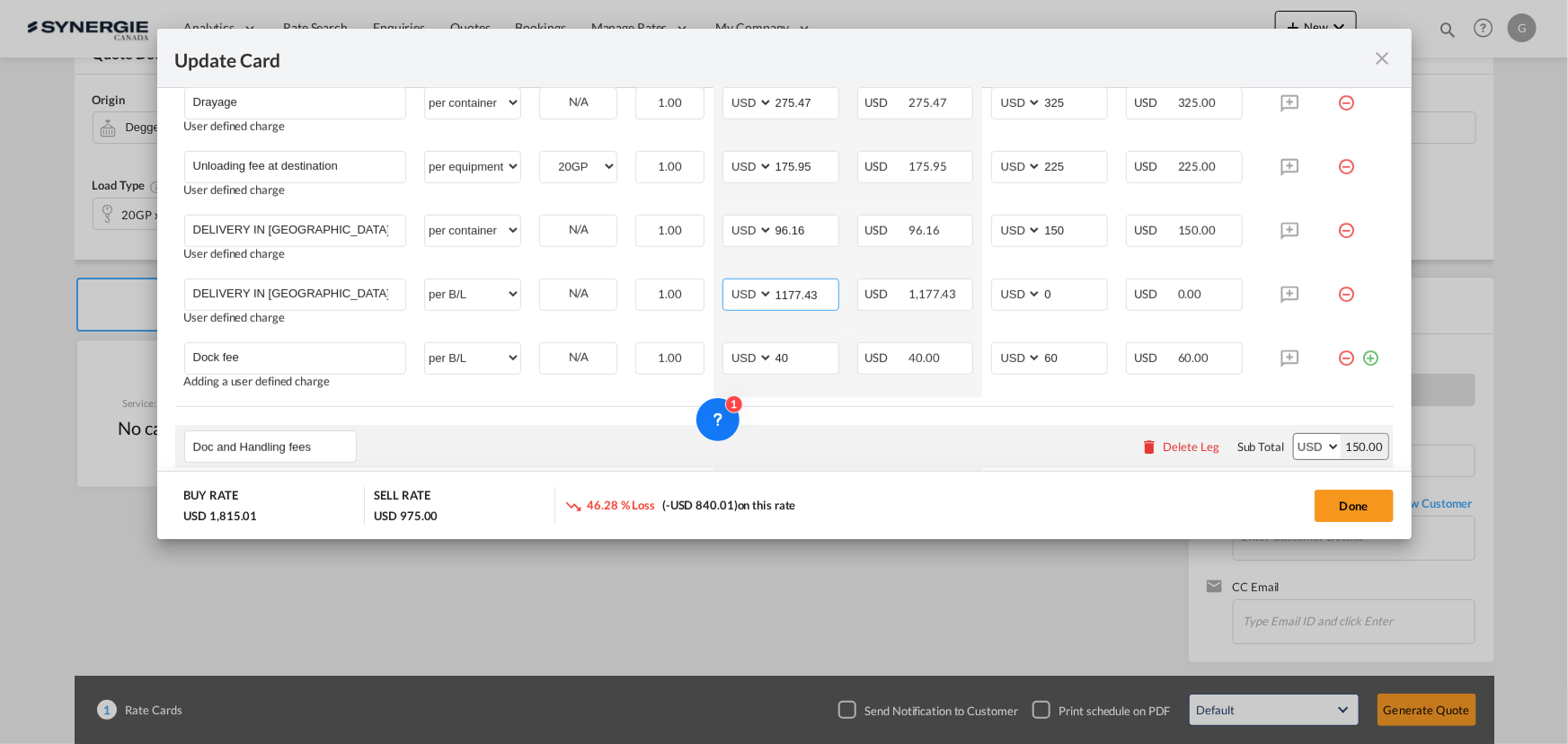 scroll, scrollTop: 735, scrollLeft: 0, axis: vertical 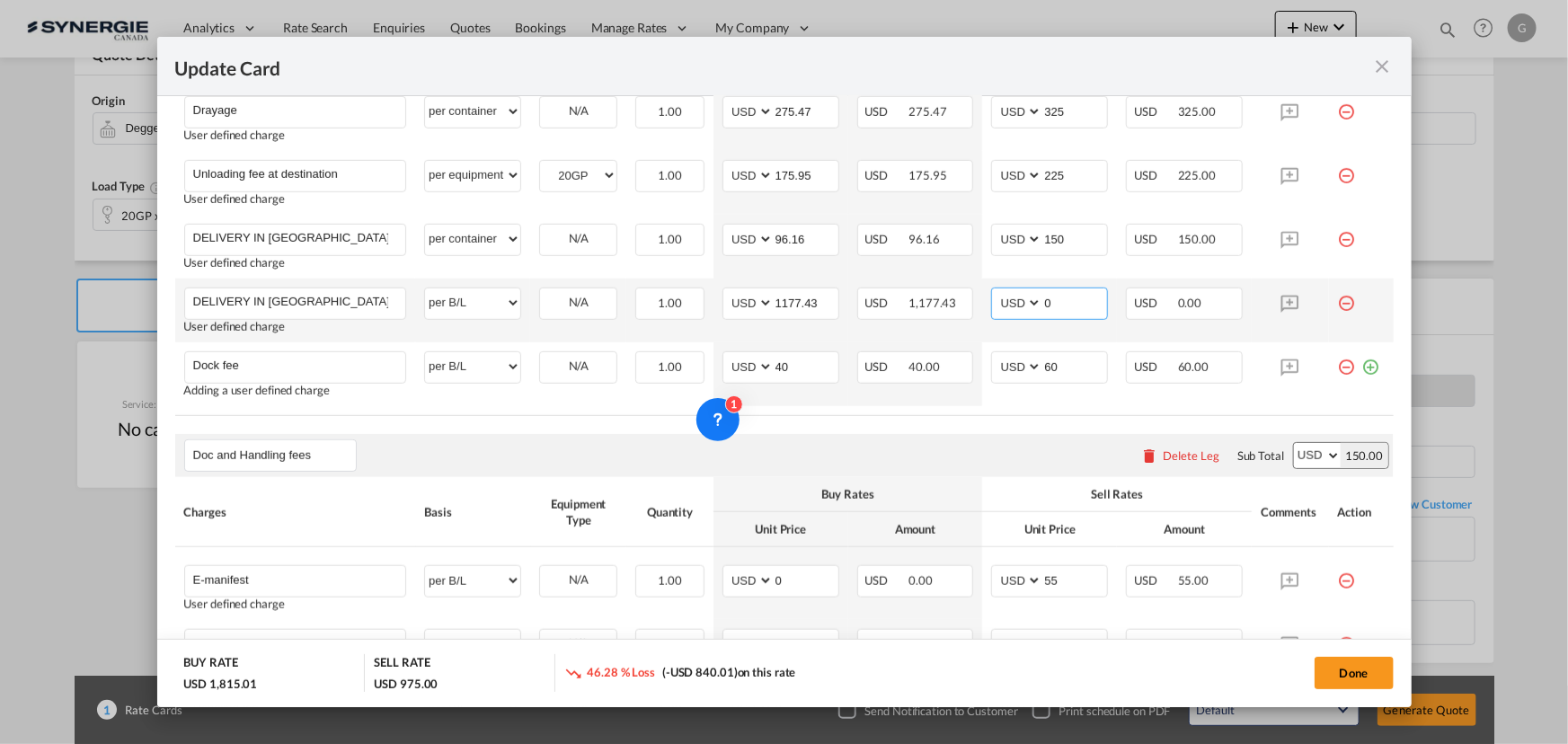 click on "0" at bounding box center [1075, 302] 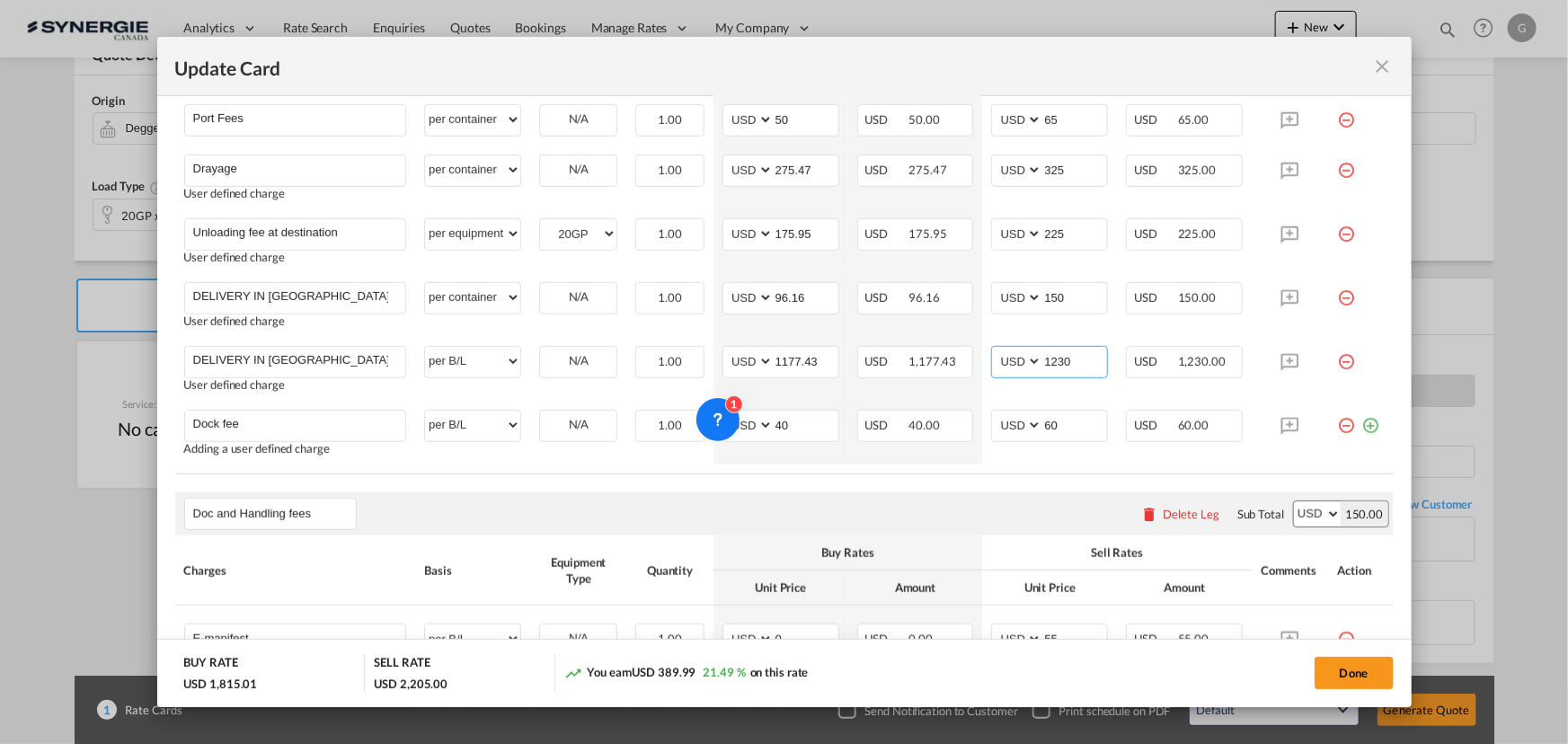 scroll, scrollTop: 571, scrollLeft: 0, axis: vertical 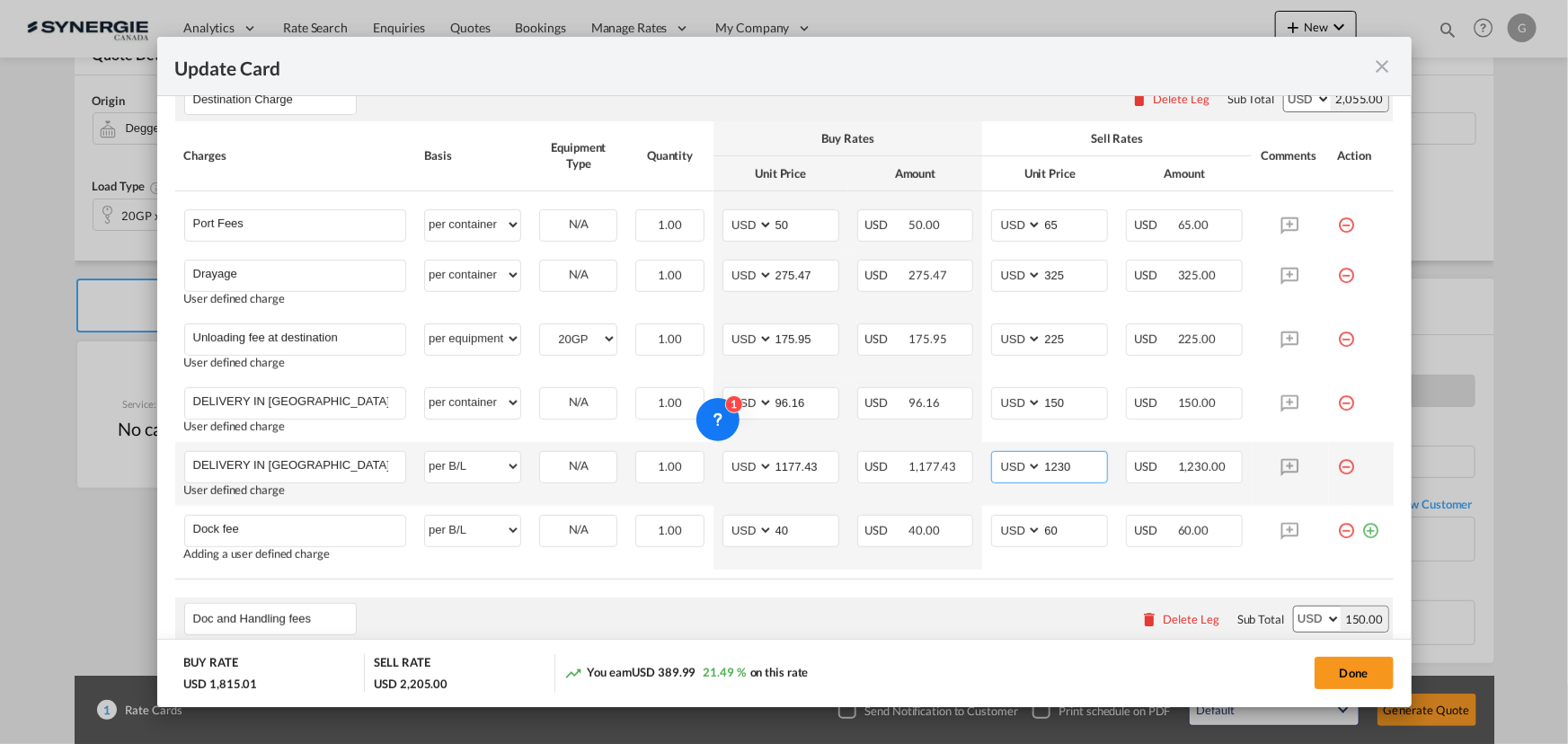 drag, startPoint x: 1050, startPoint y: 467, endPoint x: 1096, endPoint y: 457, distance: 47.07441 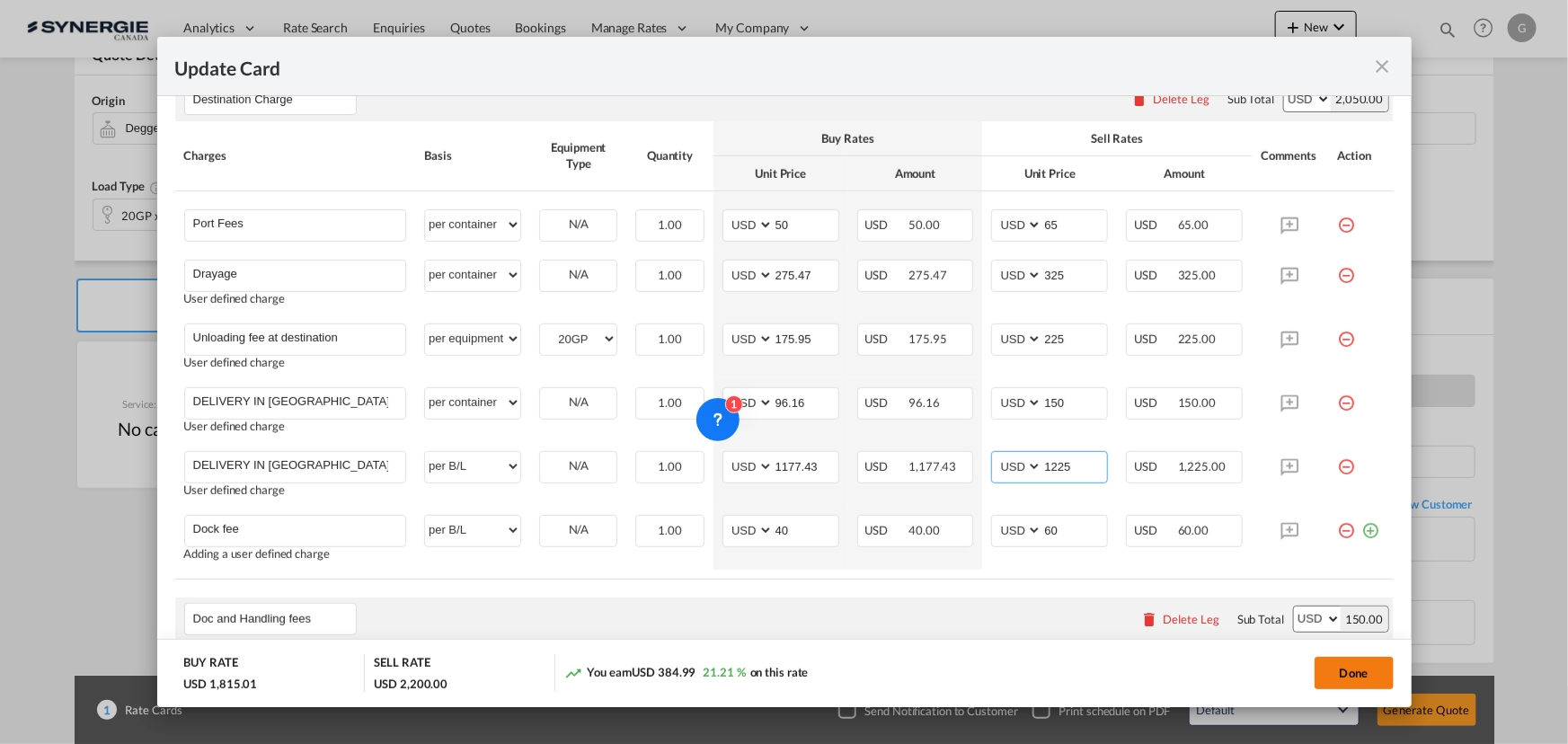 type on "1225" 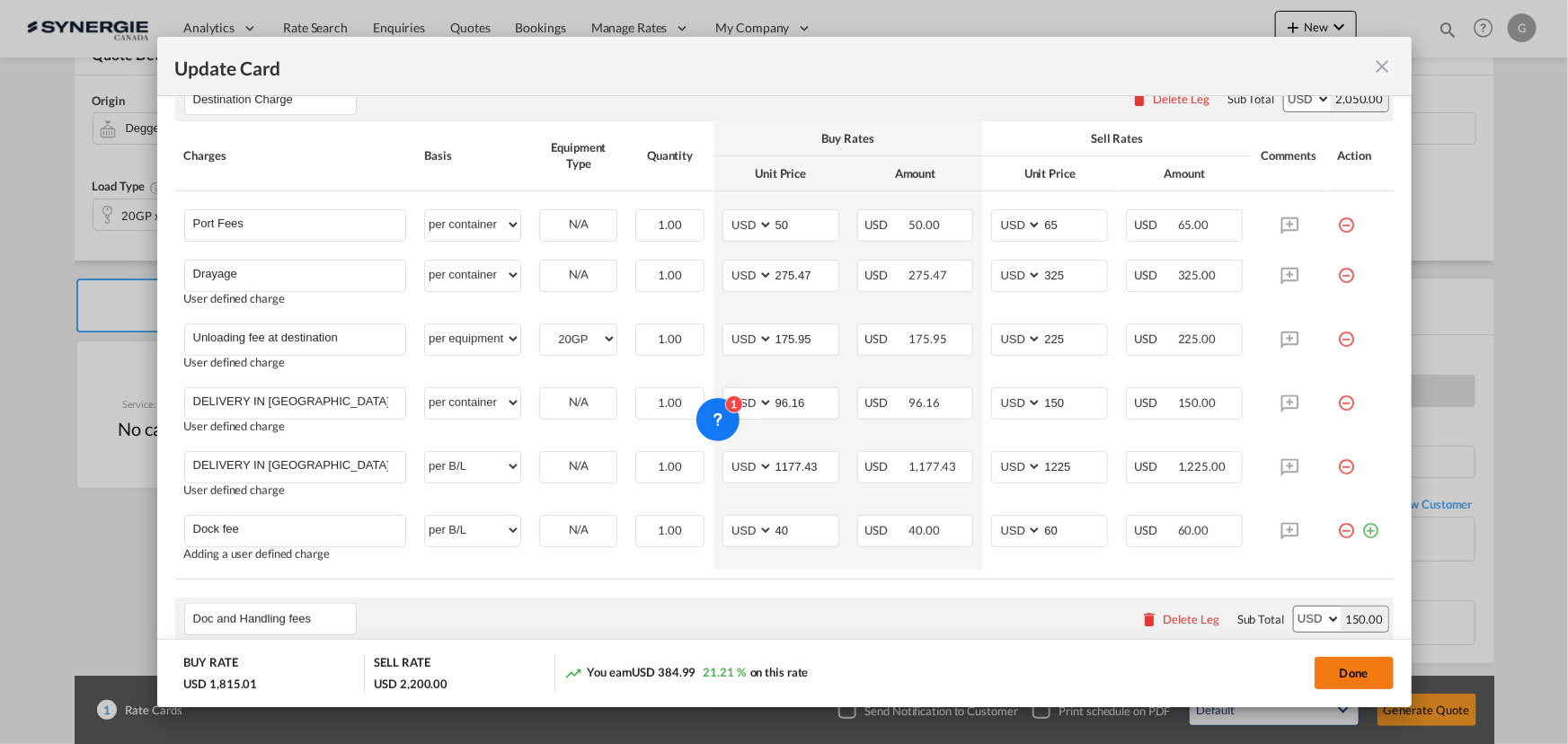 click on "Done" 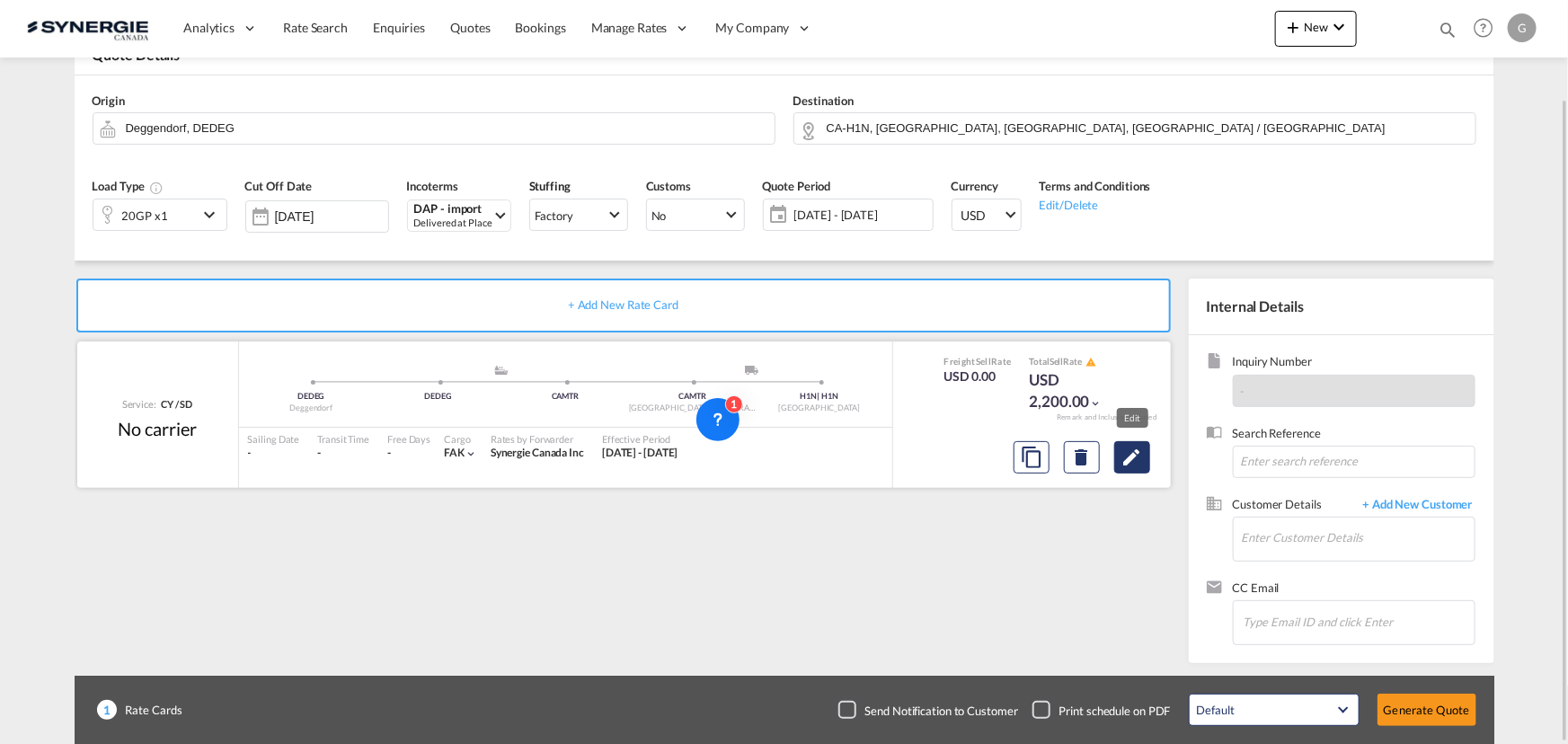 click at bounding box center (1132, 457) 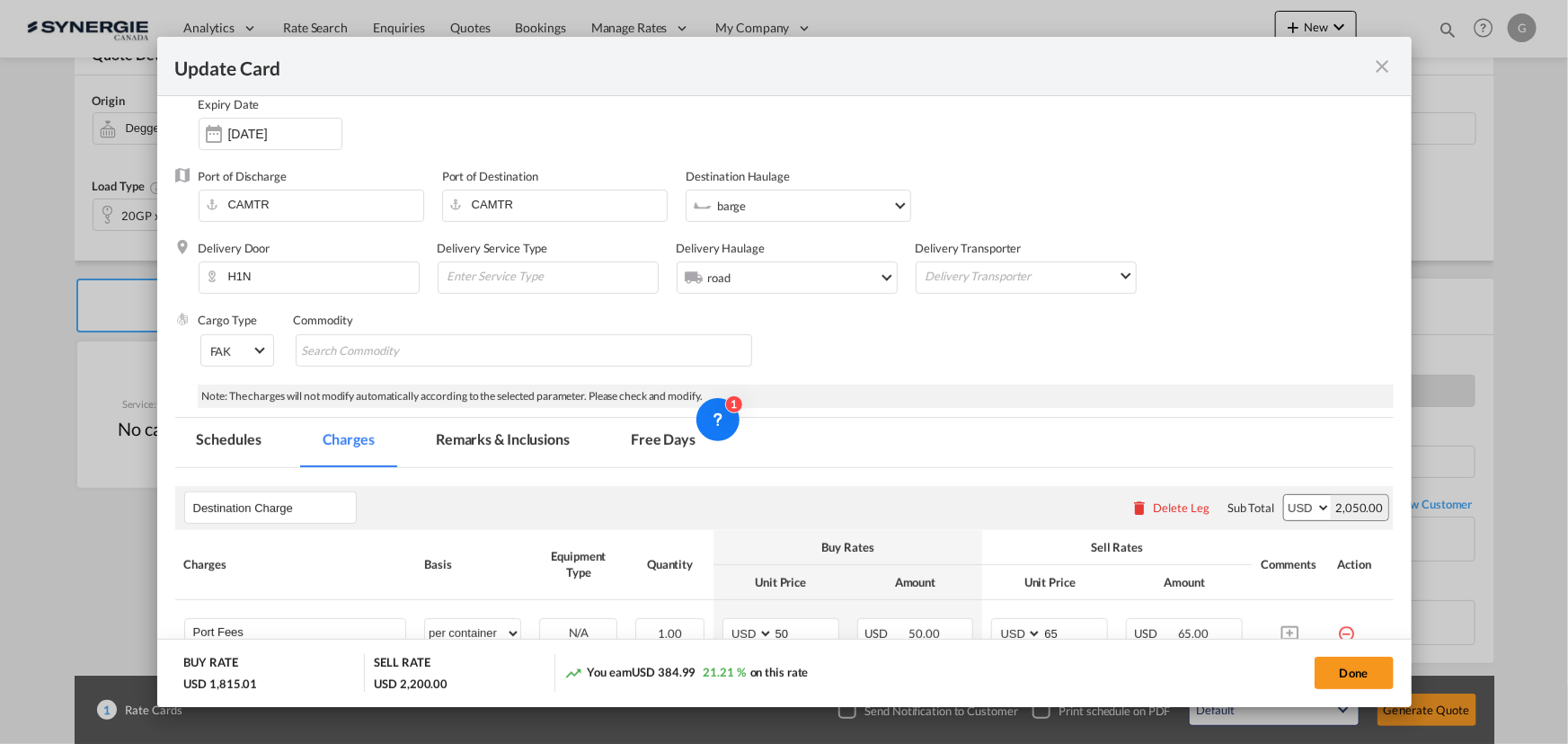 scroll, scrollTop: 163, scrollLeft: 0, axis: vertical 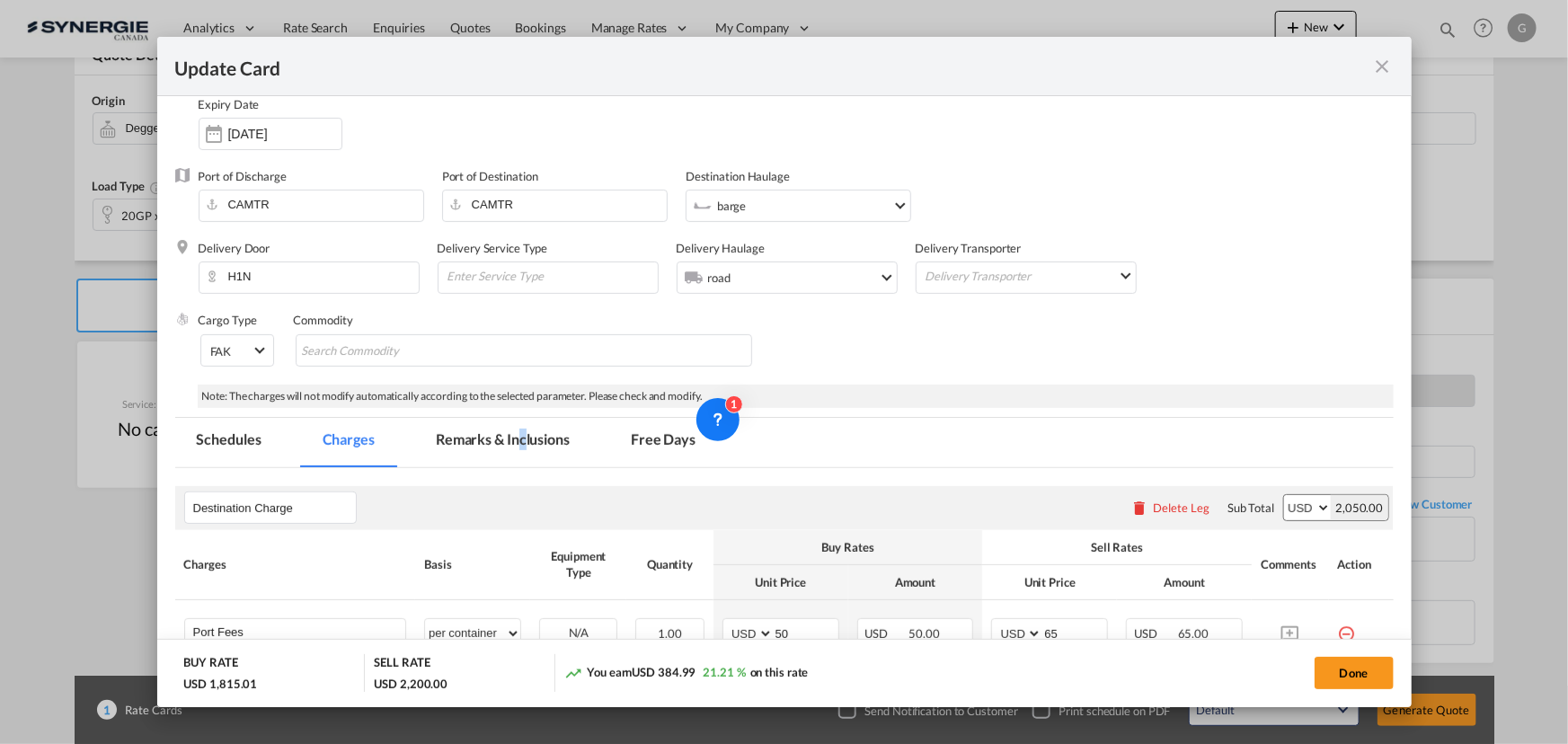 click on "Remarks & Inclusions" at bounding box center (502, 442) 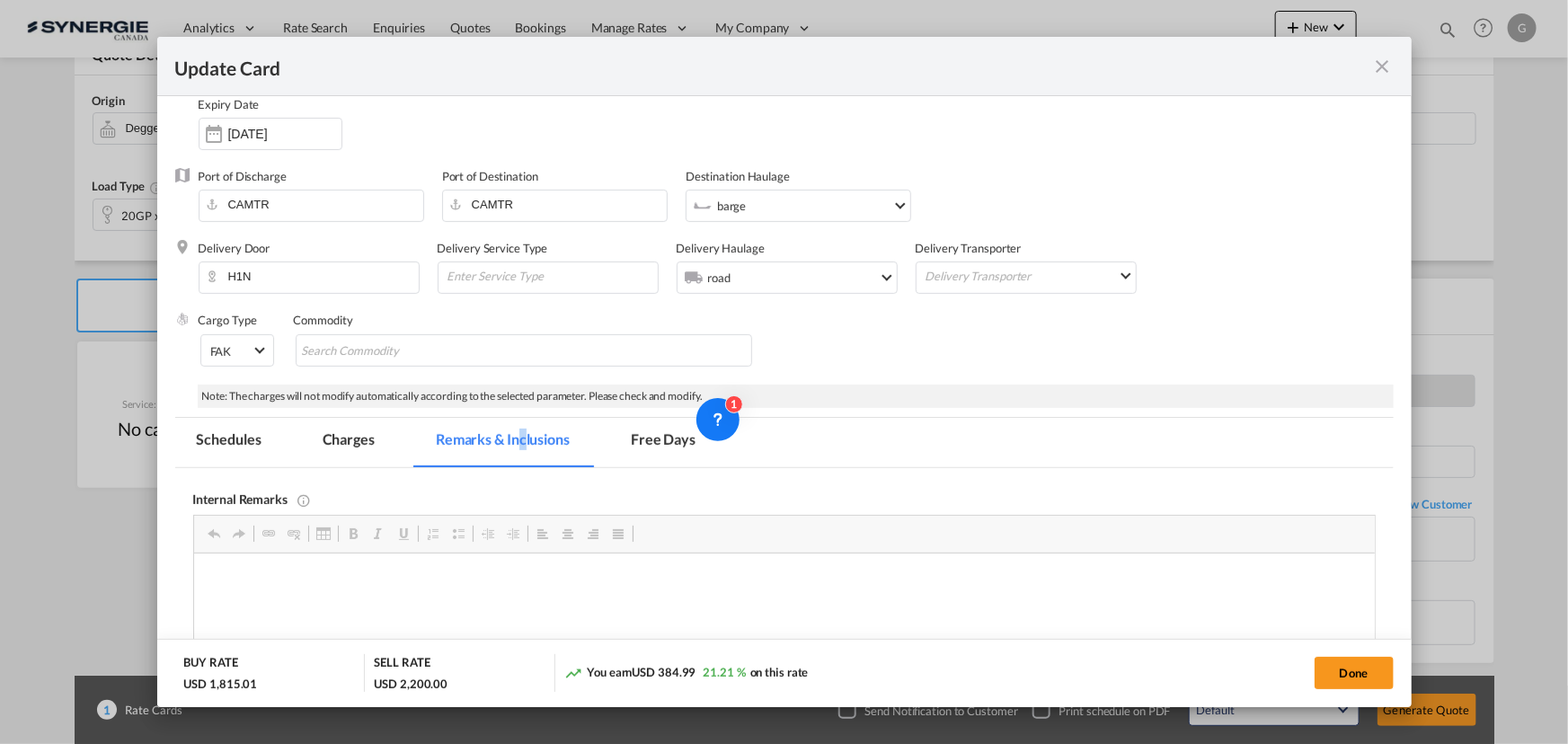 scroll, scrollTop: 341, scrollLeft: 0, axis: vertical 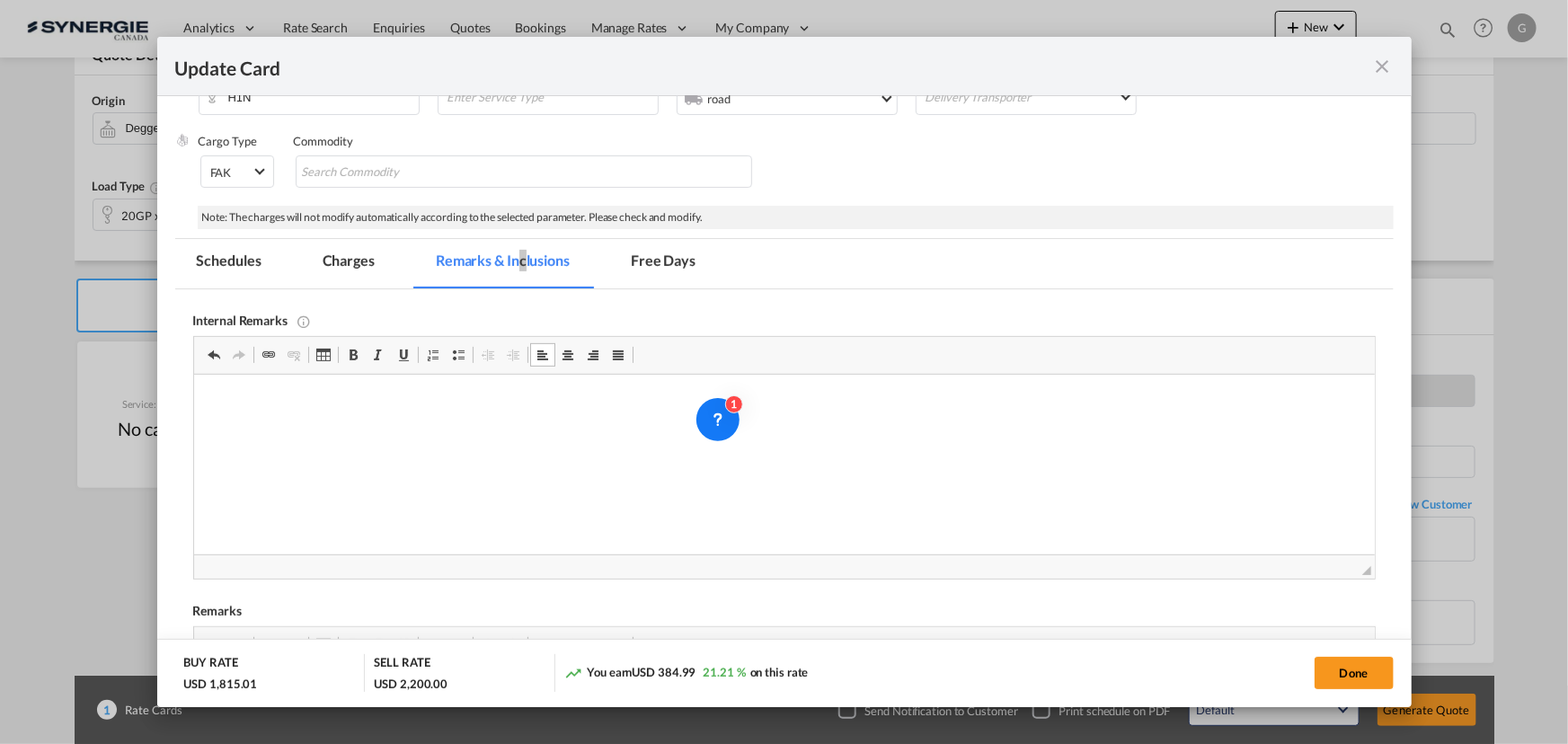 type 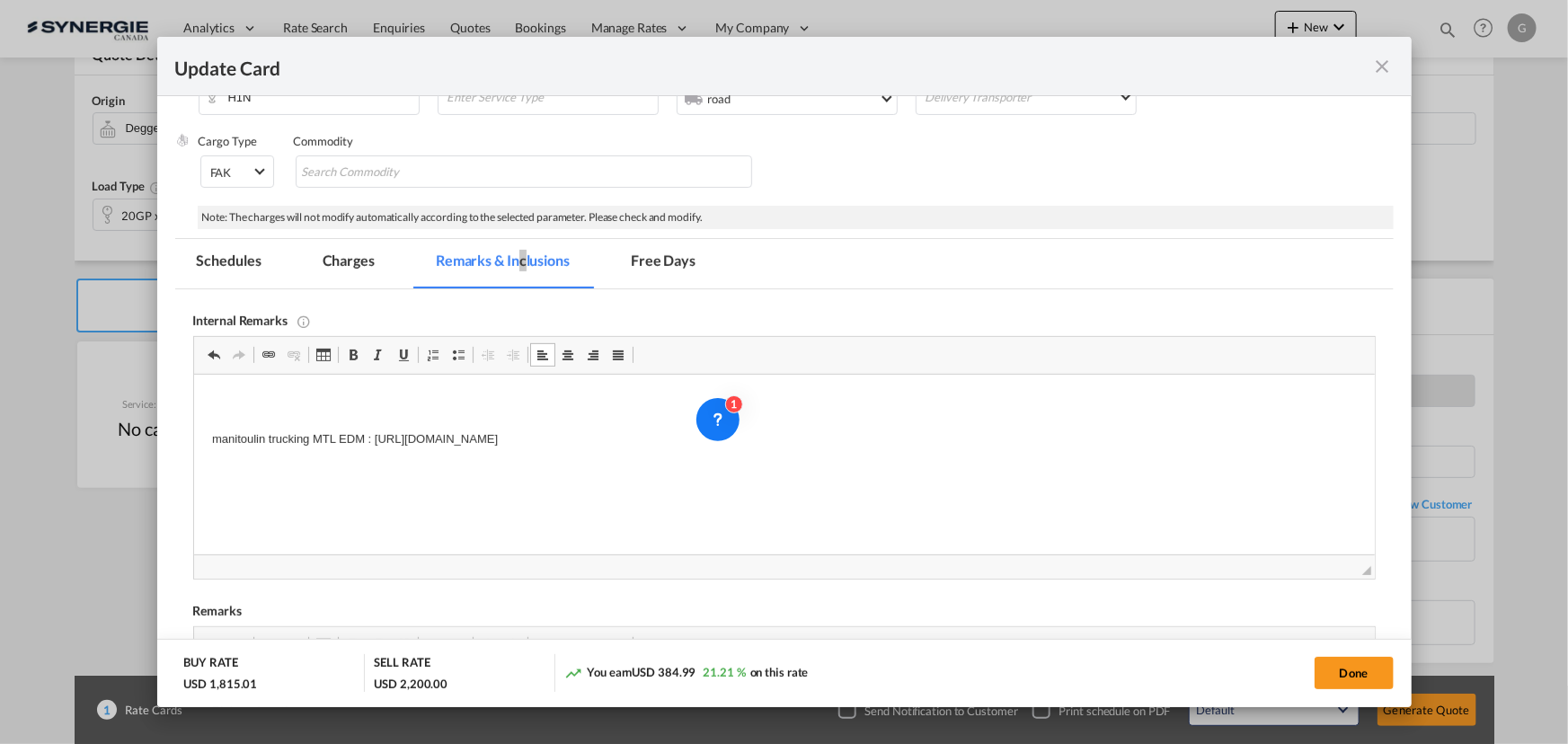 click on "Editor toolbars Clipboard/Undo   Undo  Keyboard shortcut Ctrl+Z   Redo  Keyboard shortcut Ctrl+Y Links   Link  Keyboard shortcut Ctrl+K   Unlink Insert   Table Basic Styles   Bold  Keyboard shortcut Ctrl+B   Italic  Keyboard shortcut Ctrl+I   Underline  Keyboard shortcut Ctrl+U Paragraph   Insert/Remove Numbered List   Insert/Remove Bulleted List   Decrease Indent   Increase Indent   Align Left   Centre   Align Right   Justify" at bounding box center (784, 356) 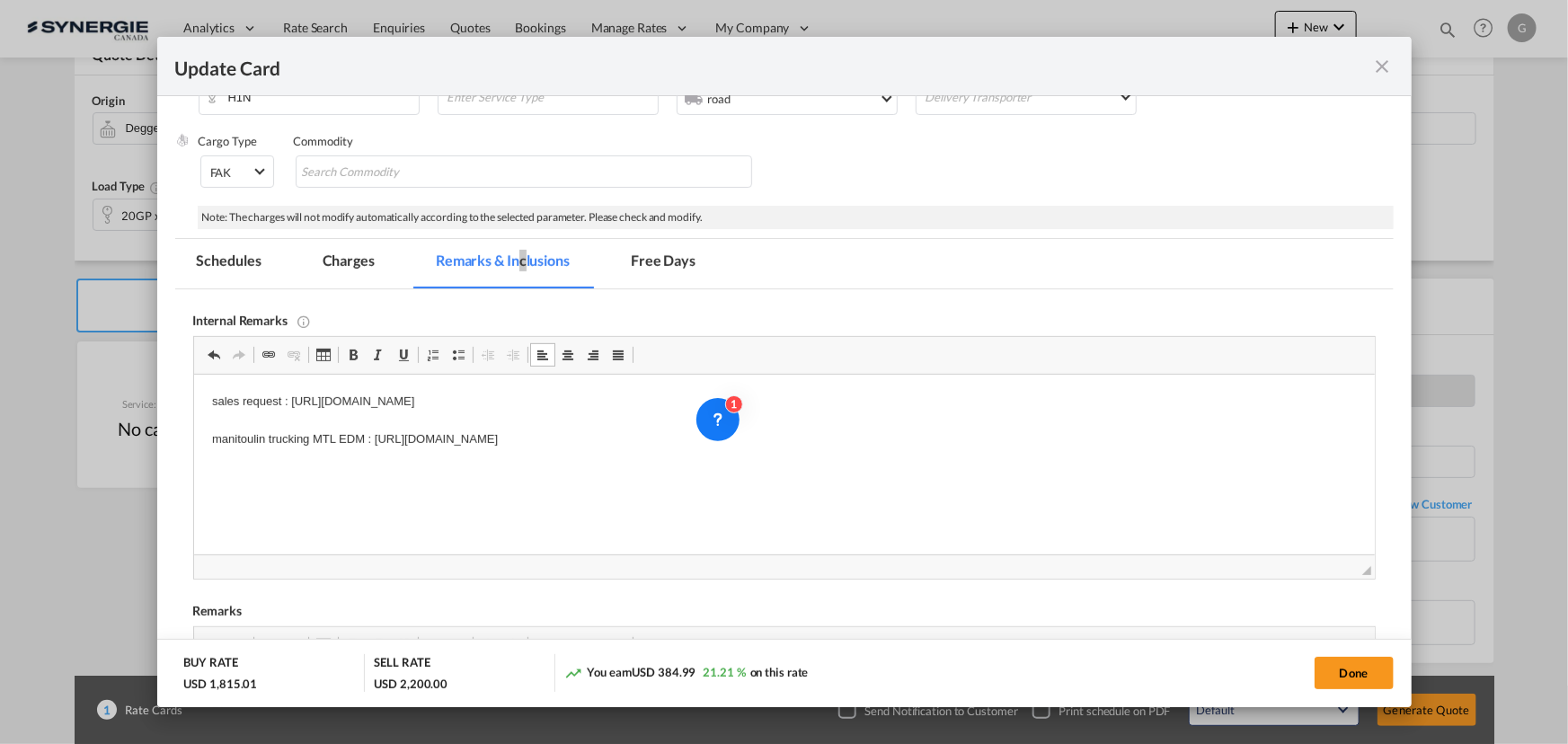 click on "sales request : [URL][DOMAIN_NAME] manitoulin trucking MTL EDM : [URL][DOMAIN_NAME]" at bounding box center (784, 421) 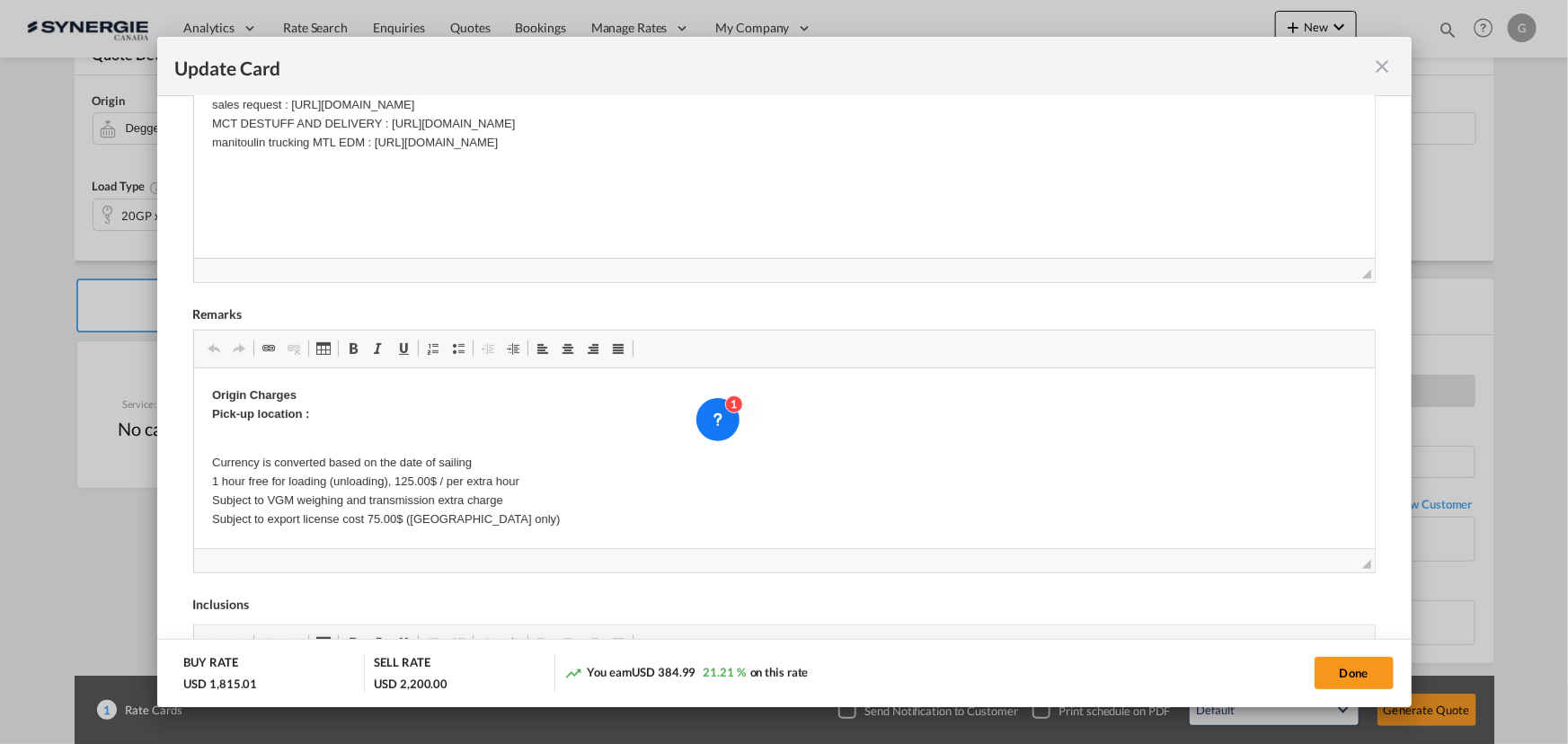 scroll, scrollTop: 669, scrollLeft: 0, axis: vertical 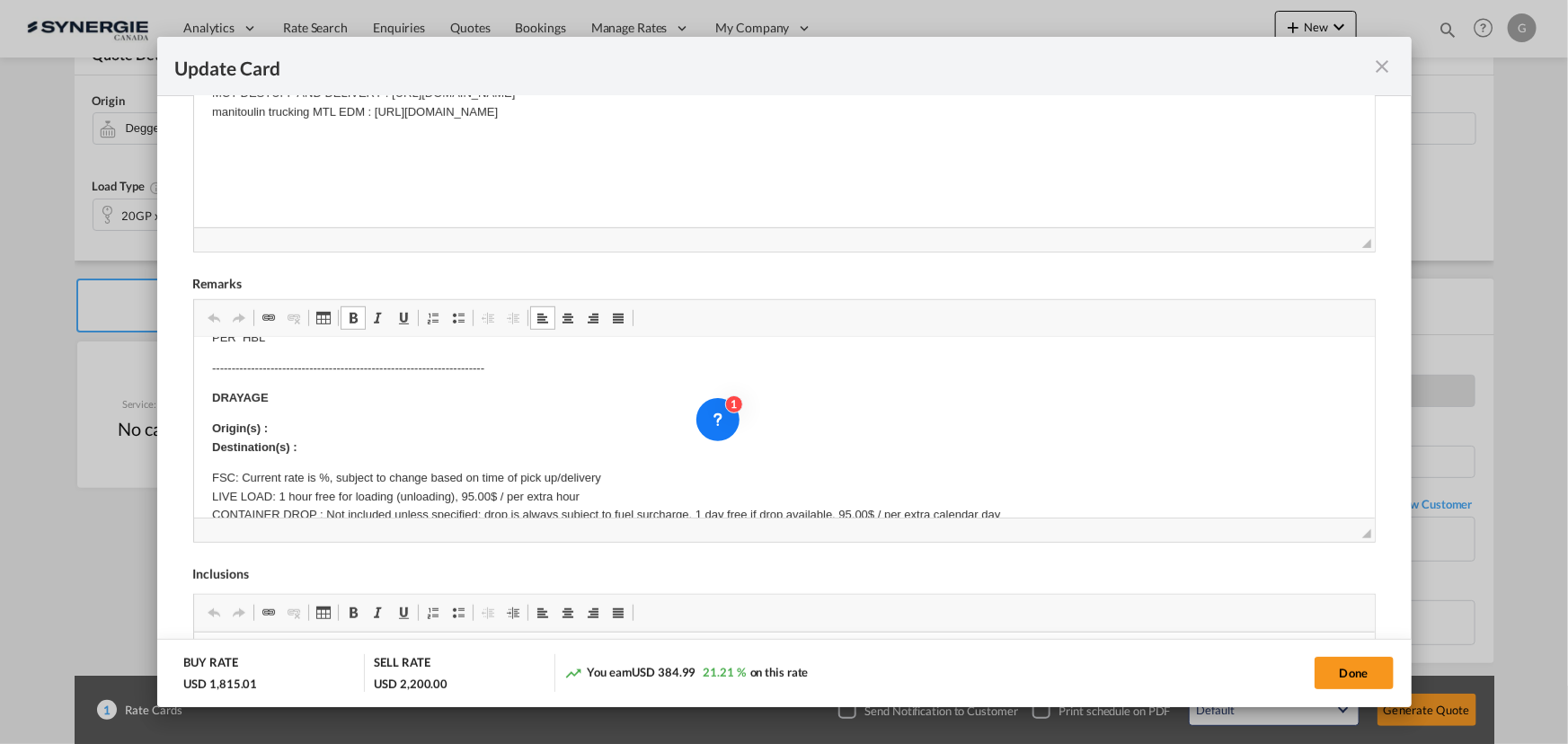 click on "FSC: Current rate is %, subject to change based on time of pick up/delivery LIVE LOAD: 1 hour free for loading (unloading), 95.00$ / per extra hour CONTAINER DROP : Not included unless specified: drop is always subject to fuel surcharge. 1 day free if drop available, 95.00$ / per extra calendar day PREPULL: 150.00$ + FSC SUBJECT TO ADDED FEE FOR DEAD-RUN *ADDITIONAL FEES: special requirements (genset, dangerous goods, OT, FR, etc) will be only quoted upon request and are not included unless specified." at bounding box center [784, 525] 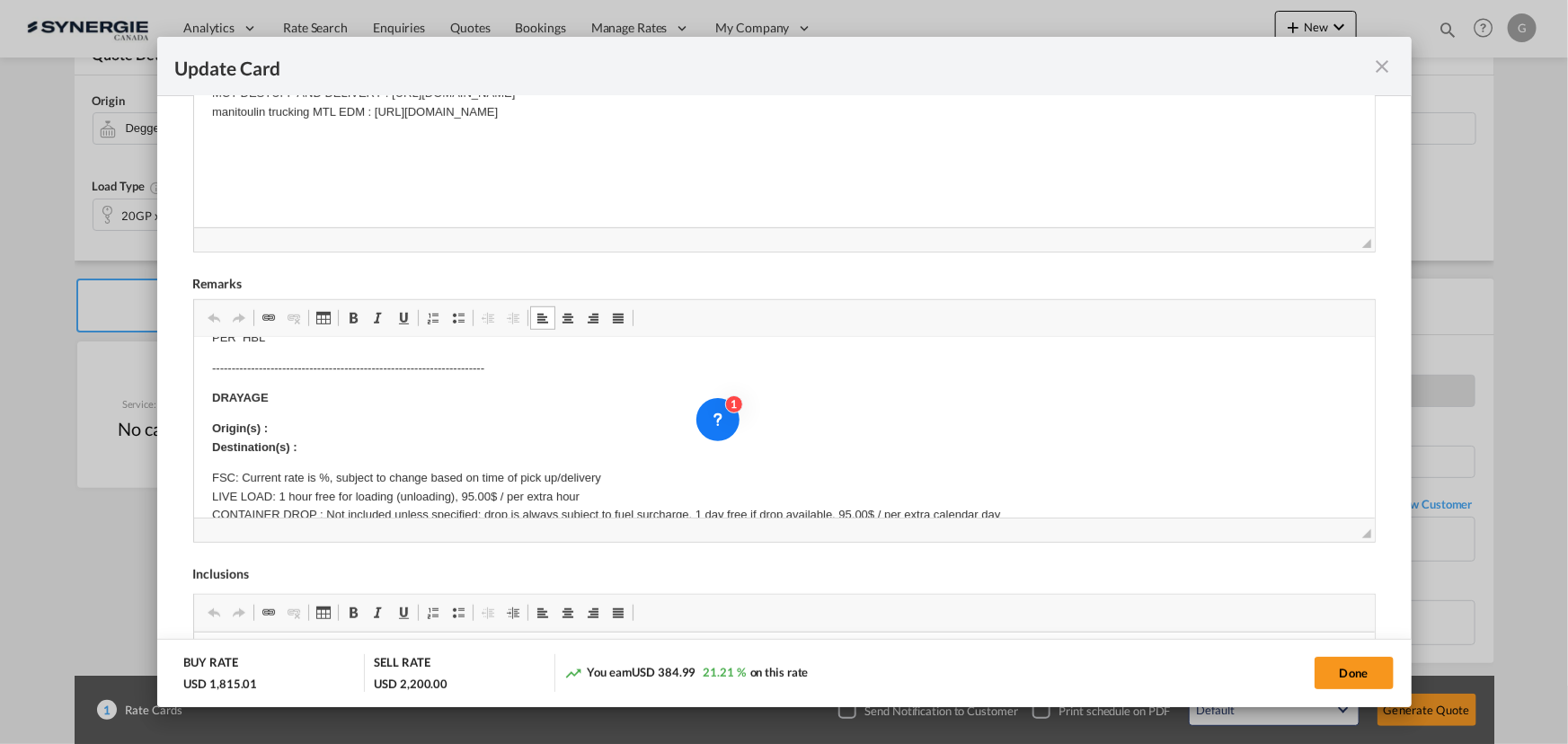 type 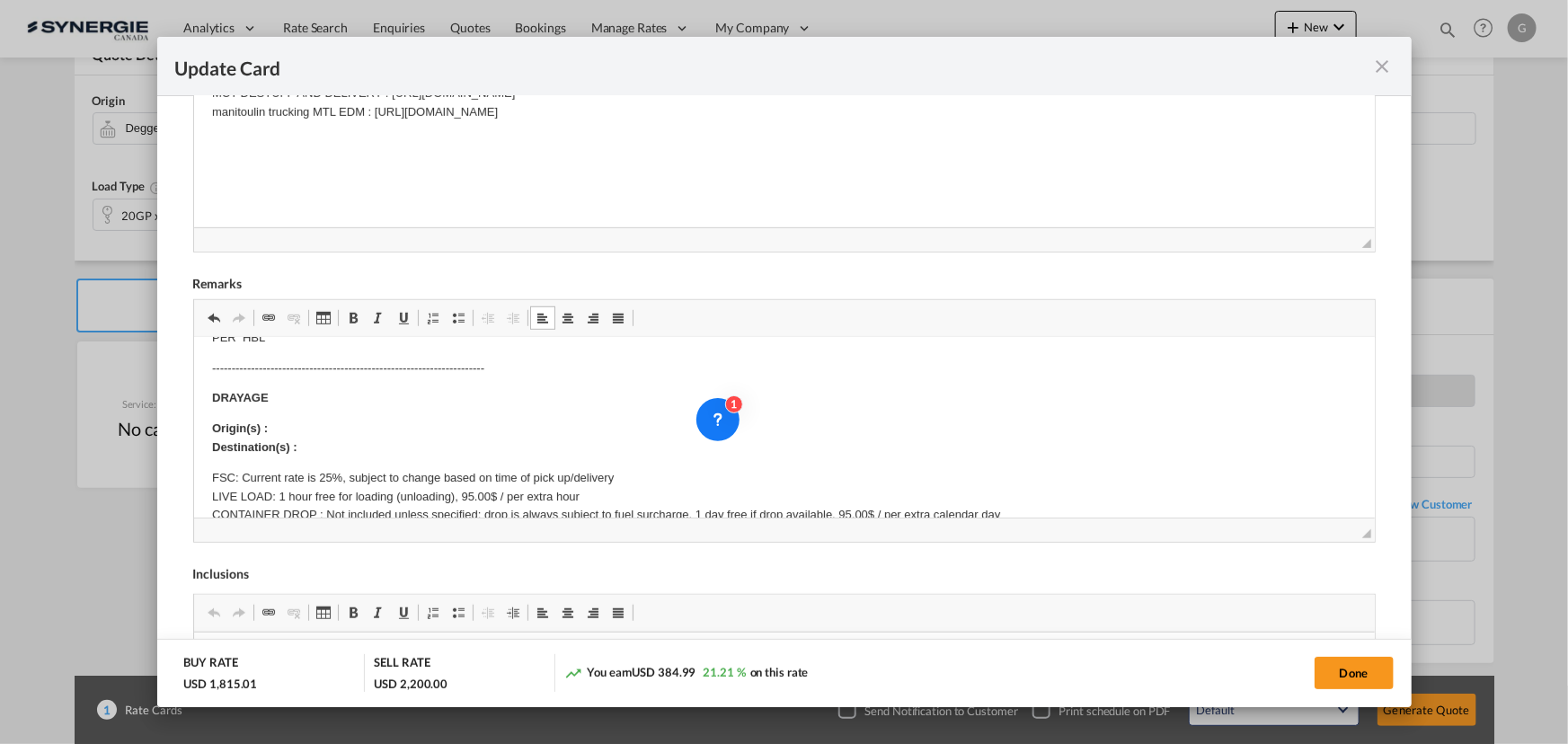 click on "Origin(s) : Destination(s) :" at bounding box center [784, 438] 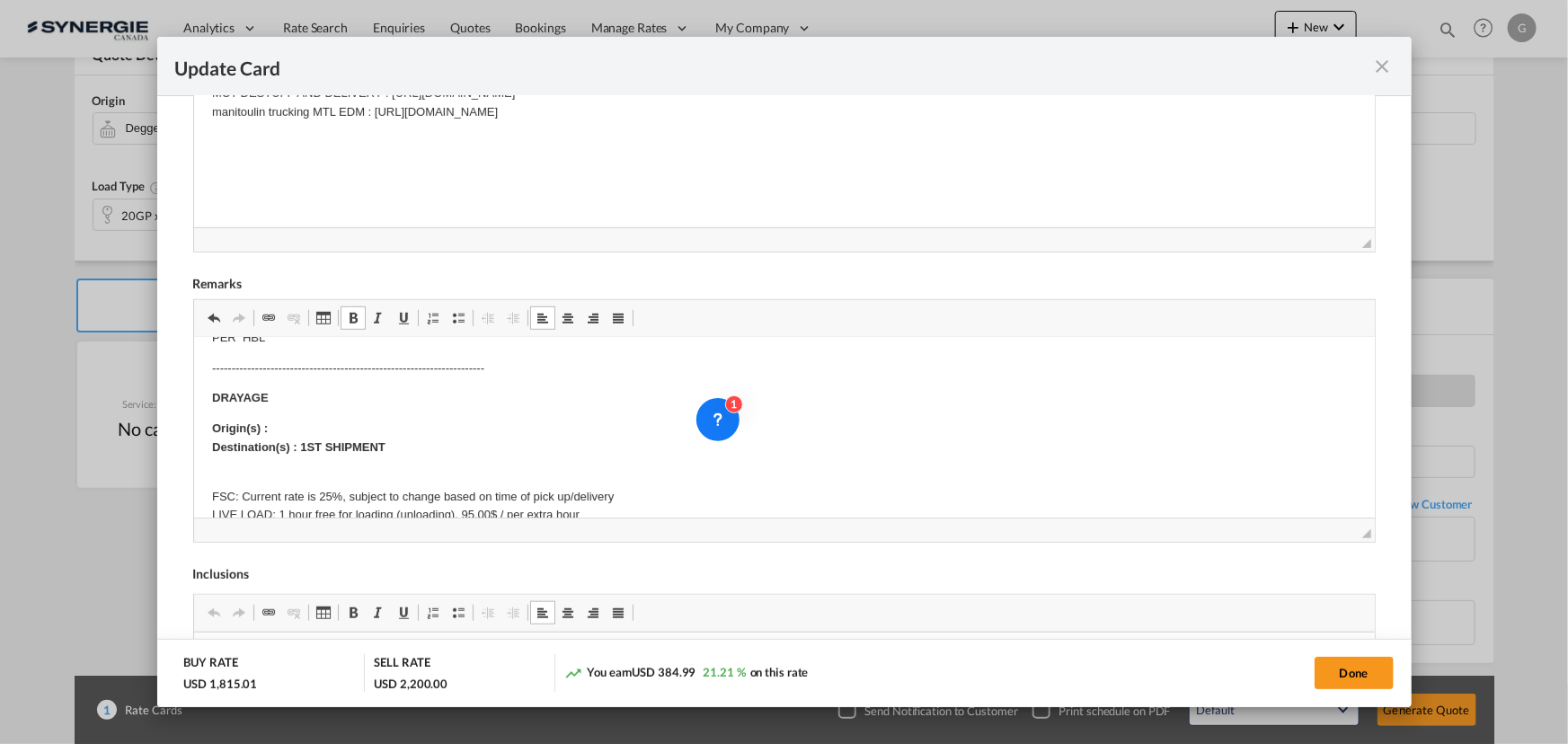 scroll, scrollTop: 0, scrollLeft: 0, axis: both 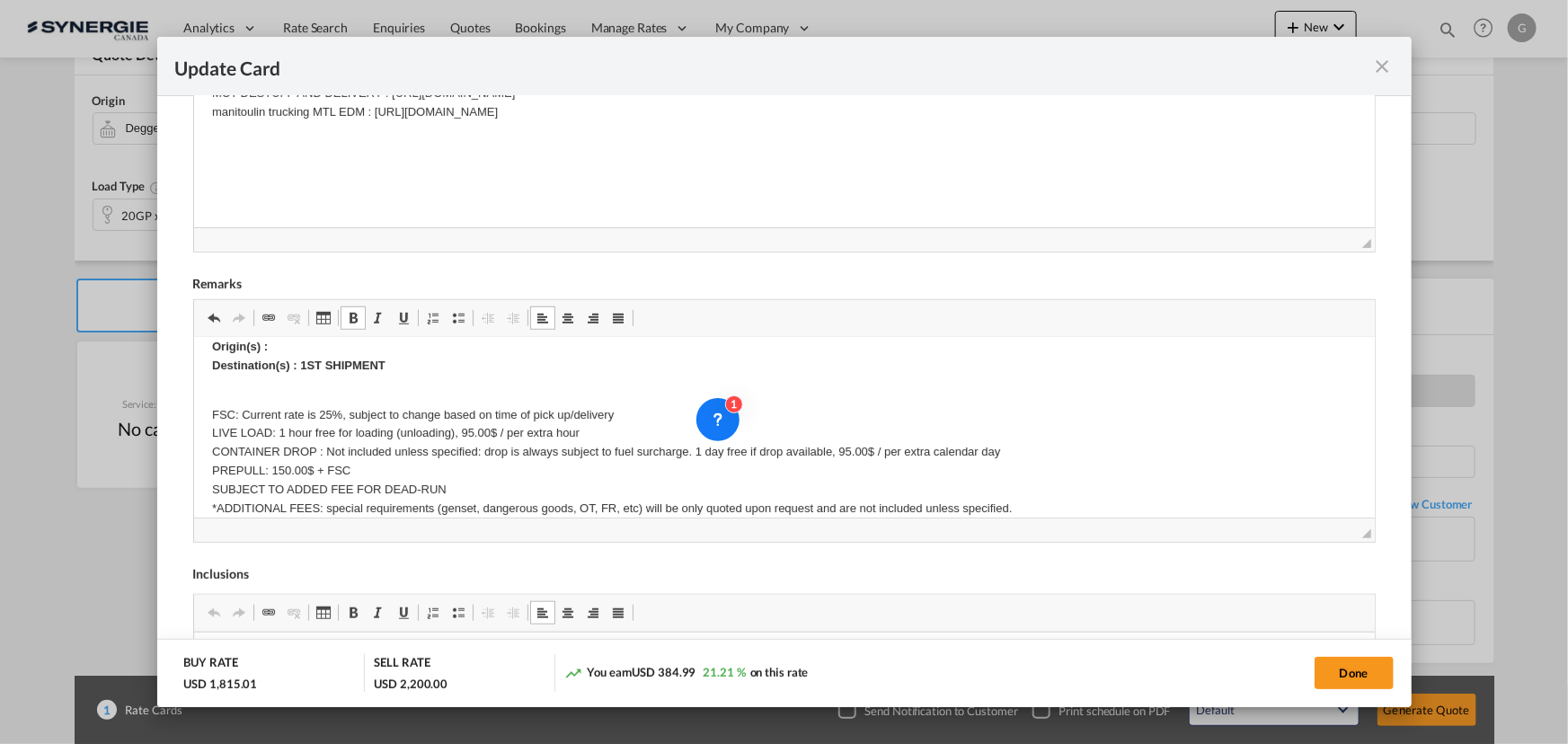 click on "Origin(s) : Destination(s) : 1ST SHIPMENT" at bounding box center [784, 366] 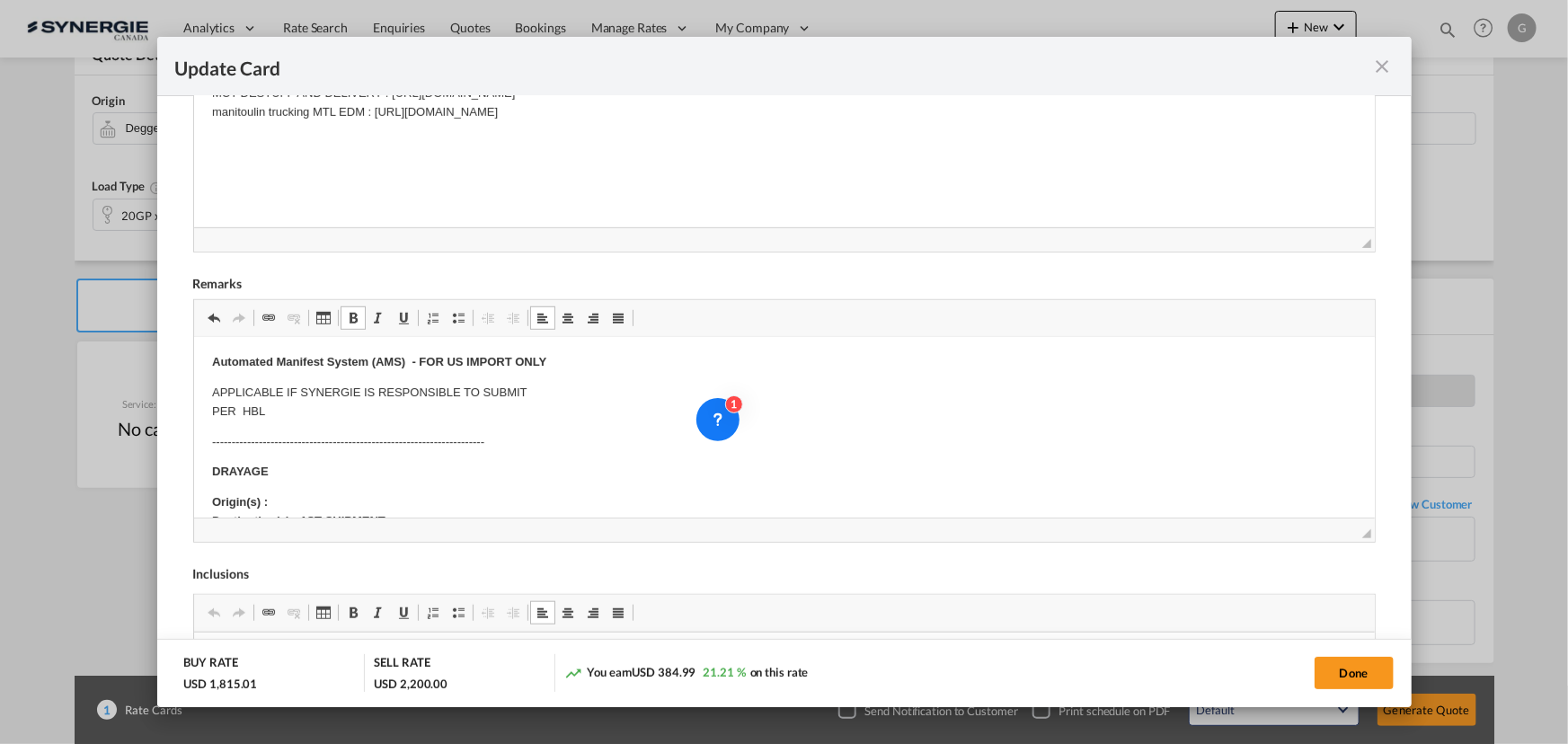 scroll, scrollTop: 408, scrollLeft: 0, axis: vertical 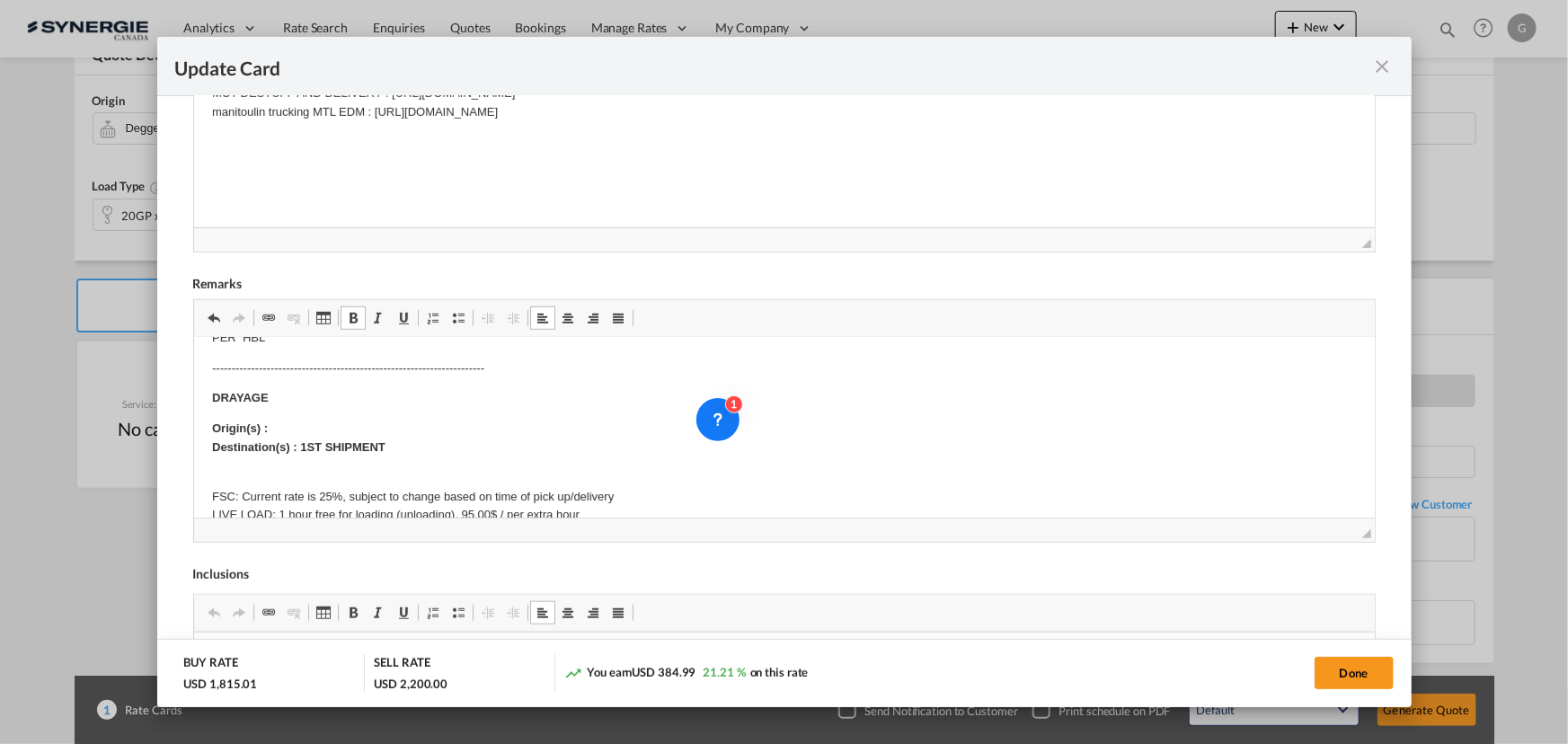 click on "Origin(s) : Destination(s) : 1ST SHIPMENT" at bounding box center (784, 447) 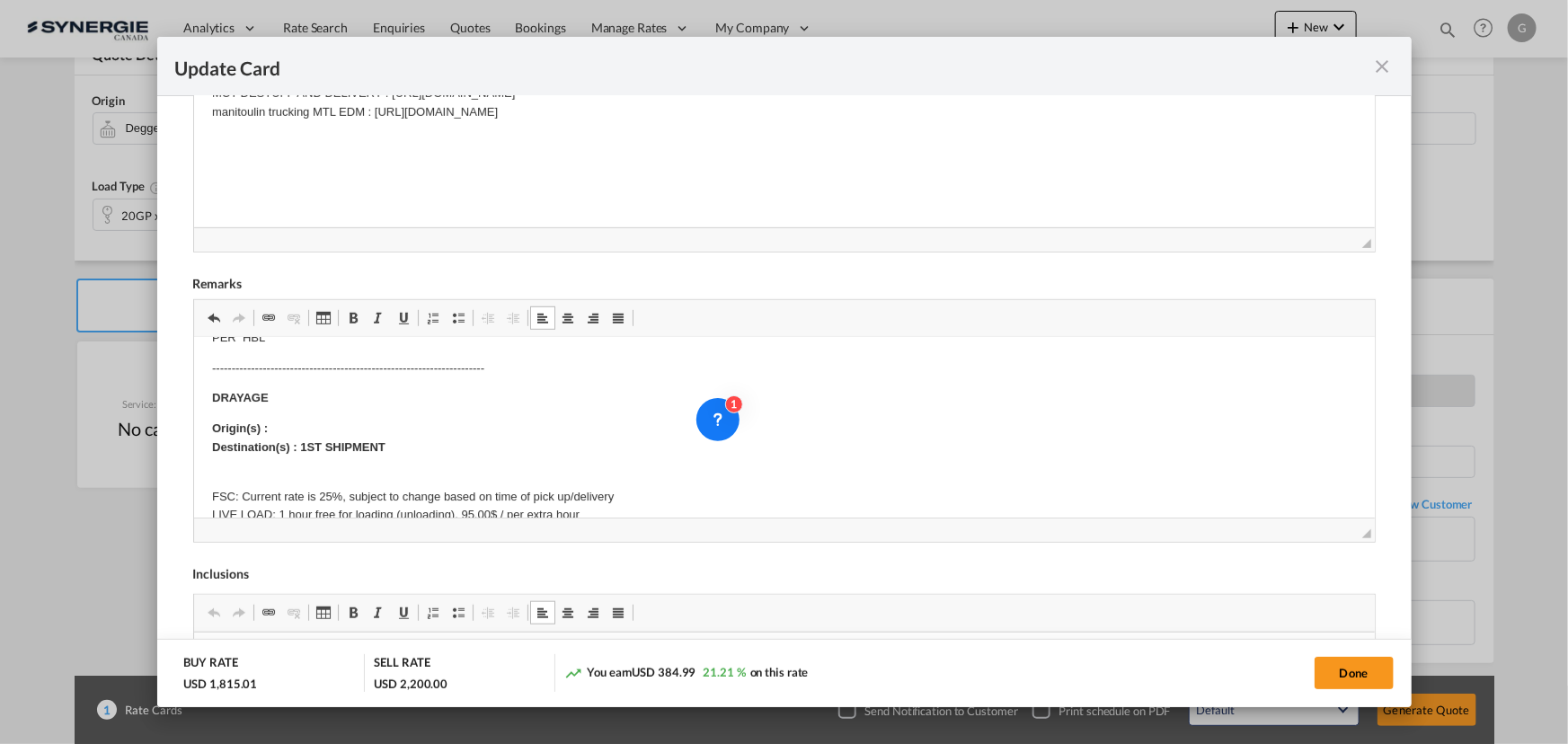 type 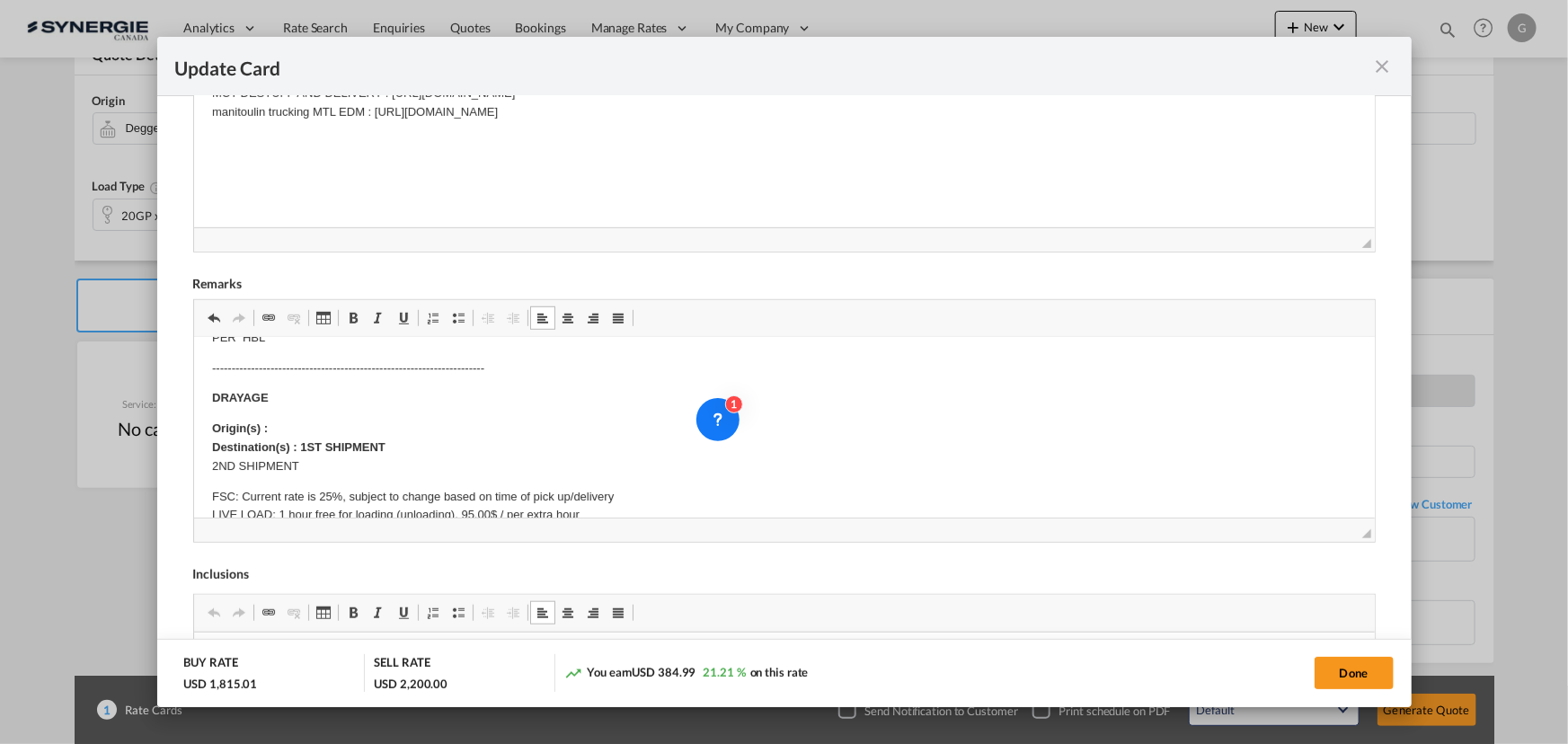 click on "Origin(s) : Destination(s) : 1ST SHIPMENT 2ND SHIPMENT" at bounding box center [784, 447] 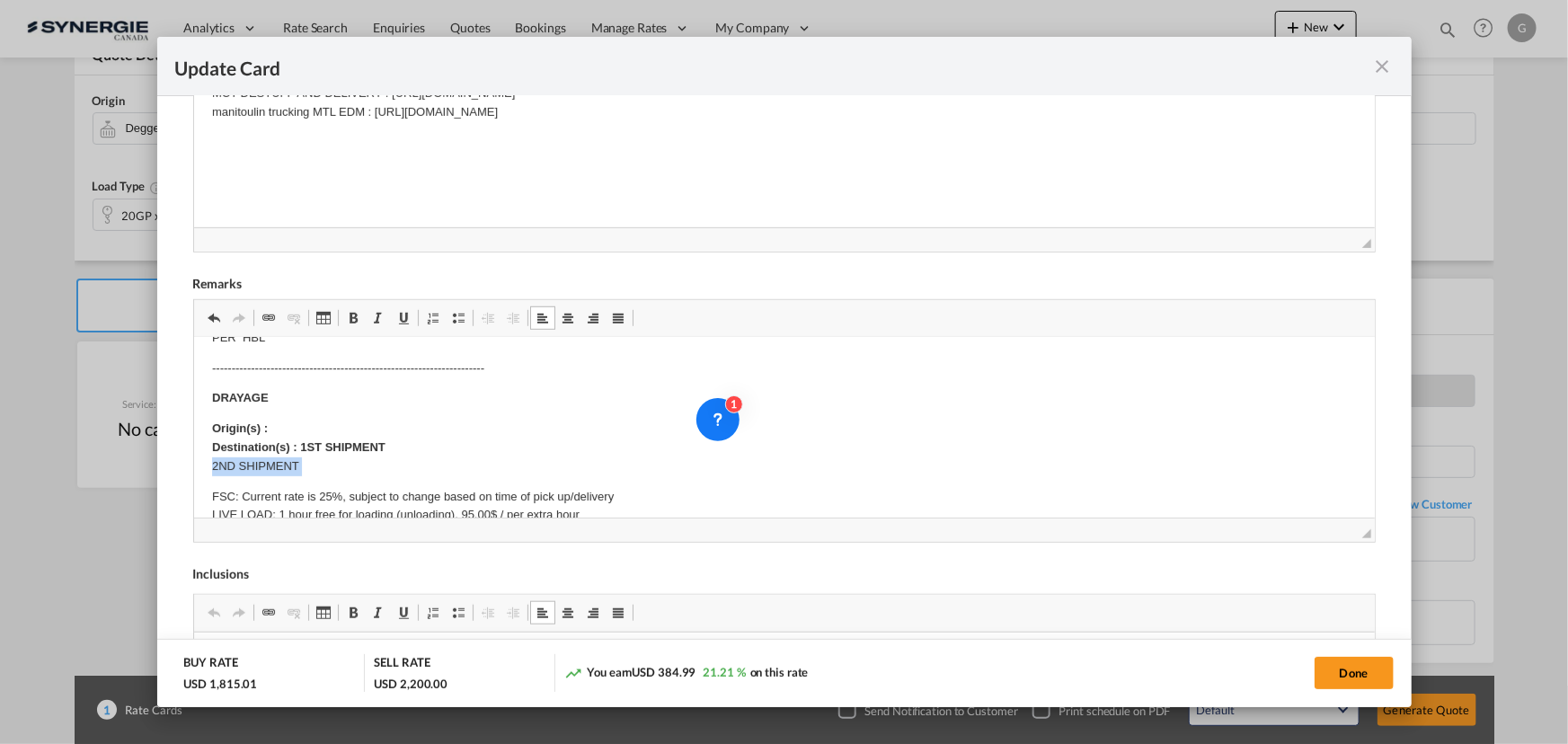 click on "Origin(s) : Destination(s) : 1ST SHIPMENT 2ND SHIPMENT" at bounding box center [784, 447] 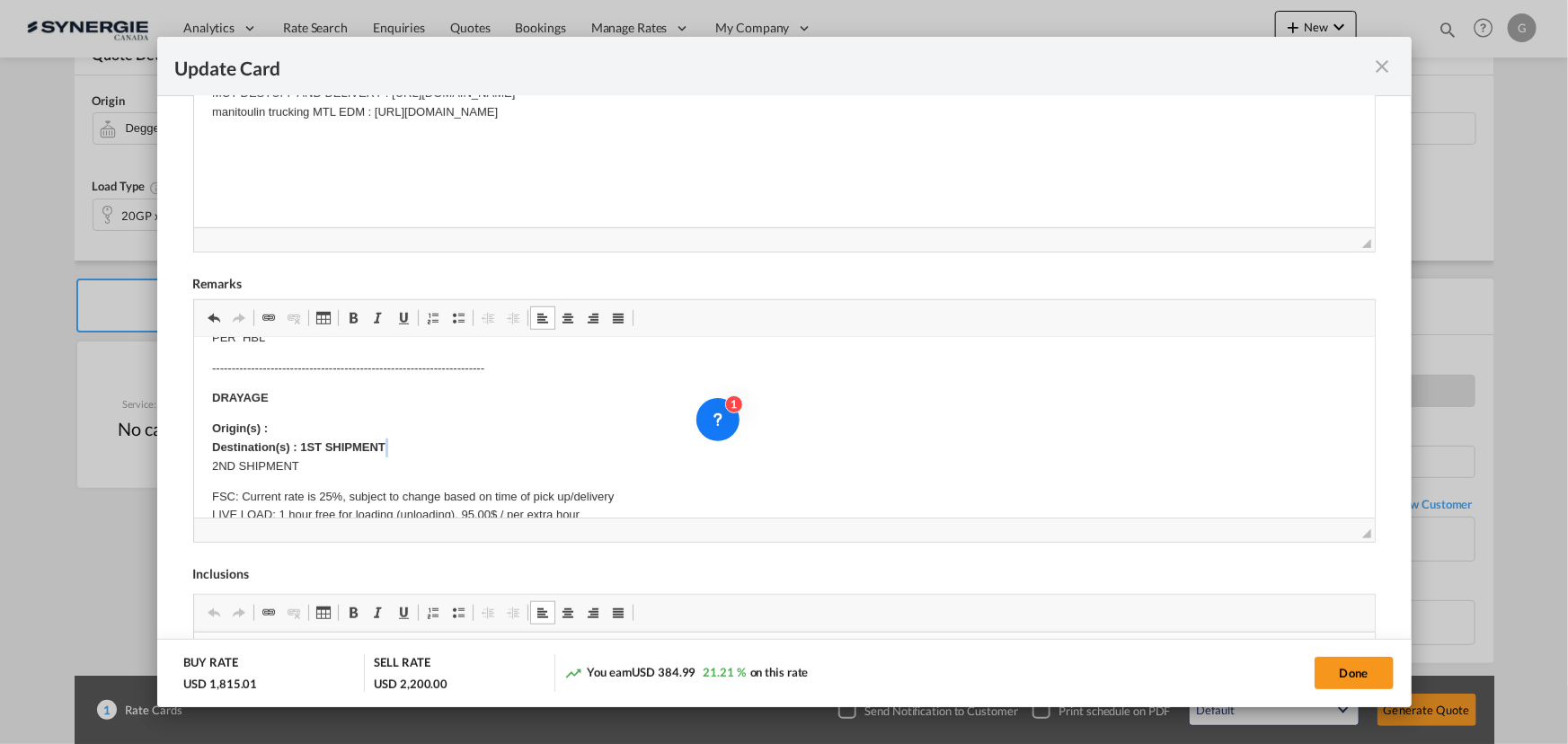 click at bounding box center [353, 318] 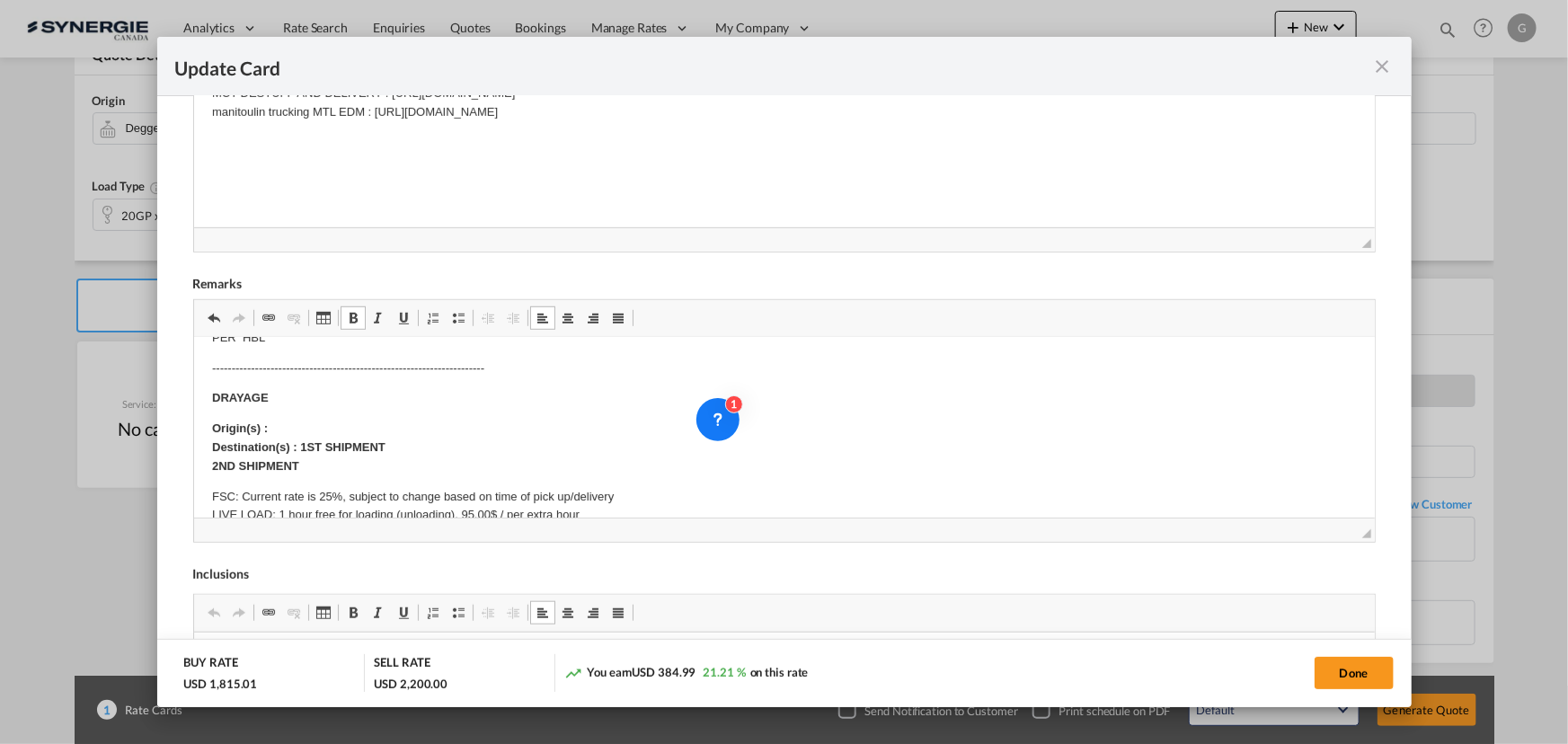 click on "Origin(s) : Destination(s) : 1ST SHIPMENT" at bounding box center (297, 438) 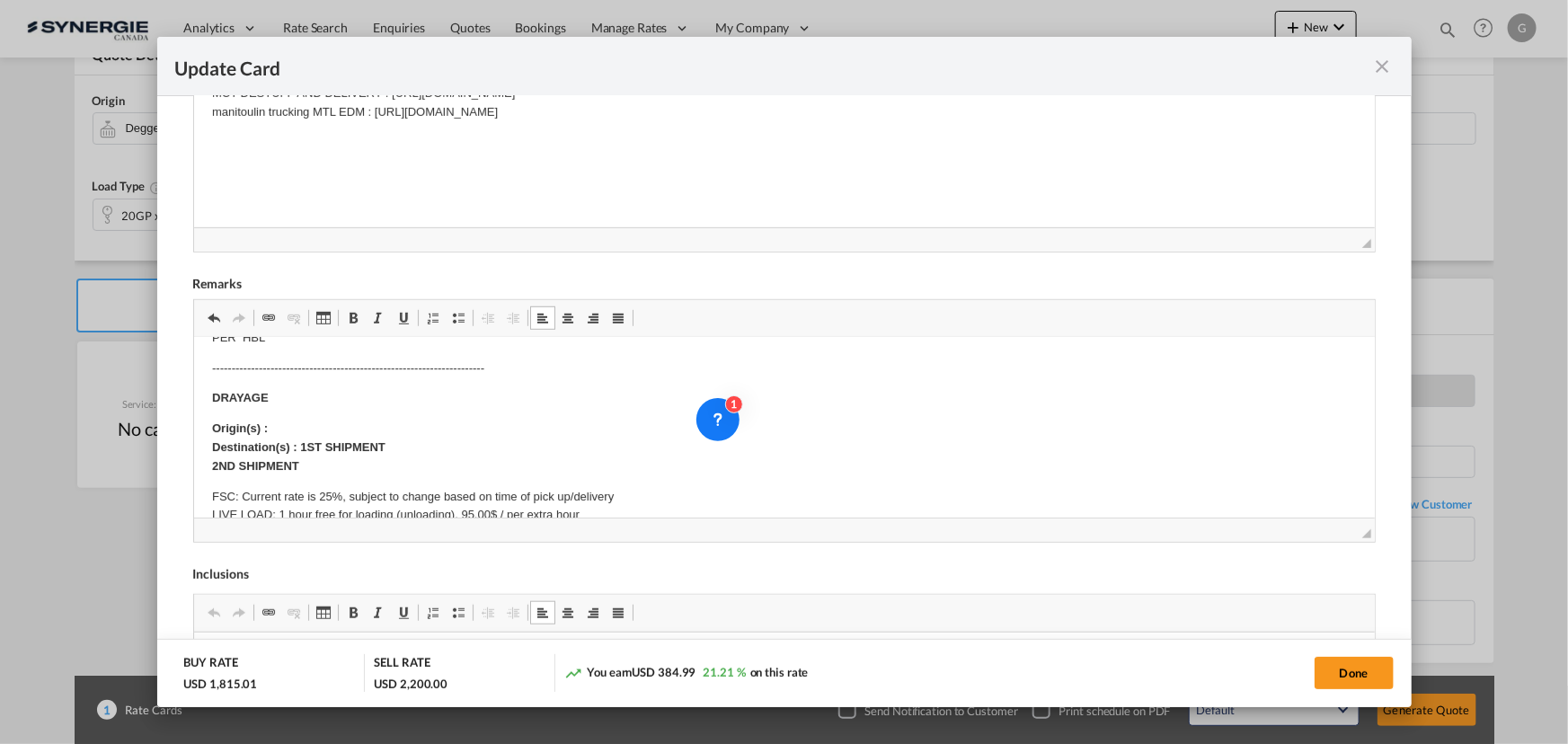 scroll, scrollTop: 408, scrollLeft: 0, axis: vertical 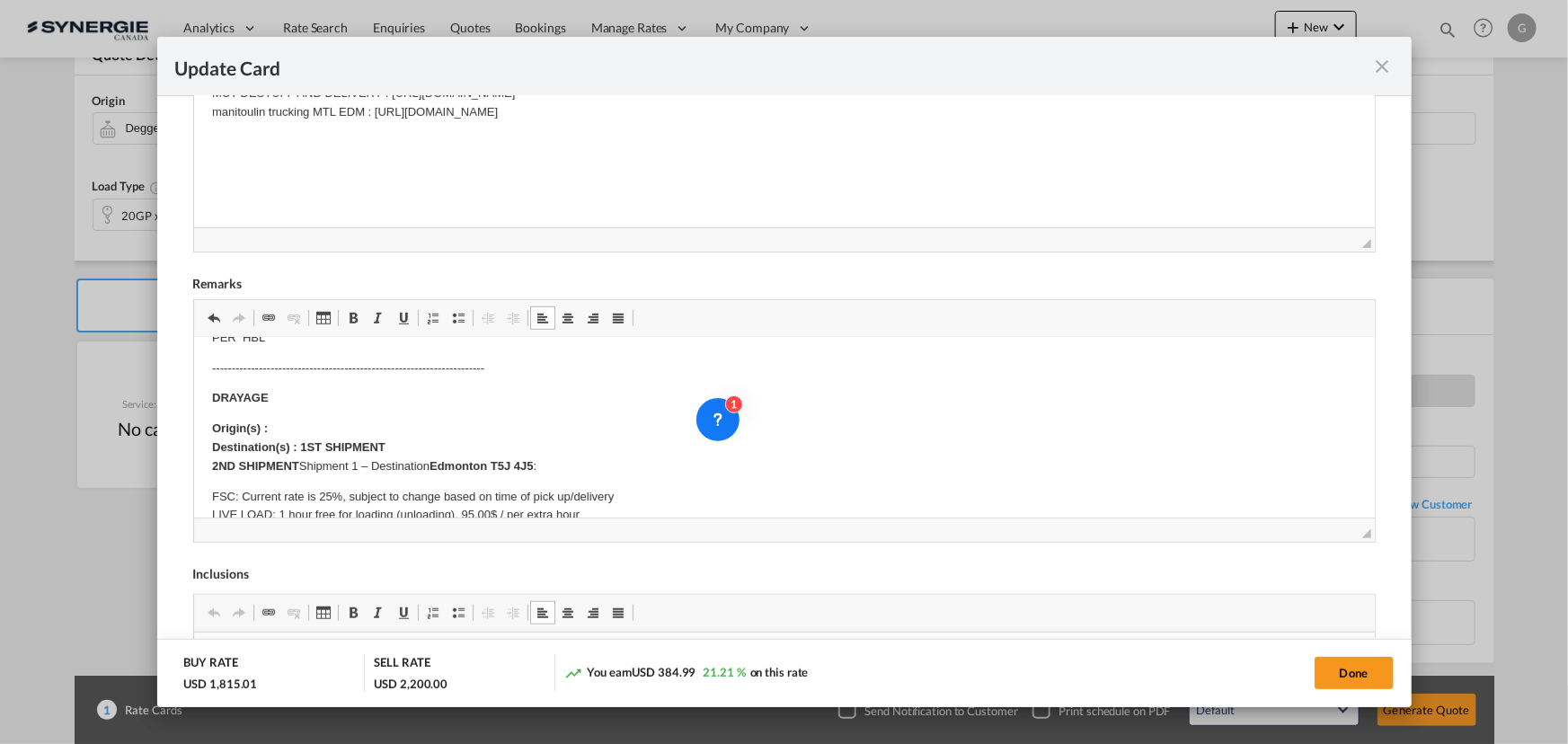 type 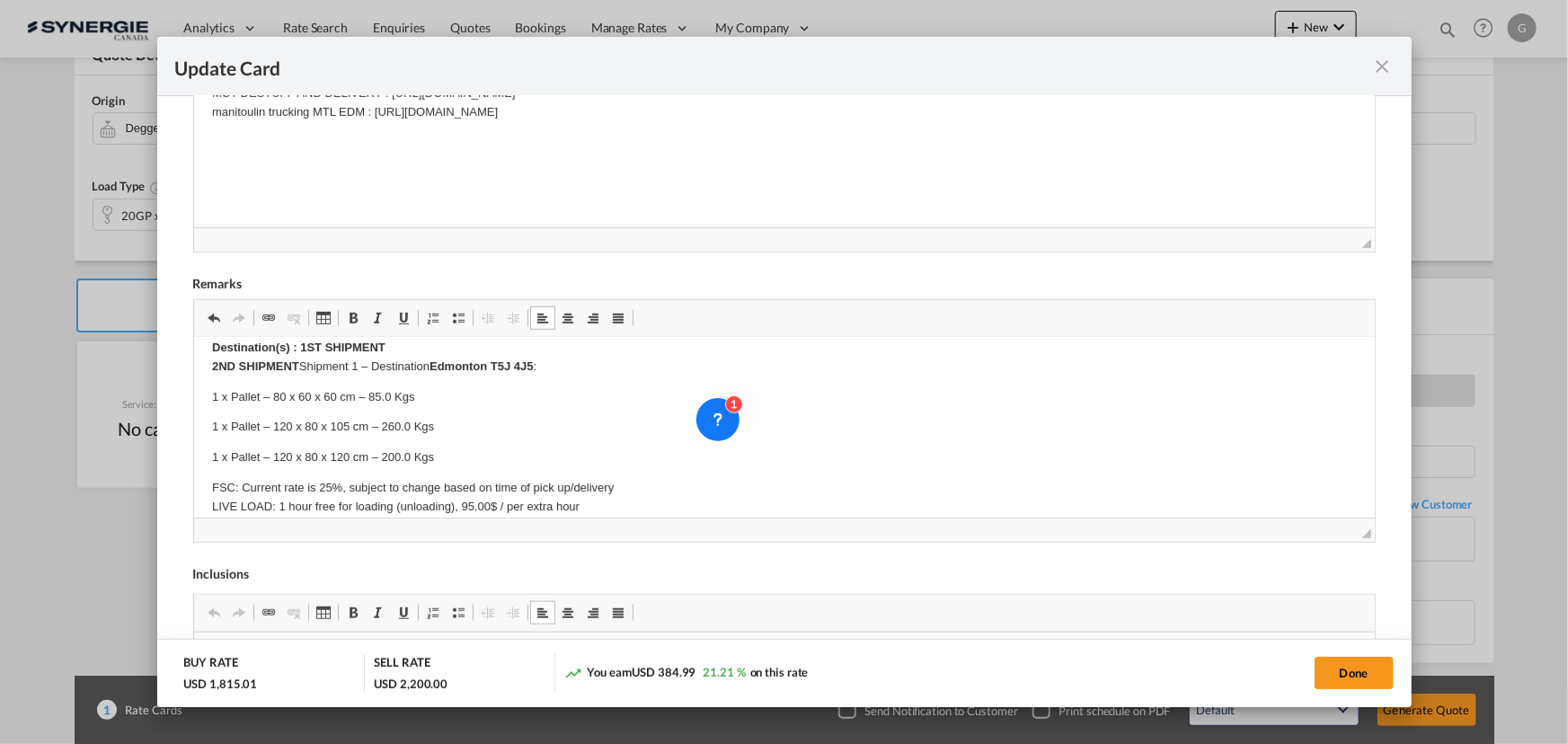 scroll, scrollTop: 536, scrollLeft: 0, axis: vertical 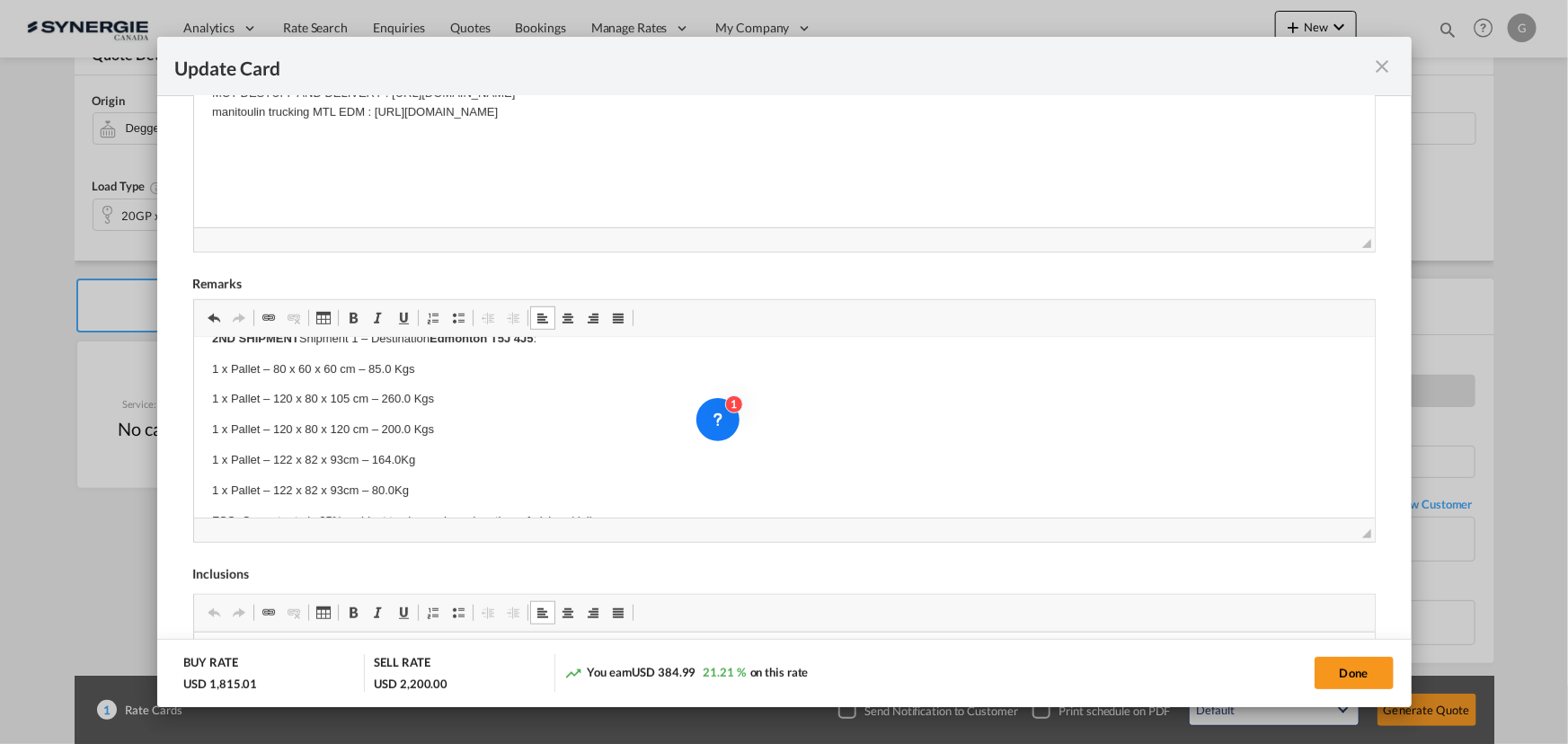 click on "1 x Pallet – 80 x 60 x 60 cm – 85.0 Kgs" at bounding box center [784, 369] 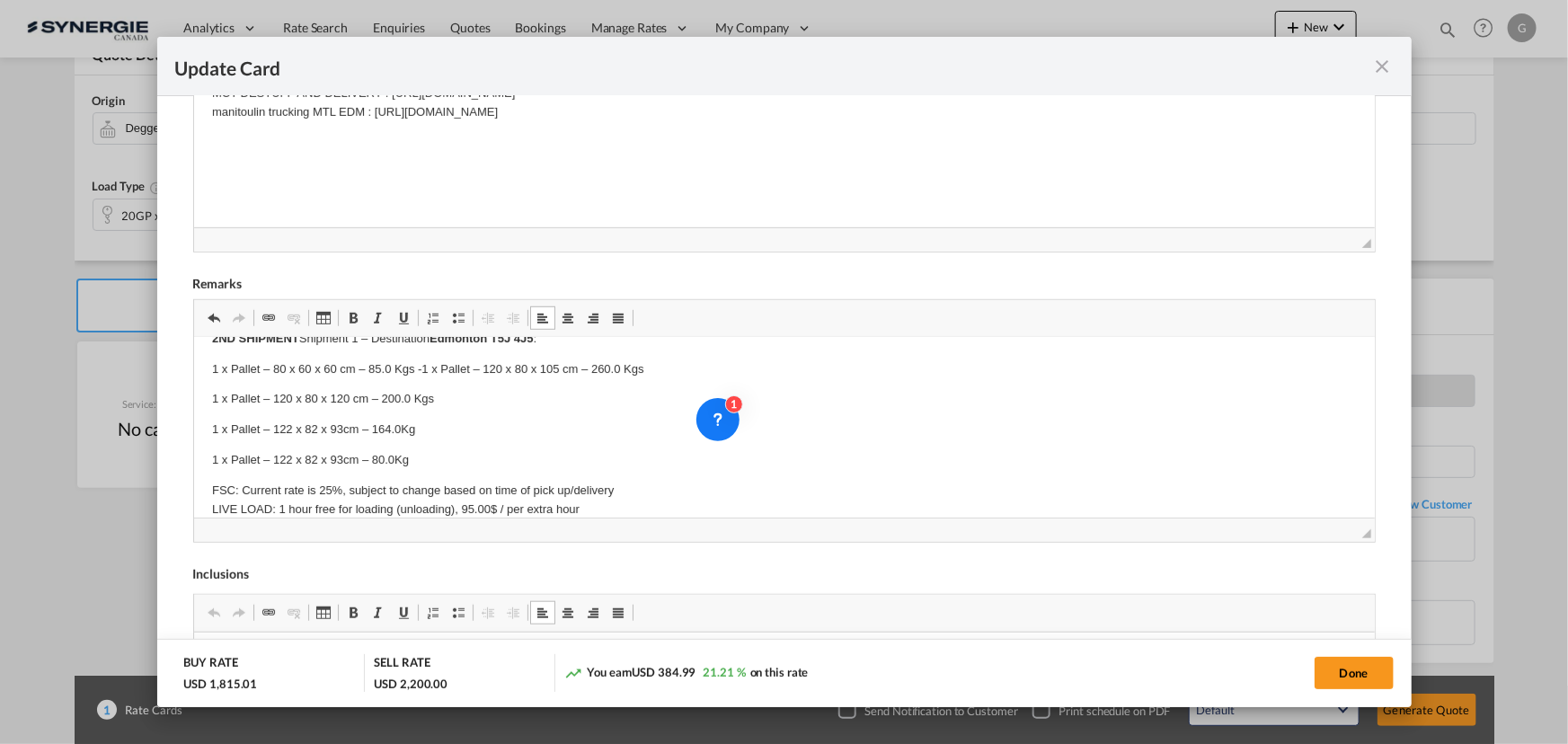 click on "1 x Pallet – 80 x 60 x 60 cm – 85.0 Kgs -  1 x Pallet – 120 x 80 x 105 cm – 260.0 Kgs" at bounding box center (784, 369) 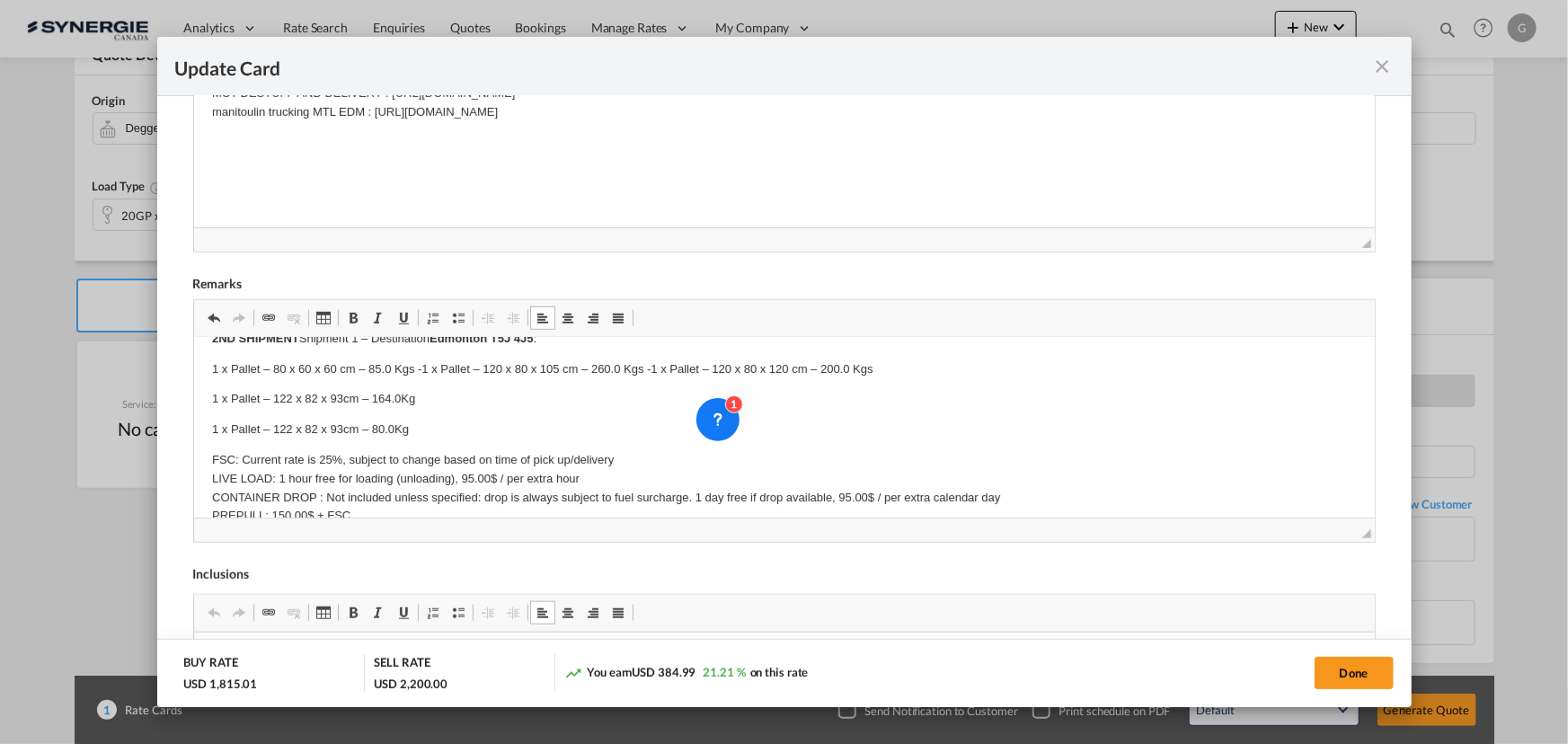 click on "1 x Pallet – 80 x 60 x 60 cm – 85.0 Kgs -  1 x Pallet – 120 x 80 x 105 cm – 260.0 Kgs -  1 x Pallet – 120 x 80 x 120 cm – 200.0 Kgs" at bounding box center [784, 369] 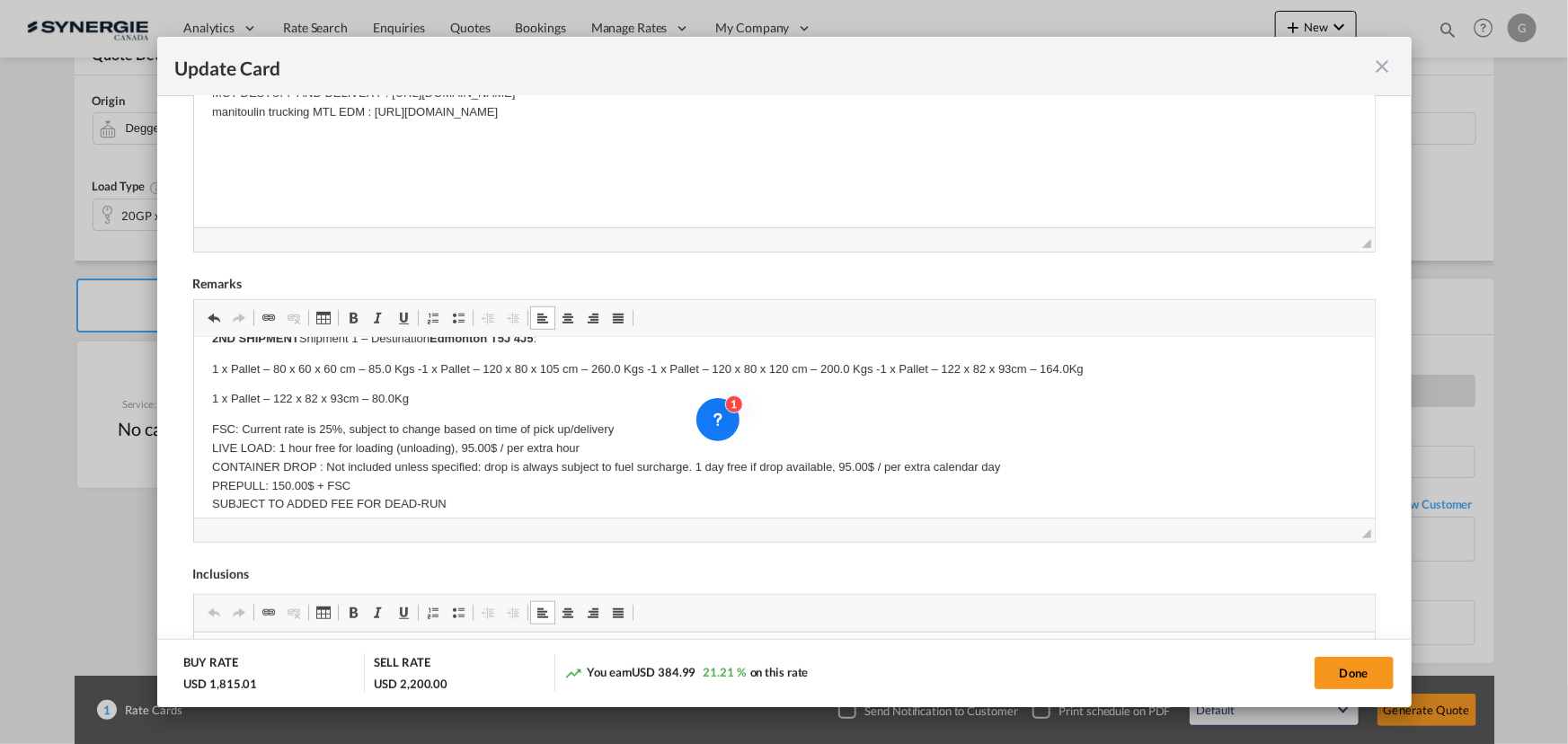 click on "Origin Charges Pick-up location : Currency is converted based on the date of sailing 1 hour free for loading (unloading), 125.00$ / per extra hour Subject to VGM weighing and transmission extra charge Subject to export license cost 75.00$ ([GEOGRAPHIC_DATA] only) —--------------------------------------------------------------- E Manifest (ACI): Applicable if Synergie is responsible to submit Per E-manifest and per HBL Frob ACI filing: 50$ usd - this is when a container is discharged at a canadian port but the final destination is in us (per HBL) Late E-manifest or ACI filing: minimum 75$ usd (case by case depending the time we need to fix the issue on late filing) per HBL ---------------------------------------------------------------------  Automated Manifest System (AMS)  - FOR US IMPORT ONLY APPLICABLE IF SYNERGIE IS RESPONSIBLE TO SUBMIT PER  HBL ---------------------------------------------------------------------- DRAYAGE Origin(s) : Destination(s) : 1ST SHIPMENT 2ND SHIPMENT  Shipment 1 – Destination" at bounding box center [784, 498] 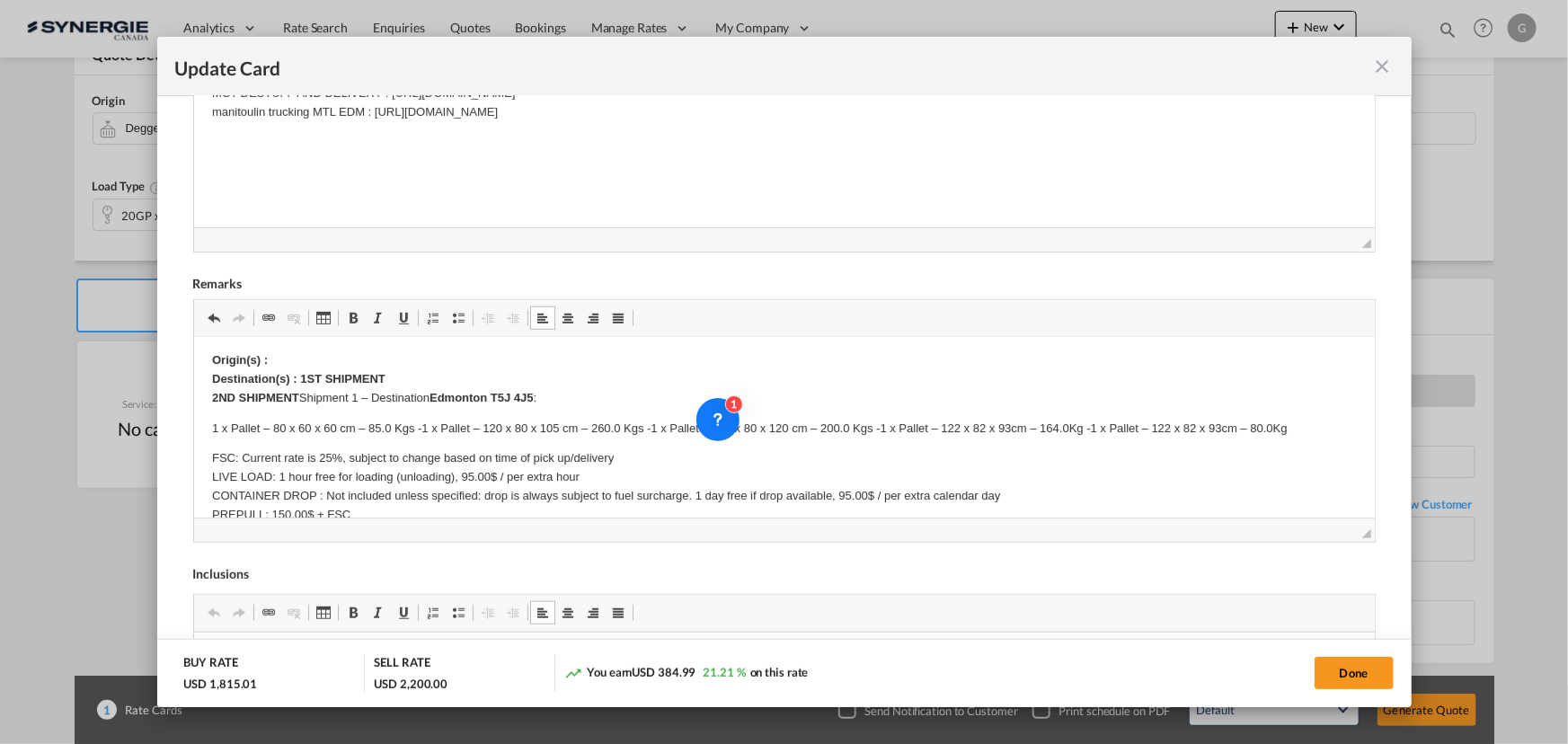 scroll, scrollTop: 454, scrollLeft: 0, axis: vertical 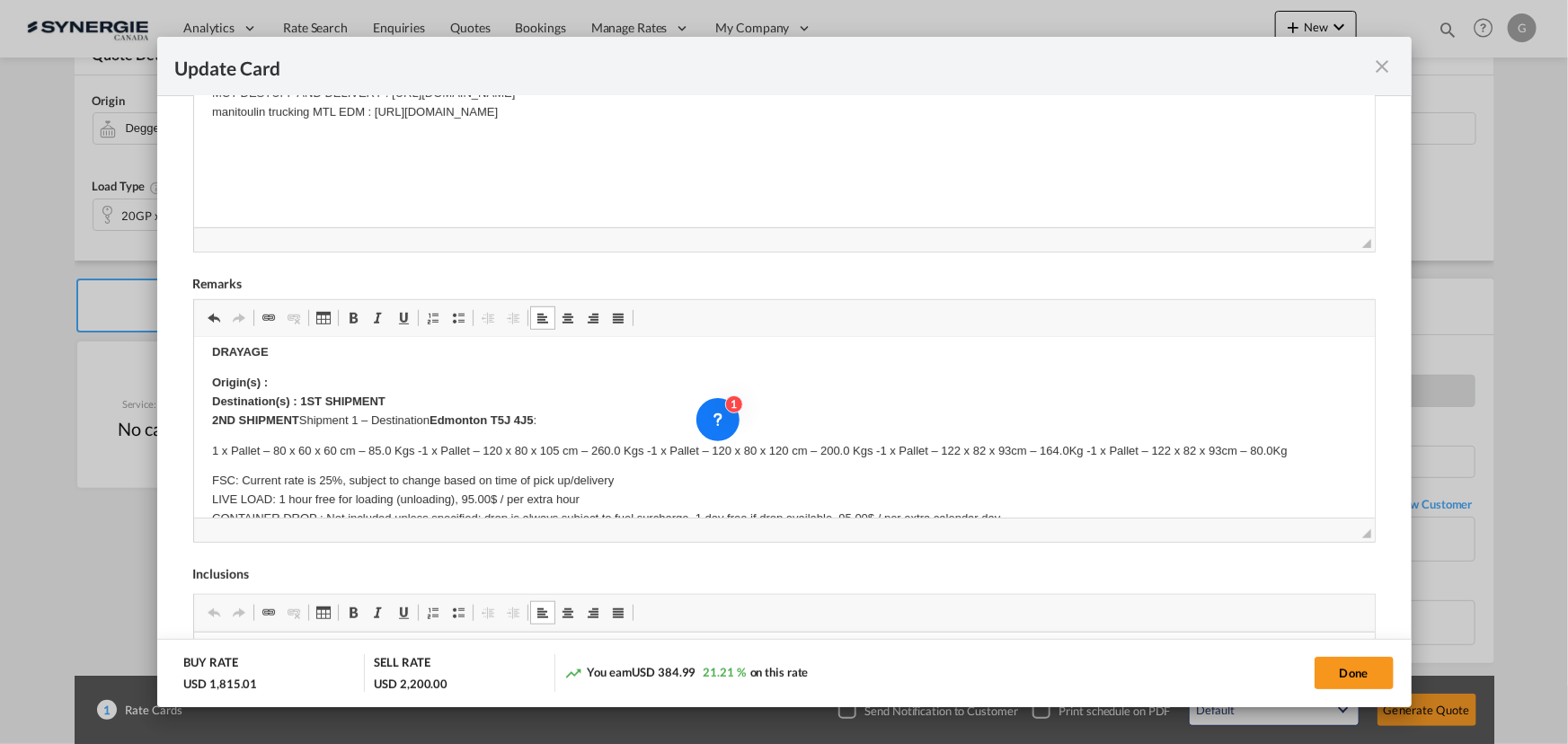 click on "Origin(s) : Destination(s) : 1ST SHIPMENT 2ND SHIPMENT  Shipment 1 – Destination  [GEOGRAPHIC_DATA] T5J 4J5 :" at bounding box center (784, 402) 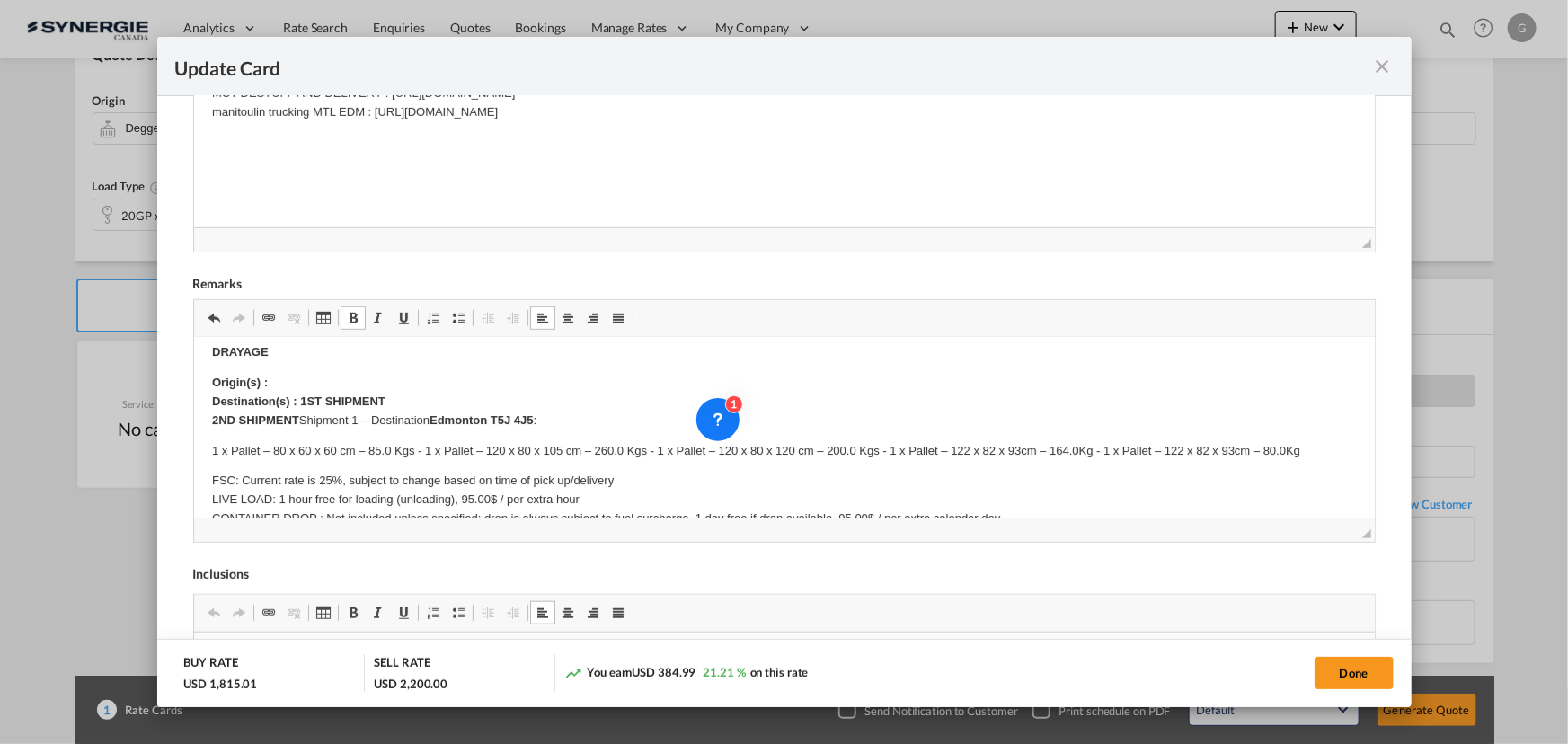 click on "Origin Charges Pick-up location : Currency is converted based on the date of sailing 1 hour free for loading (unloading), 125.00$ / per extra hour Subject to VGM weighing and transmission extra charge Subject to export license cost 75.00$ ([GEOGRAPHIC_DATA] only) —--------------------------------------------------------------- E Manifest (ACI): Applicable if Synergie is responsible to submit Per E-manifest and per HBL Frob ACI filing: 50$ usd - this is when a container is discharged at a canadian port but the final destination is in us (per HBL) Late E-manifest or ACI filing: minimum 75$ usd (case by case depending the time we need to fix the issue on late filing) per HBL ---------------------------------------------------------------------  Automated Manifest System (AMS)  - FOR US IMPORT ONLY APPLICABLE IF SYNERGIE IS RESPONSIBLE TO SUBMIT PER  HBL ---------------------------------------------------------------------- DRAYAGE Origin(s) : Destination(s) : 1ST SHIPMENT 2ND SHIPMENT  Shipment 1 – Destination" at bounding box center (784, 564) 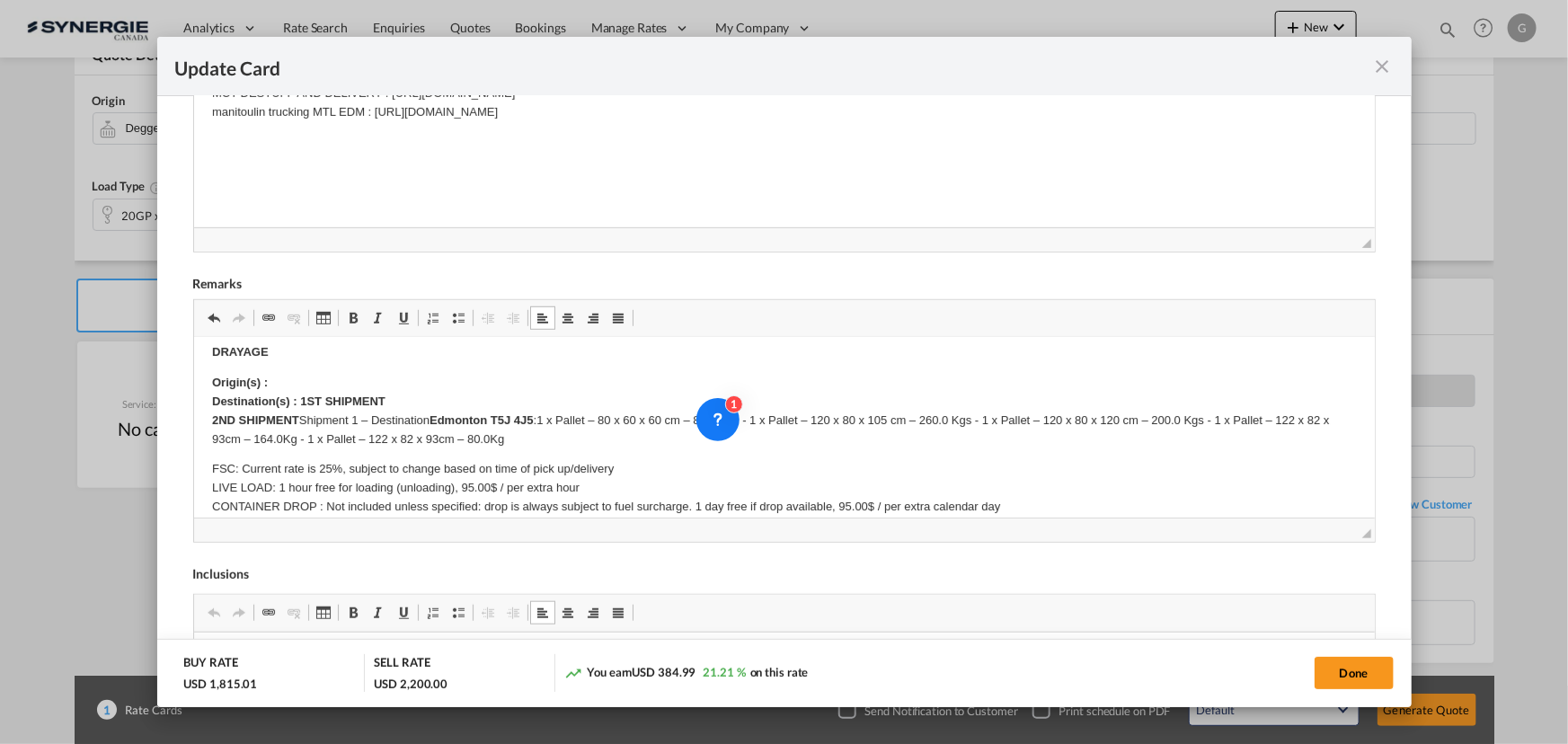 click on "Origin(s) : Destination(s) : 1ST SHIPMENT 2ND SHIPMENT  Shipment 1 – Destination  [GEOGRAPHIC_DATA] T5J 4J5 :  1 x Pallet – 80 x 60 x 60 cm – 85.0 Kgs - 1 x Pallet – 120 x 80 x 105 cm – 260.0 Kgs - 1 x Pallet – 120 x 80 x 120 cm – 200.0 Kgs - 1 x Pallet – 122 x 82 x 93cm – 164.0Kg - 1 x Pallet – 122 x 82 x 93cm – 80.0Kg" at bounding box center (784, 411) 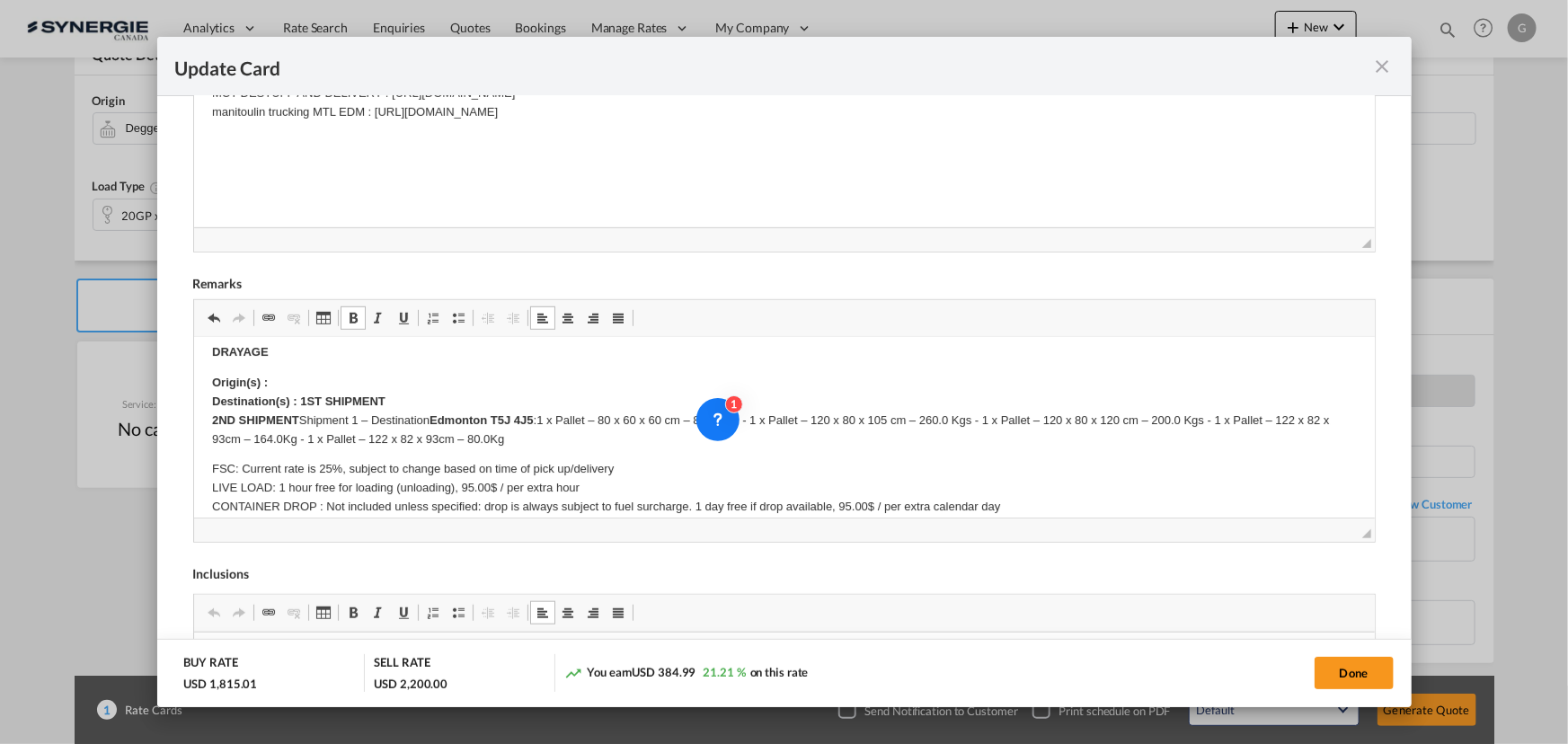 click on "Origin(s) : Destination(s) : 1ST SHIPMENT 2ND SHIPMENT  Shipment 1 – Destination  [GEOGRAPHIC_DATA] T5J 4J5 :  1 x Pallet – 80 x 60 x 60 cm – 85.0 Kgs - 1 x Pallet – 120 x 80 x 105 cm – 260.0 Kgs - 1 x Pallet – 120 x 80 x 120 cm – 200.0 Kgs - 1 x Pallet – 122 x 82 x 93cm – 164.0Kg - 1 x Pallet – 122 x 82 x 93cm – 80.0Kg" at bounding box center (784, 411) 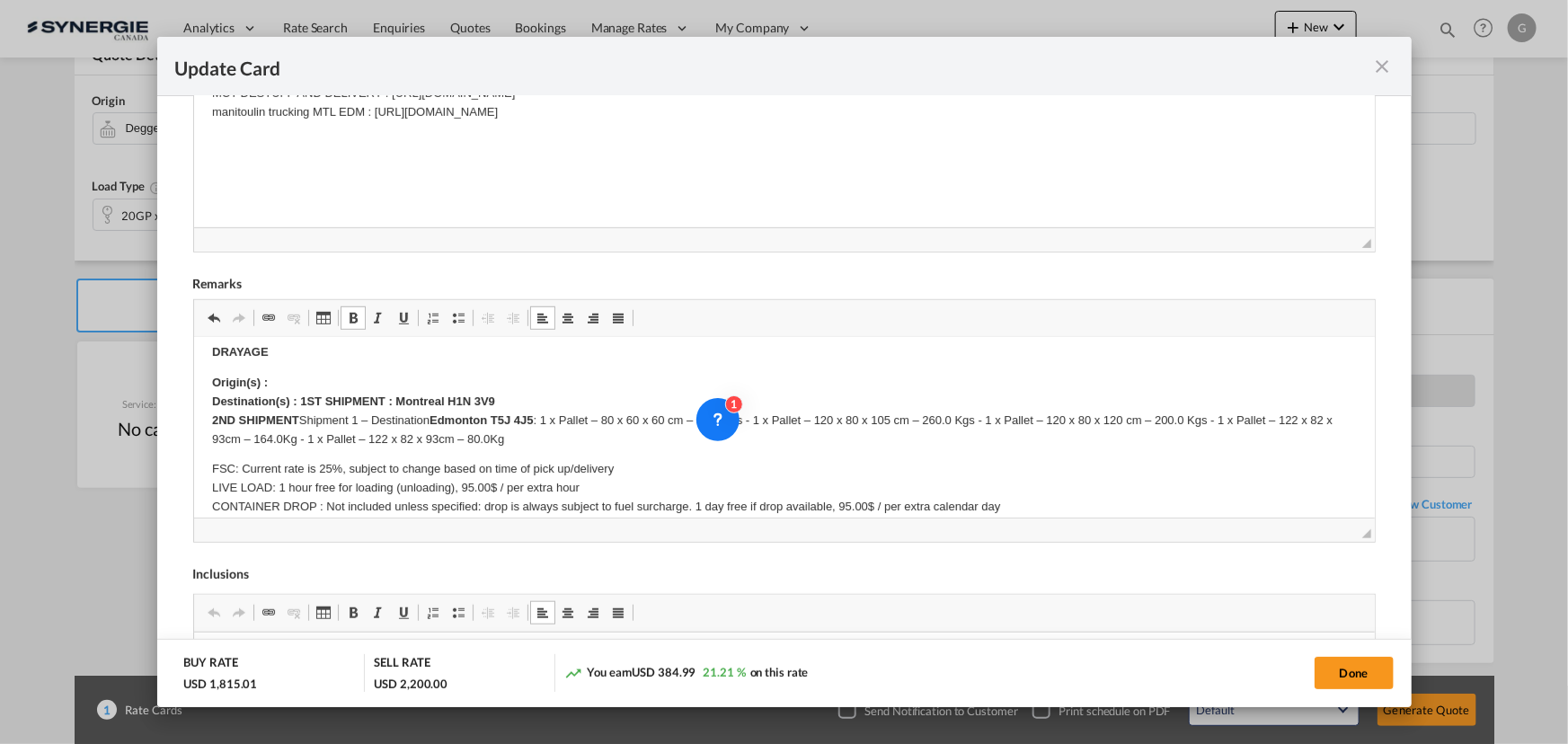 click on "Edmonton T5J 4J5" at bounding box center [481, 420] 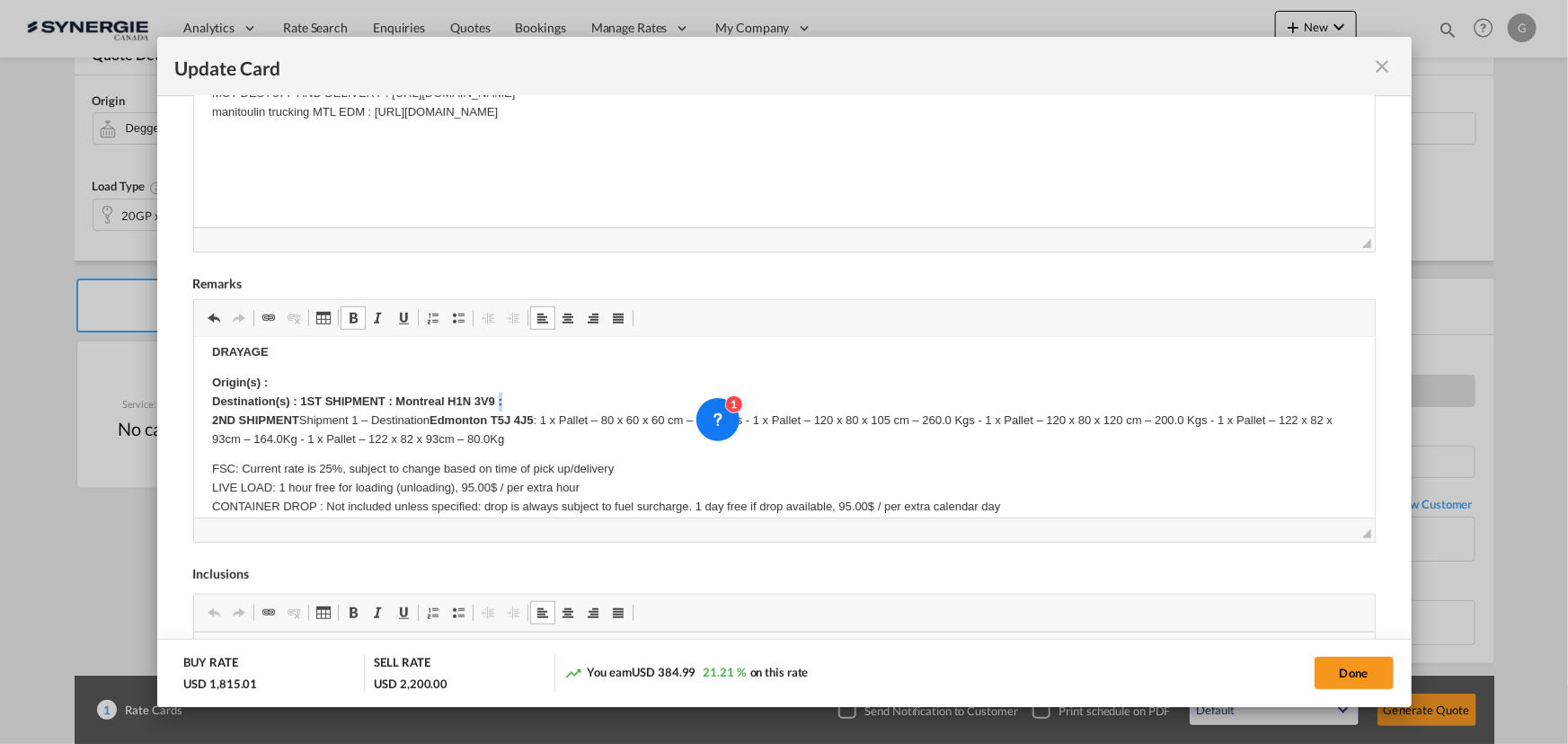 click on "Origin(s) : Destination(s) : 1ST SHIPMENT : Montreal H1N 3V9 :" at bounding box center (356, 392) 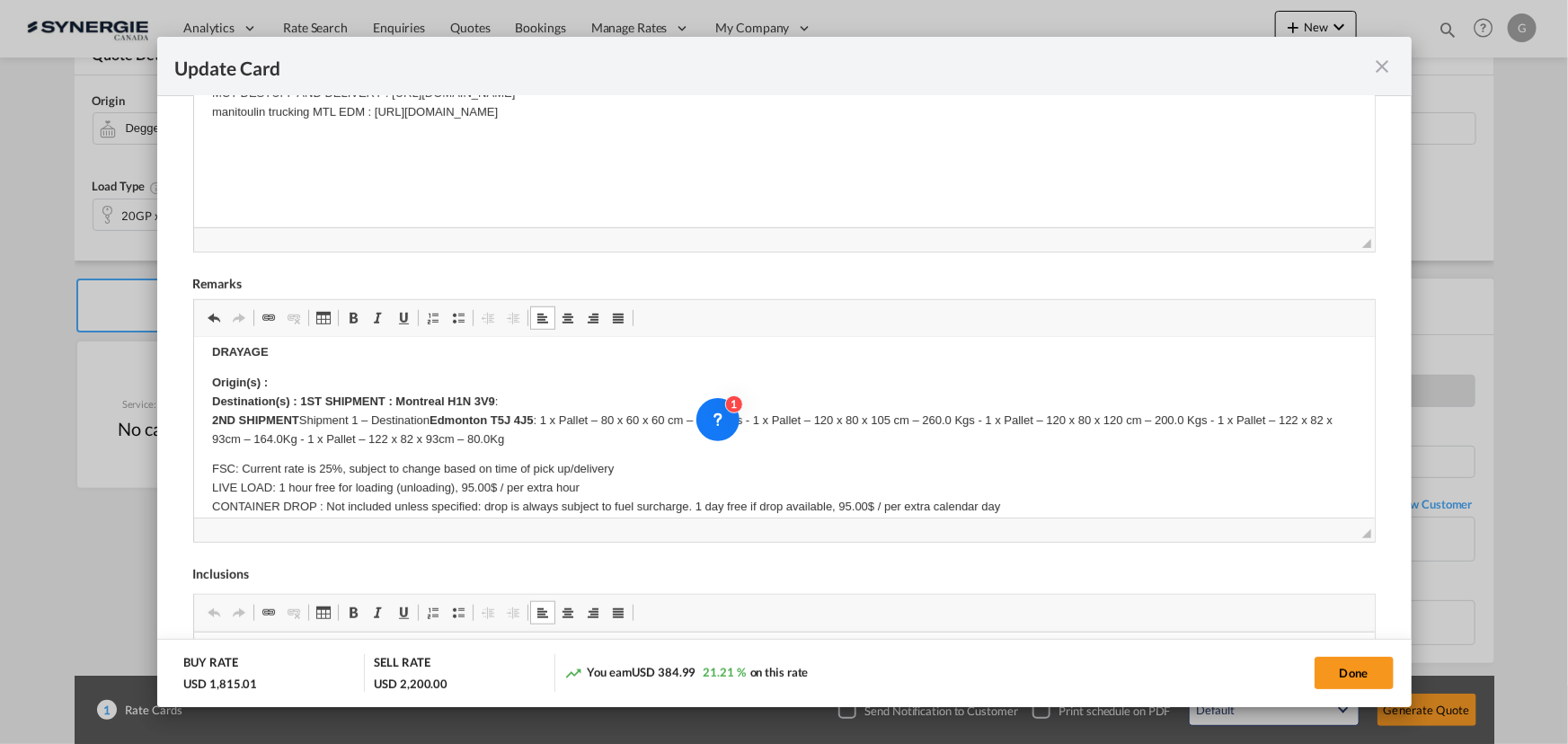 click on "Origin(s) : Destination(s) : 1ST SHIPMENT : [GEOGRAPHIC_DATA] H1N 3V9  :   2ND SHIPMENT  Shipment 1 – Destination  [GEOGRAPHIC_DATA] T5J 4J5  : 1 x Pallet – 80 x 60 x 60 cm – 85.0 Kgs - 1 x Pallet – 120 x 80 x 105 cm – 260.0 Kgs - 1 x Pallet – 120 x 80 x 120 cm – 200.0 Kgs - 1 x Pallet – 122 x 82 x 93cm – 164.0Kg - 1 x Pallet – 122 x 82 x 93cm – 80.0Kg" at bounding box center [784, 411] 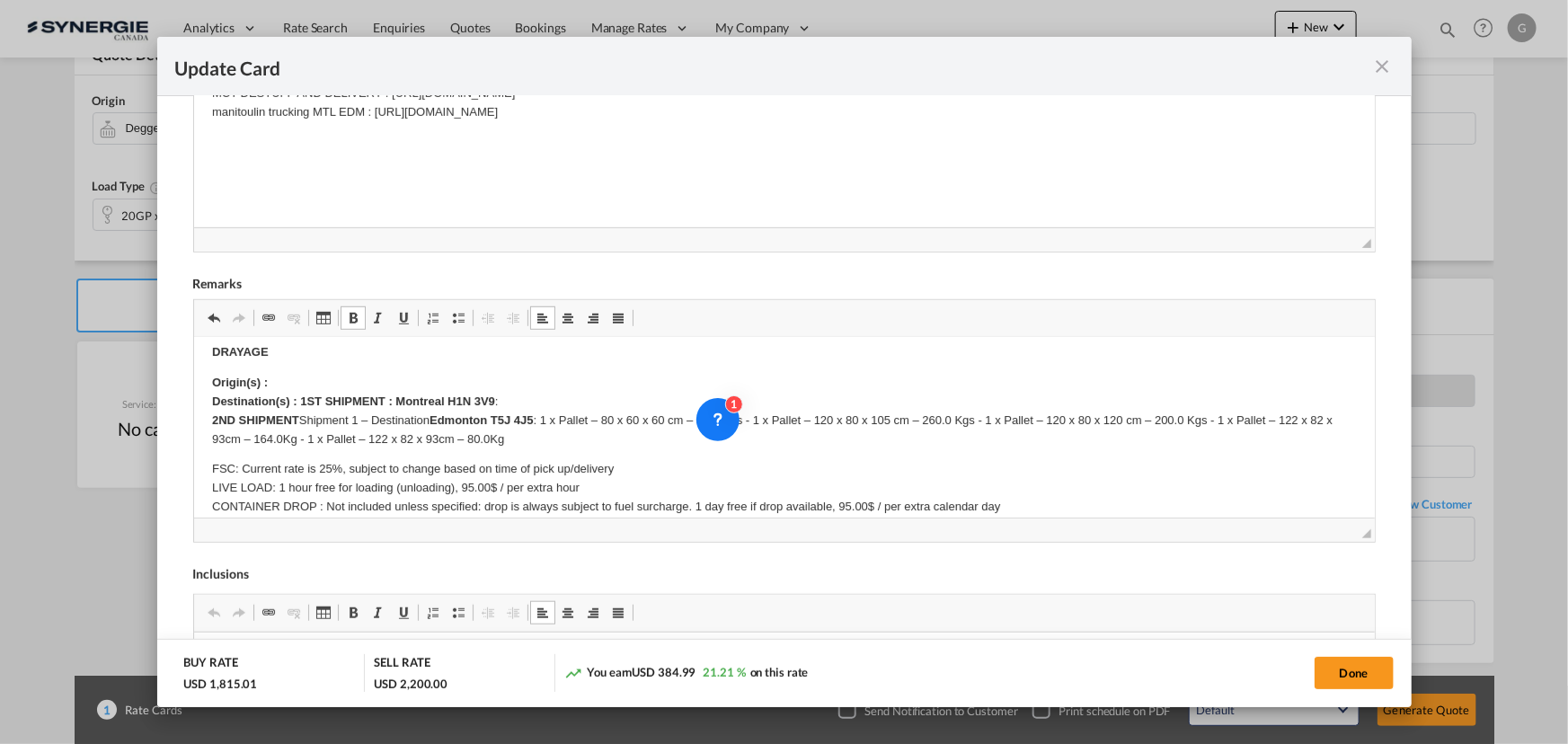 scroll, scrollTop: 454, scrollLeft: 0, axis: vertical 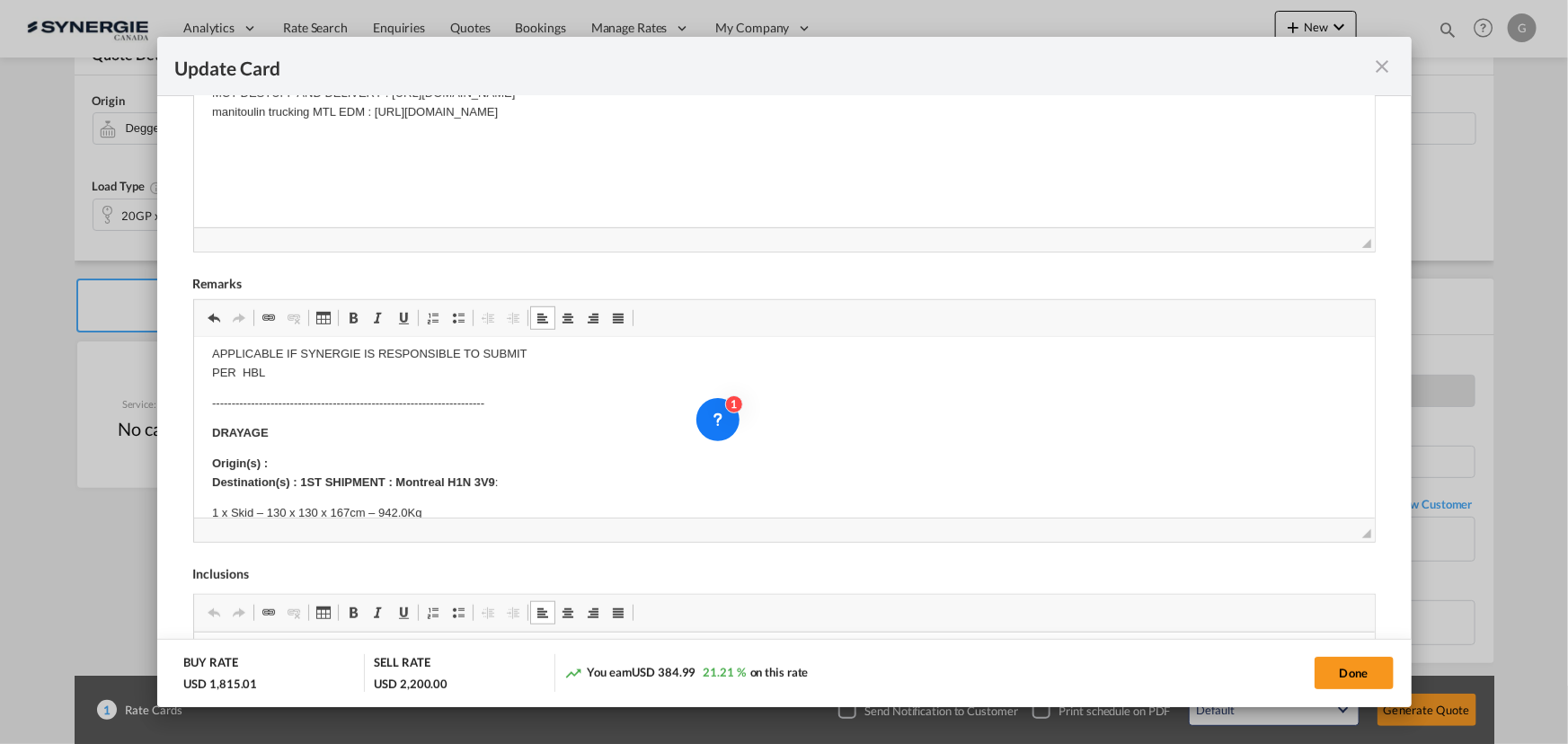 click on "Origin(s) : Destination(s) : 1ST SHIPMENT : Montreal H1N 3V9  :" at bounding box center [784, 474] 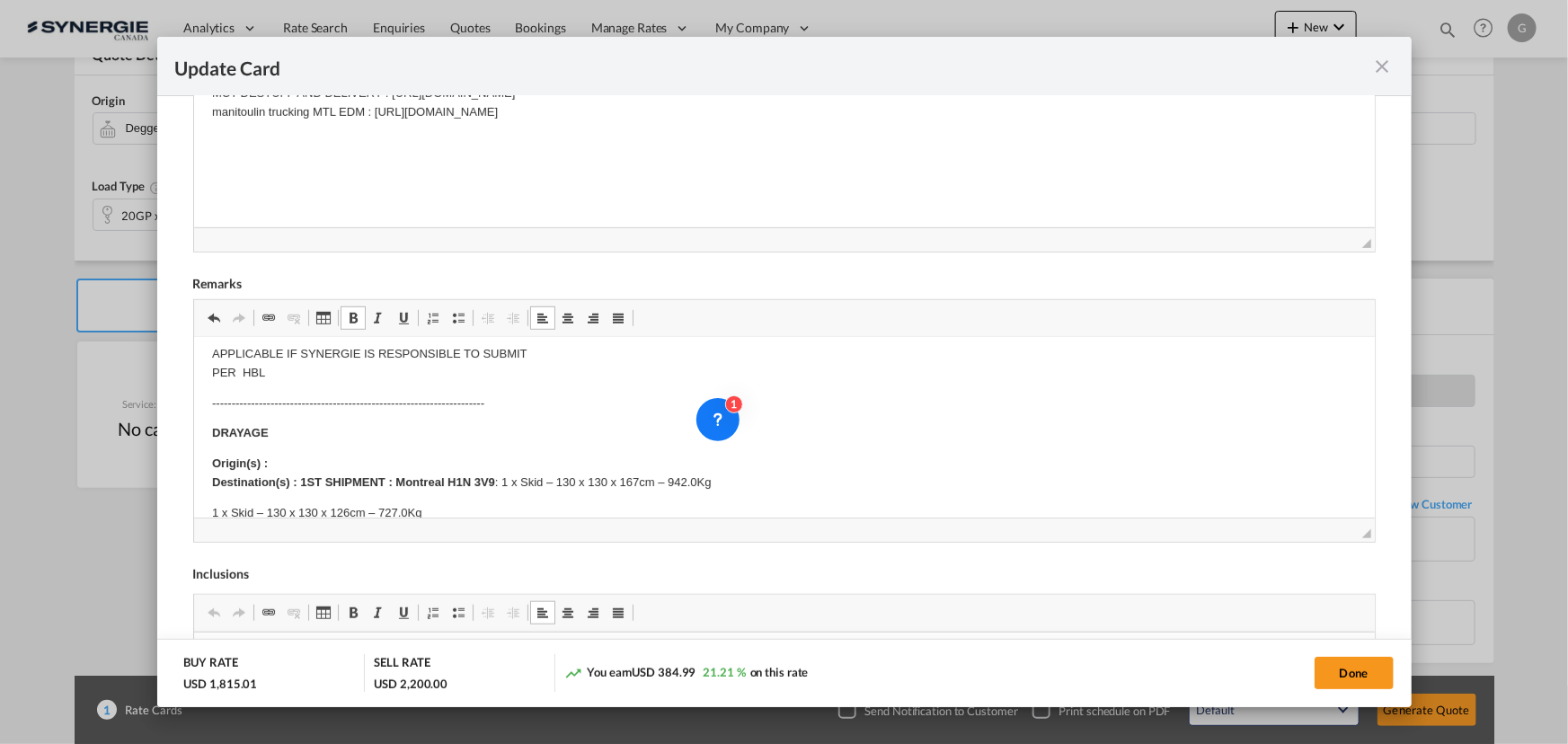 click on "Origin(s) : Destination(s) : 1ST SHIPMENT : Montreal H1N 3V9  :   1 x Skid – 130 x 130 x 167cm – 942.0Kg" at bounding box center (784, 474) 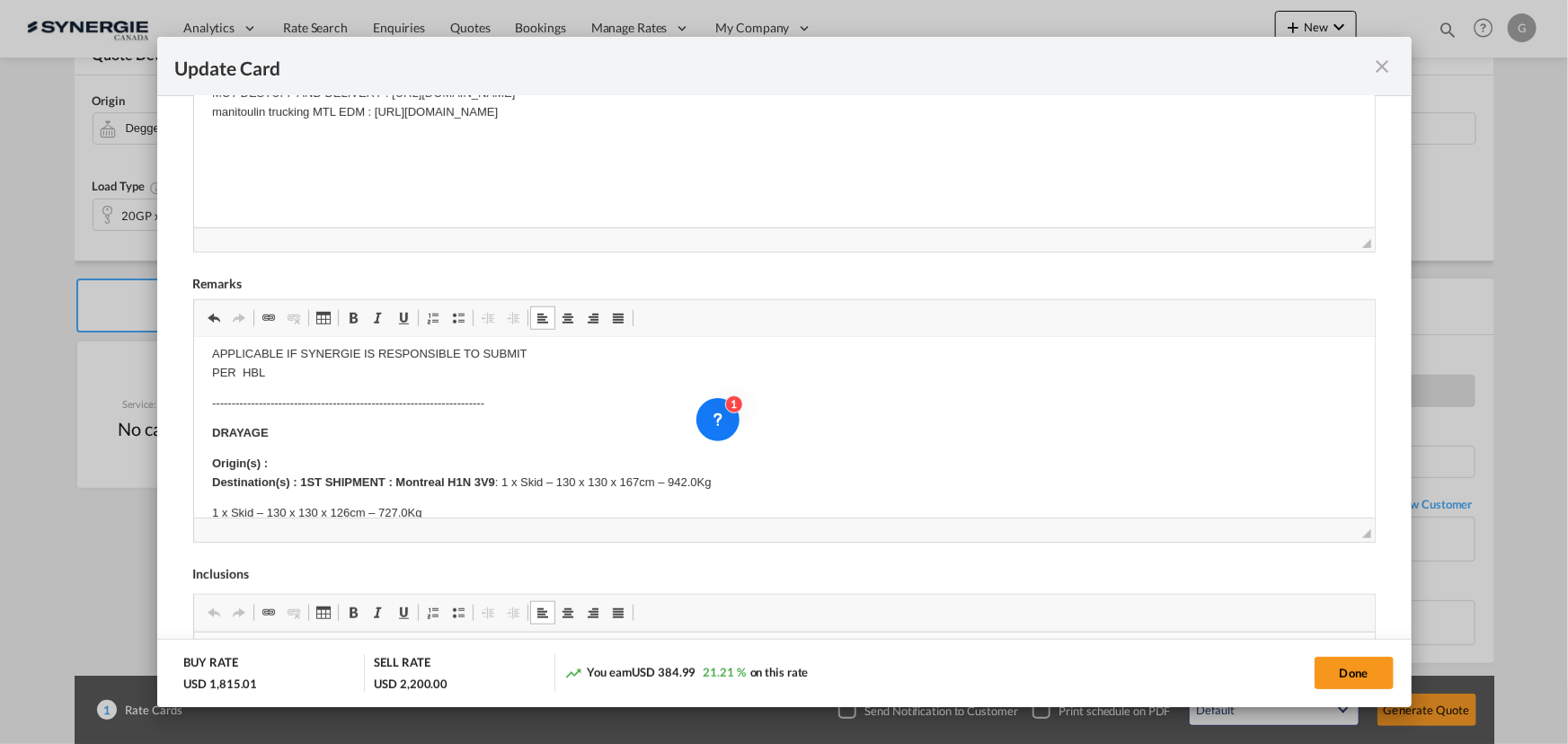 type 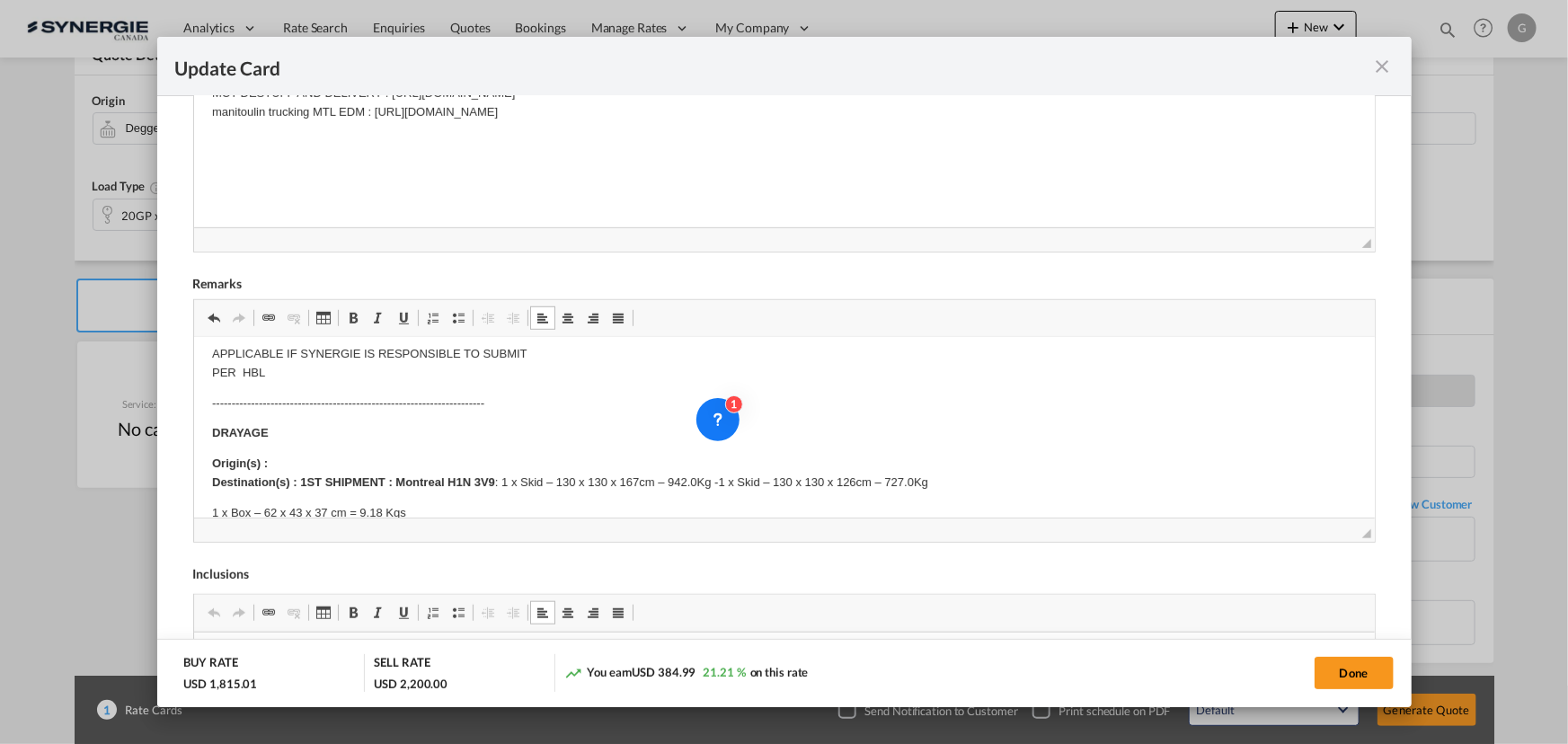 click on "Origin(s) : Destination(s) : 1ST SHIPMENT : Montreal H1N 3V9  :   1 x Skid – 130 x 130 x 167cm – 942.0Kg -  1 x Skid – 130 x 130 x 126cm – 727.0Kg" at bounding box center (784, 474) 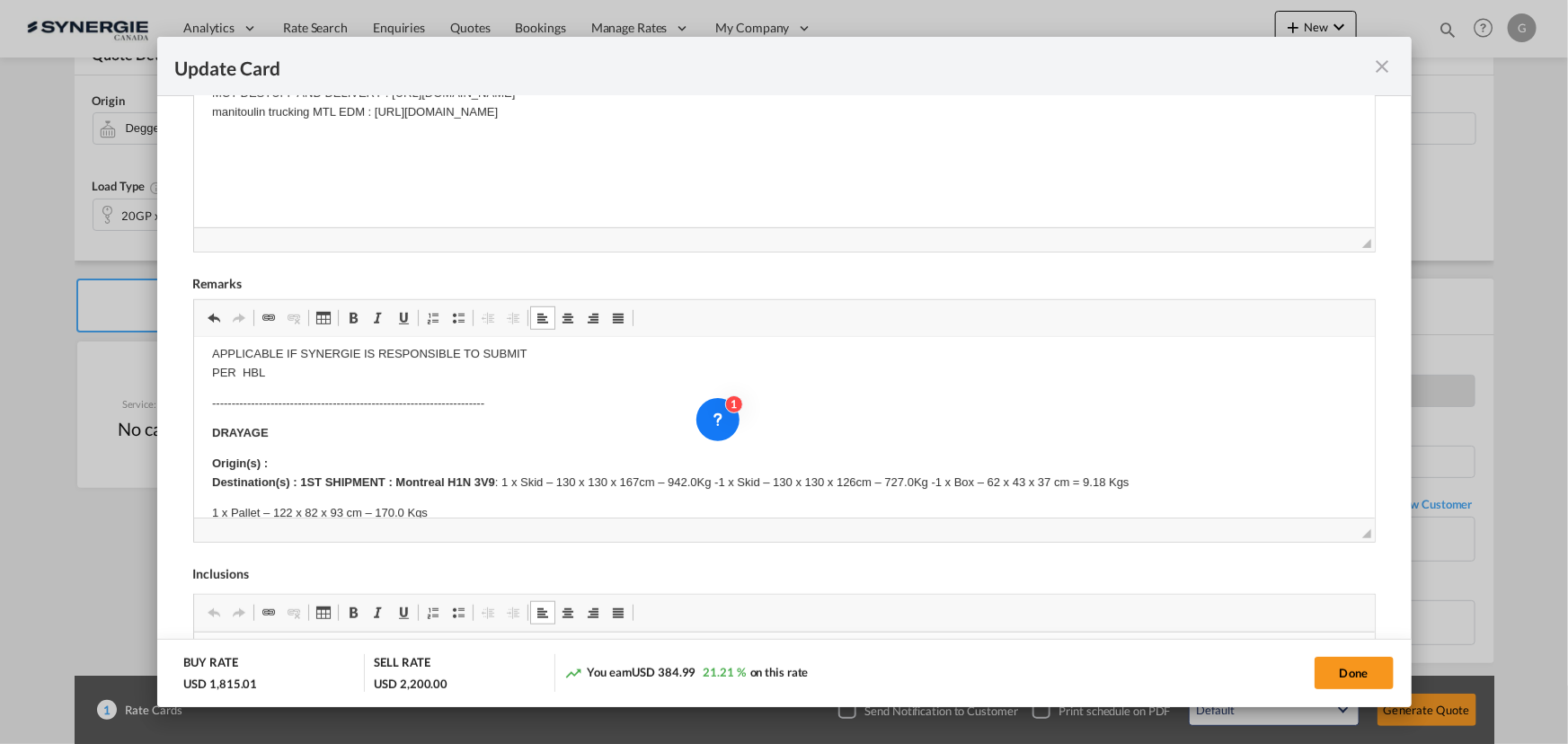 click on "1 x Pallet – 122 x 82 x 93 cm – 170.0 Kgs" at bounding box center [784, 513] 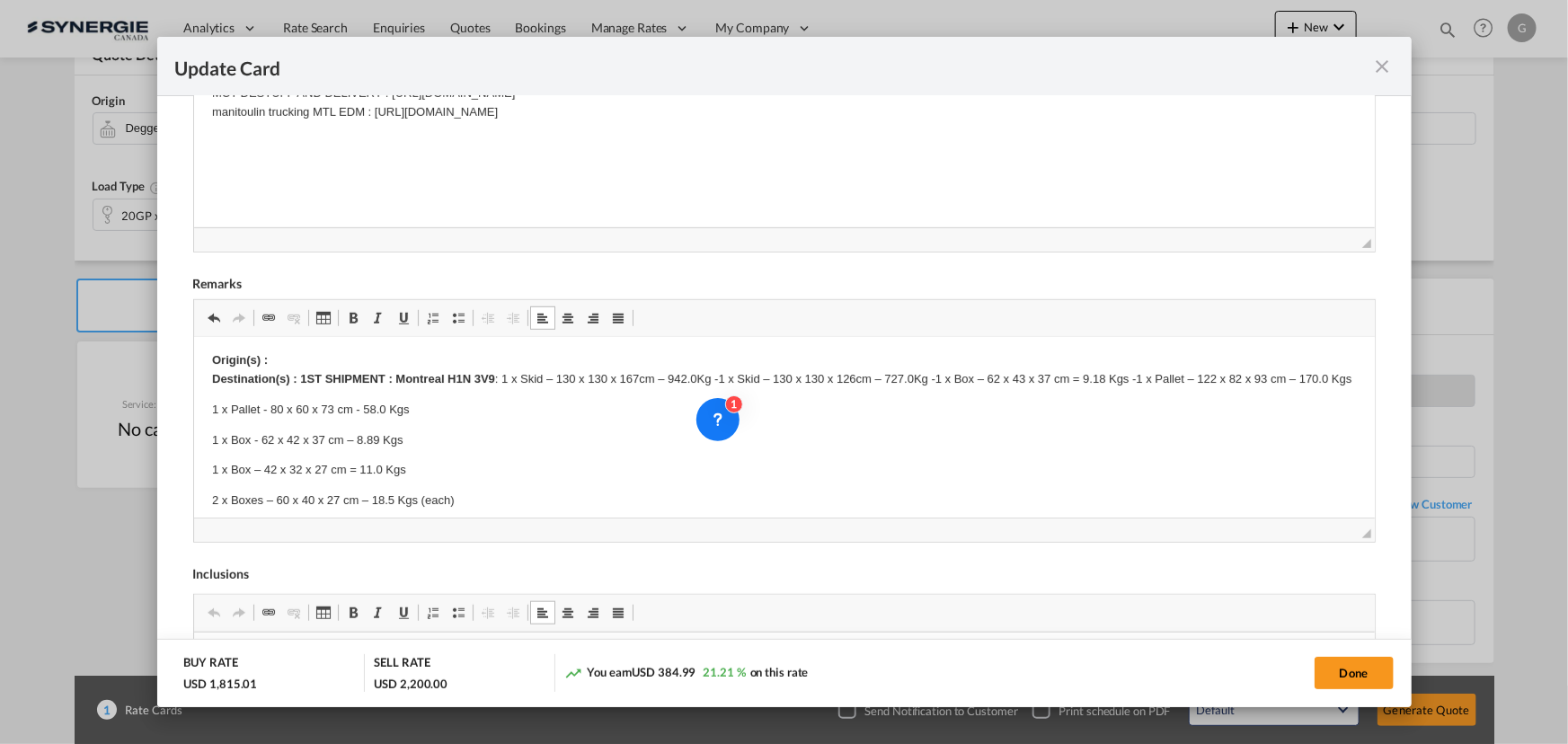 scroll, scrollTop: 455, scrollLeft: 0, axis: vertical 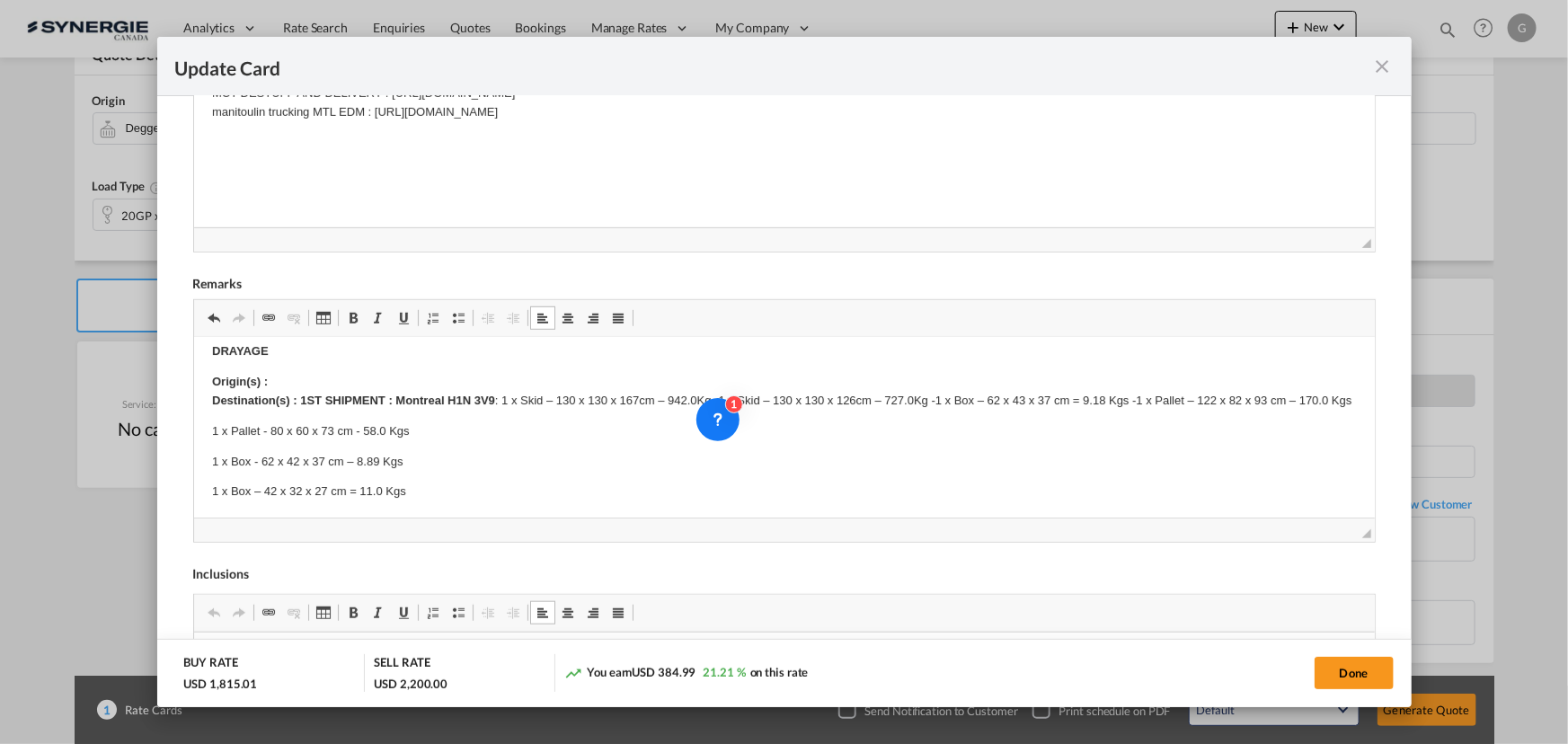 click on "Origin(s) : Destination(s) : 1ST SHIPMENT : Montreal H1N 3V9  :   1 x Skid – 130 x 130 x 167cm – 942.0Kg -  1 x Skid – 130 x 130 x 126cm – 727.0Kg -  1 x Box – 62 x 43 x 37 cm = 9.18 Kgs -  1 x Pallet – 122 x 82 x 93 cm – 170.0 Kgs" at bounding box center [784, 392] 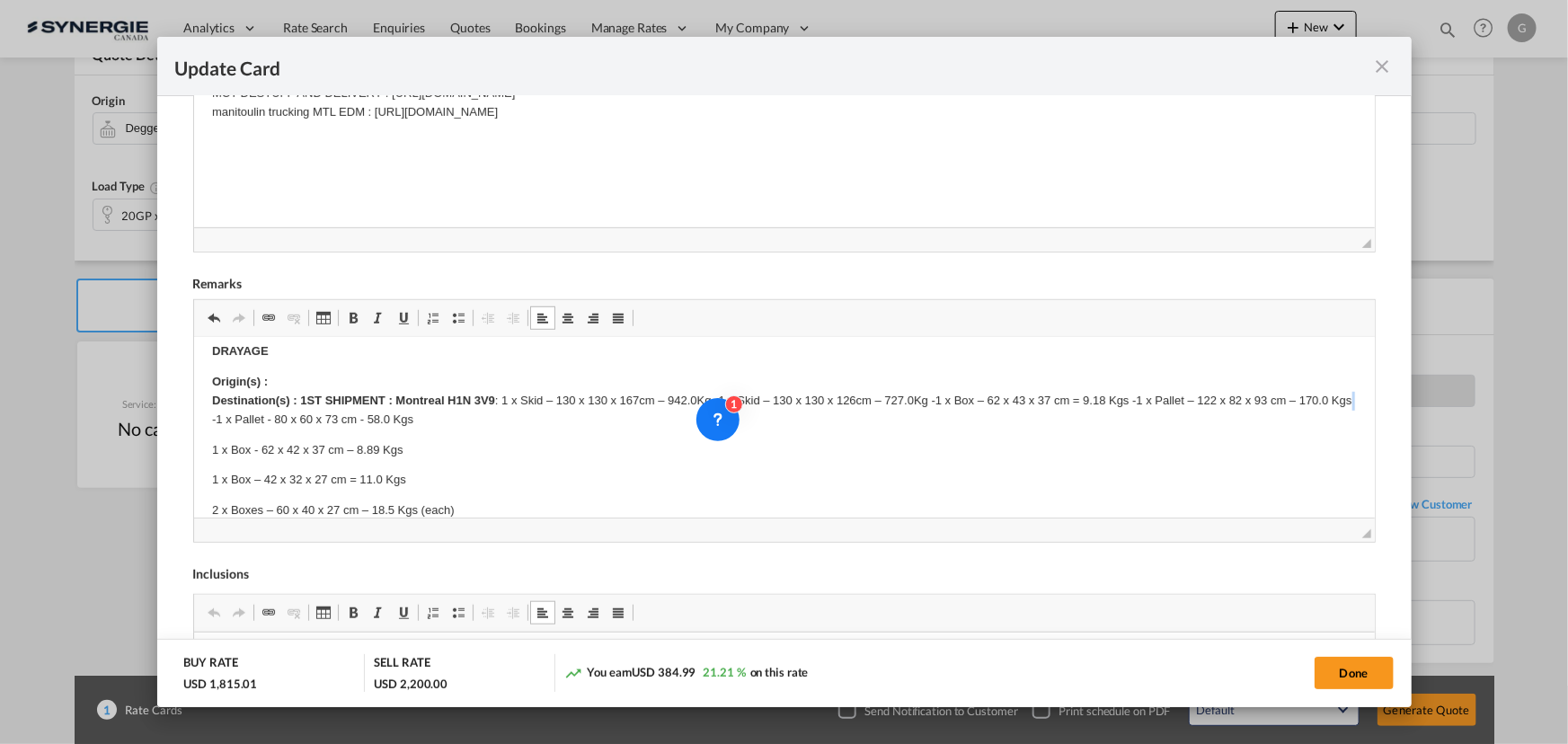 click on "Origin(s) : Destination(s) : 1ST SHIPMENT : Montreal H1N 3V9  :   1 x Skid – 130 x 130 x 167cm – 942.0Kg -  1 x Skid – 130 x 130 x 126cm – 727.0Kg -  1 x Box – 62 x 43 x 37 cm = 9.18 Kgs -  1 x Pallet – 122 x 82 x 93 cm – 170.0 Kgs  -  1 x Pallet - 80 x 60 x 73 cm - 58.0 Kgs" at bounding box center (784, 401) 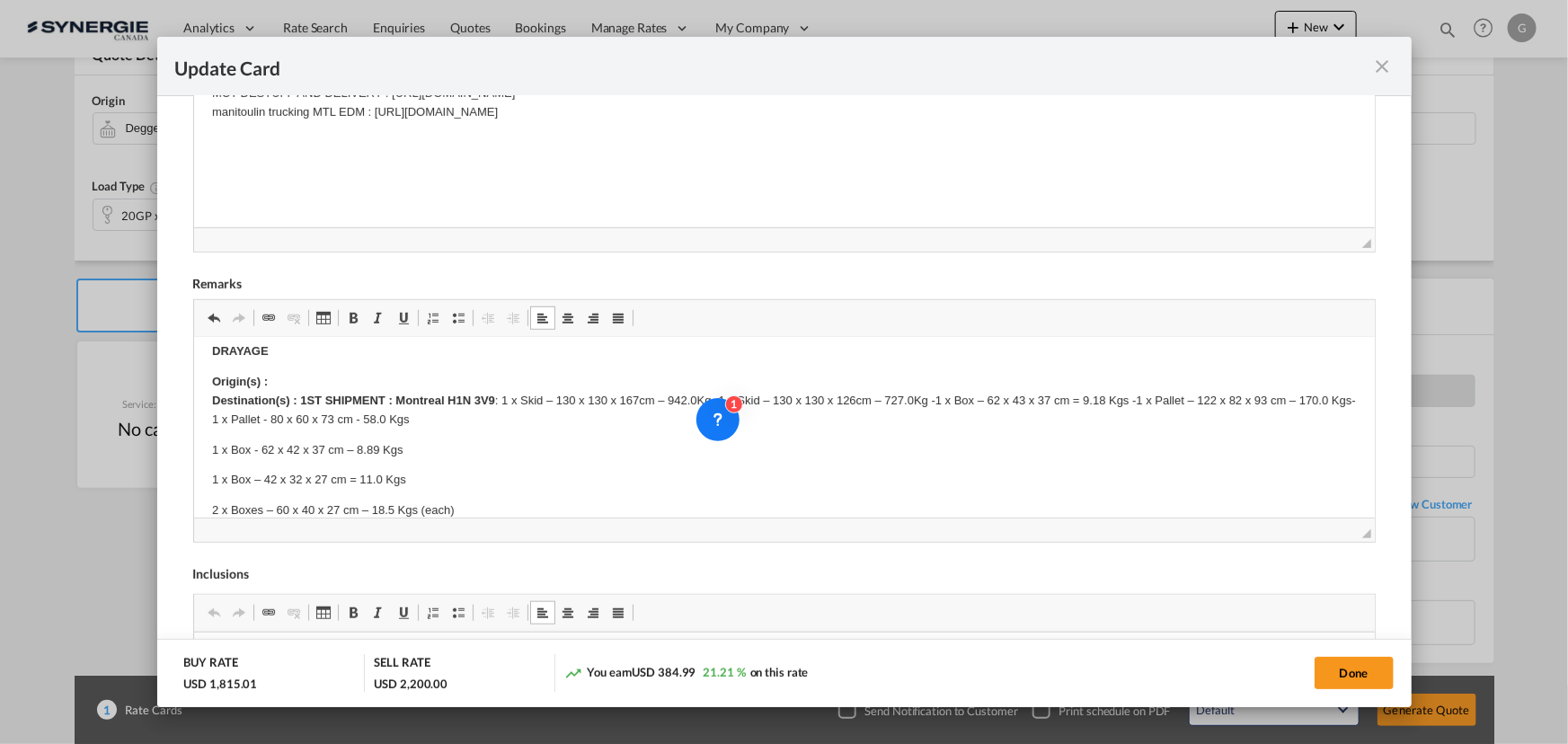 click on "Origin(s) : Destination(s) : 1ST SHIPMENT : Montreal H1N 3V9  :   1 x Skid – 130 x 130 x 167cm – 942.0Kg -  1 x Skid – 130 x 130 x 126cm – 727.0Kg -  1 x Box – 62 x 43 x 37 cm = 9.18 Kgs -  1 x Pallet – 122 x 82 x 93 cm – 170.0 Kgs  -  1 x Pallet - 80 x 60 x 73 cm - 58.0 Kgs" at bounding box center (784, 401) 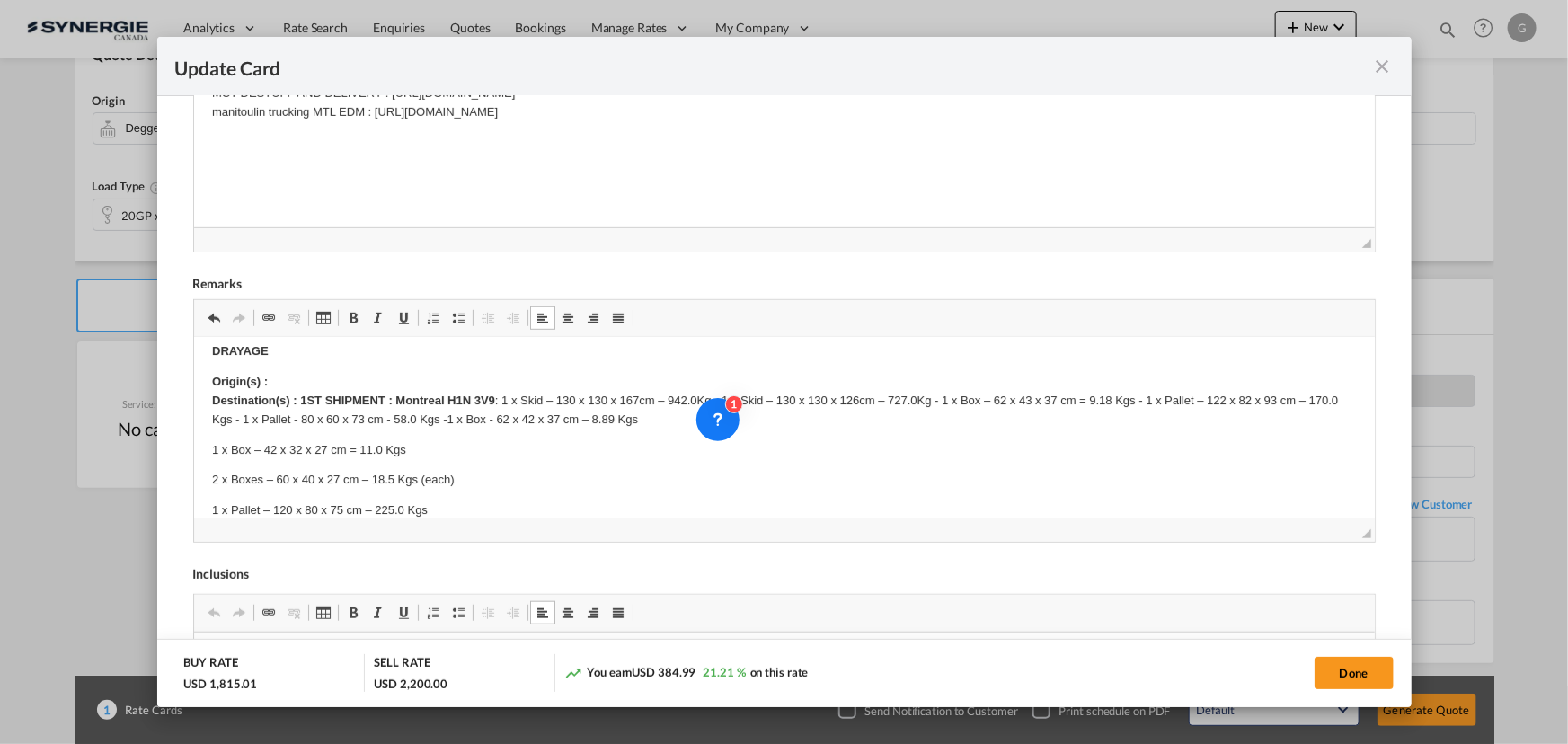 click on "Origin(s) : Destination(s) : 1ST SHIPMENT : [GEOGRAPHIC_DATA] H1N 3V9  :   1 x Skid – 130 x 130 x 167cm – 942.0Kg - 1 x Skid – 130 x 130 x 126cm – 727.0Kg - 1 x Box – 62 x 43 x 37 cm = 9.18 Kgs - 1 x Pallet – 122 x 82 x 93 cm – 170.0 Kgs - 1 x Pallet - 80 x 60 x 73 cm - 58.0 Kgs -  1 x Box - 62 x 42 x 37 cm – 8.89 Kgs" at bounding box center [784, 401] 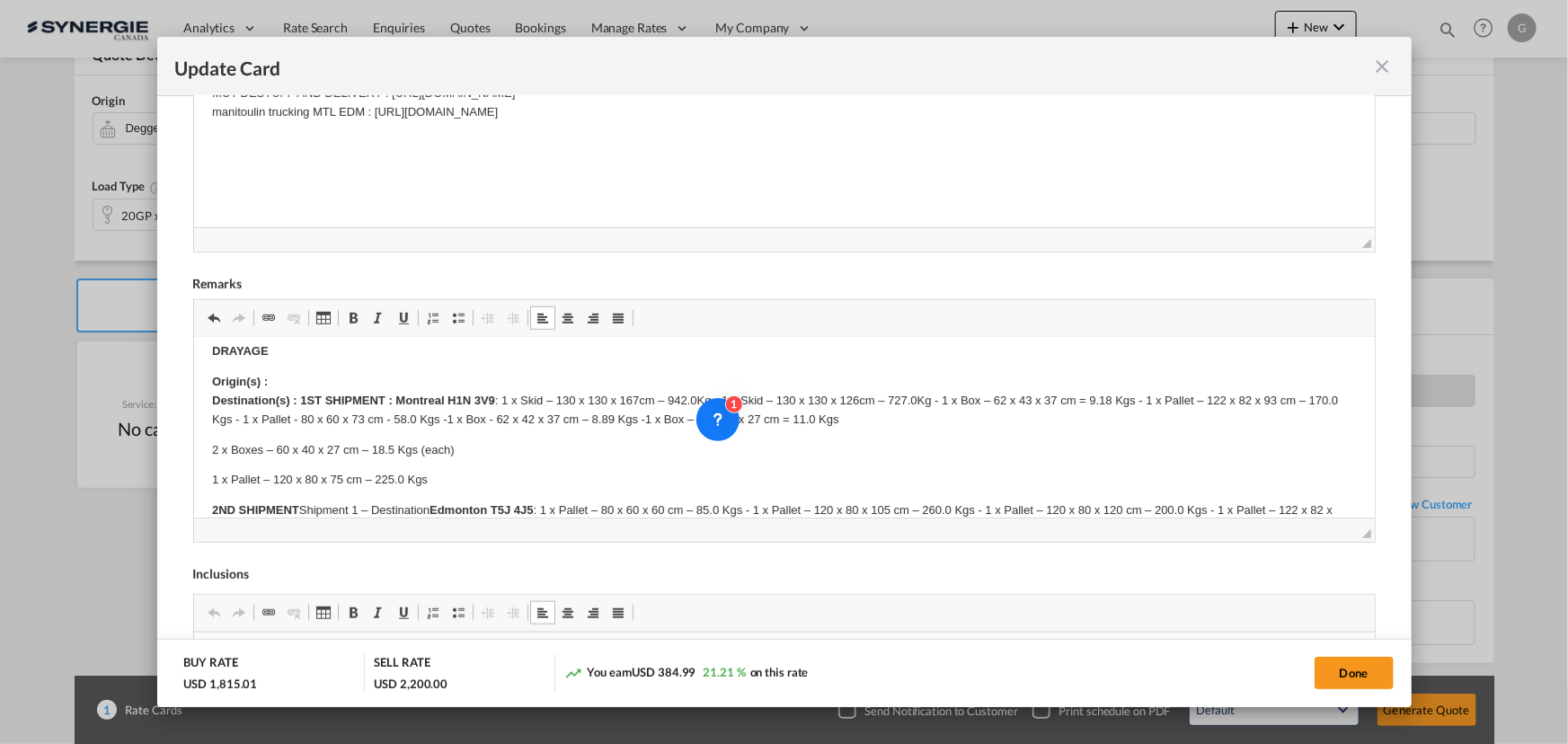 click on "Origin(s) : Destination(s) : 1ST SHIPMENT : [GEOGRAPHIC_DATA] H1N 3V9  :   1 x Skid – 130 x 130 x 167cm – 942.0Kg - 1 x Skid – 130 x 130 x 126cm – 727.0Kg - 1 x Box – 62 x 43 x 37 cm = 9.18 Kgs - 1 x Pallet – 122 x 82 x 93 cm – 170.0 Kgs - 1 x Pallet - 80 x 60 x 73 cm - 58.0 Kgs -  1 x Box - 62 x 42 x 37 cm – 8.89 Kgs -  1 x Box – 42 x 32 x 27 cm = 11.0 Kgs" at bounding box center [784, 401] 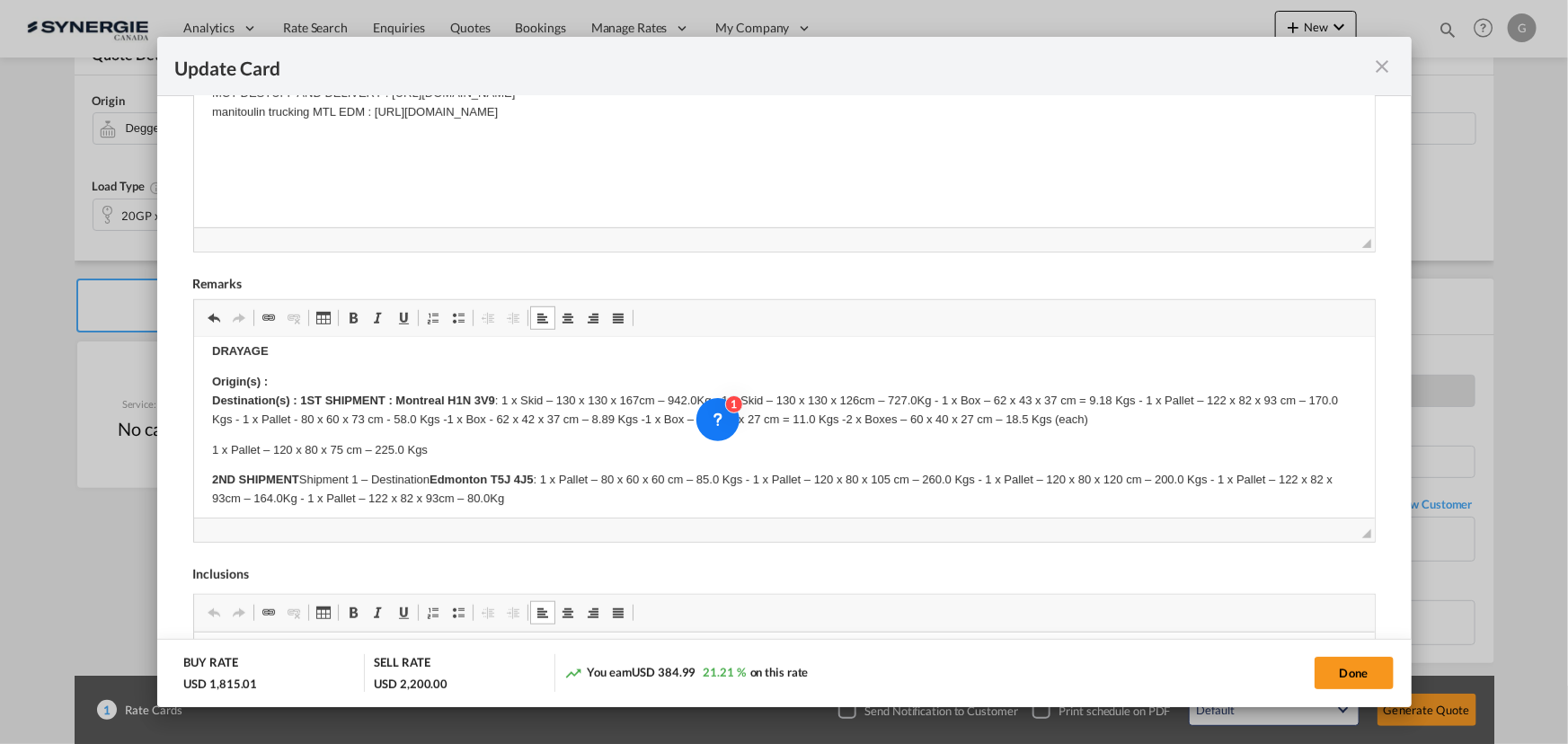 click on "Origin(s) : Destination(s) : 1ST SHIPMENT : [GEOGRAPHIC_DATA] H1N 3V9  :   1 x Skid – 130 x 130 x 167cm – 942.0Kg - 1 x Skid – 130 x 130 x 126cm – 727.0Kg - 1 x Box – 62 x 43 x 37 cm = 9.18 Kgs - 1 x Pallet – 122 x 82 x 93 cm – 170.0 Kgs - 1 x Pallet - 80 x 60 x 73 cm - 58.0 Kgs -  1 x Box - 62 x 42 x 37 cm – 8.89 Kgs -  1 x Box – 42 x 32 x 27 cm = 11.0 Kgs -  2 x Boxes – 60 x 40 x 27 cm – 18.5 Kgs (each)" at bounding box center (784, 401) 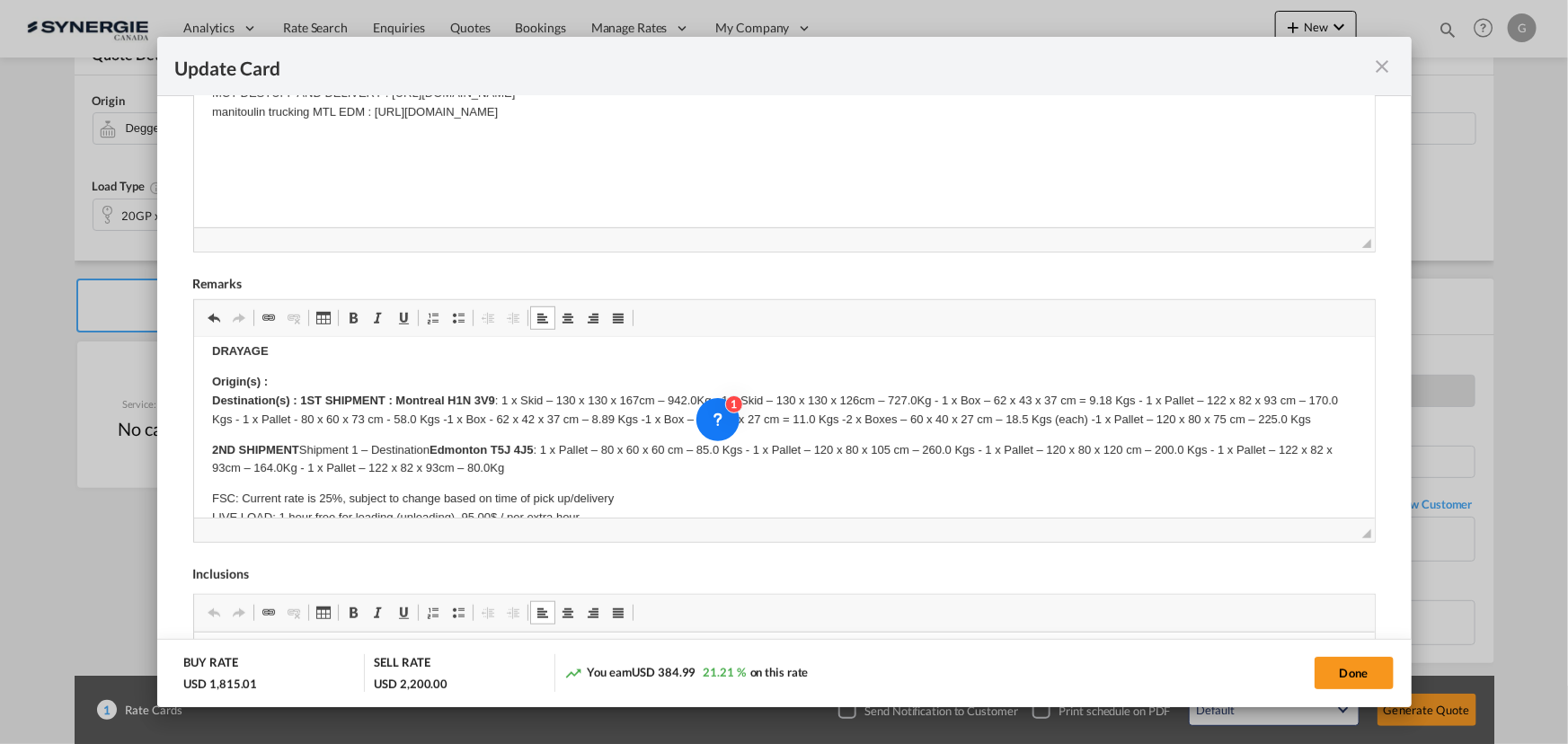 click on "Origin(s) : Destination(s) : 1ST SHIPMENT : [GEOGRAPHIC_DATA] H1N 3V9  :   1 x Skid – 130 x 130 x 167cm – 942.0Kg - 1 x Skid – 130 x 130 x 126cm – 727.0Kg - 1 x Box – 62 x 43 x 37 cm = 9.18 Kgs - 1 x Pallet – 122 x 82 x 93 cm – 170.0 Kgs - 1 x Pallet - 80 x 60 x 73 cm - 58.0 Kgs -  1 x Box - 62 x 42 x 37 cm – 8.89 Kgs -  1 x Box – 42 x 32 x 27 cm = 11.0 Kgs -  2 x Boxes – 60 x 40 x 27 cm – 18.5 Kgs (each) -  1 x Pallet – 120 x 80 x 75 cm – 225.0 Kgs" at bounding box center [784, 401] 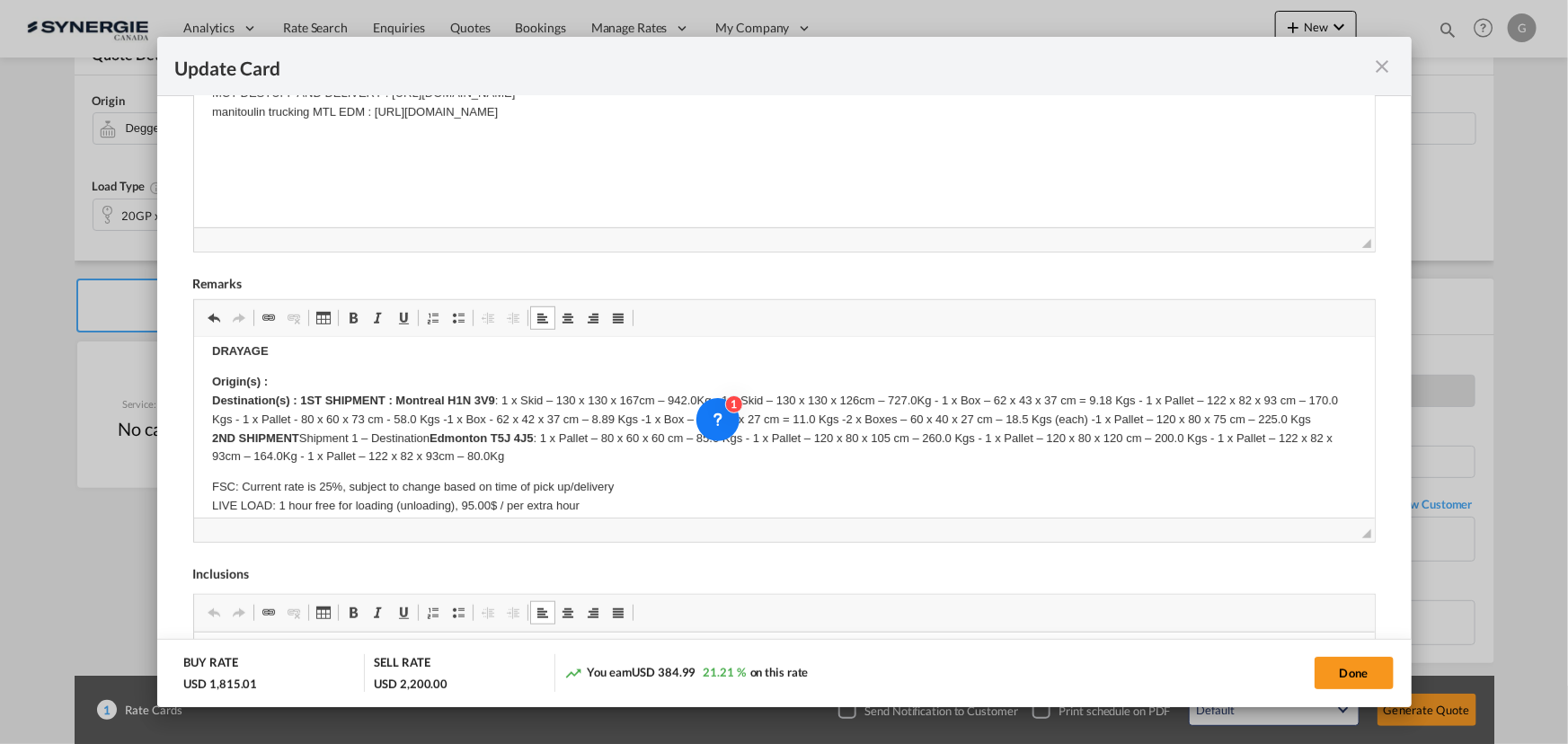 click on "Origin(s) : Destination(s) : 1ST SHIPMENT : [GEOGRAPHIC_DATA] H1N 3V9  :   1 x Skid – 130 x 130 x 167cm – 942.0Kg - 1 x Skid – 130 x 130 x 126cm – 727.0Kg - 1 x Box – 62 x 43 x 37 cm = 9.18 Kgs - 1 x Pallet – 122 x 82 x 93 cm – 170.0 Kgs - 1 x Pallet - 80 x 60 x 73 cm - 58.0 Kgs -  1 x Box - 62 x 42 x 37 cm – 8.89 Kgs -  1 x Box – 42 x 32 x 27 cm = 11.0 Kgs -  2 x Boxes – 60 x 40 x 27 cm – 18.5 Kgs (each) -  1 x Pallet – 120 x 80 x 75 cm – 225.0 Kgs ​​​​​​​ 2ND SHIPMENT  Shipment 1 – Destination  [GEOGRAPHIC_DATA] T5J 4J5  : 1 x Pallet – 80 x 60 x 60 cm – 85.0 Kgs - 1 x Pallet – 120 x 80 x 105 cm – 260.0 Kgs - 1 x Pallet – 120 x 80 x 120 cm – 200.0 Kgs - 1 x Pallet – 122 x 82 x 93cm – 164.0Kg - 1 x Pallet – 122 x 82 x 93cm – 80.0Kg" at bounding box center (784, 420) 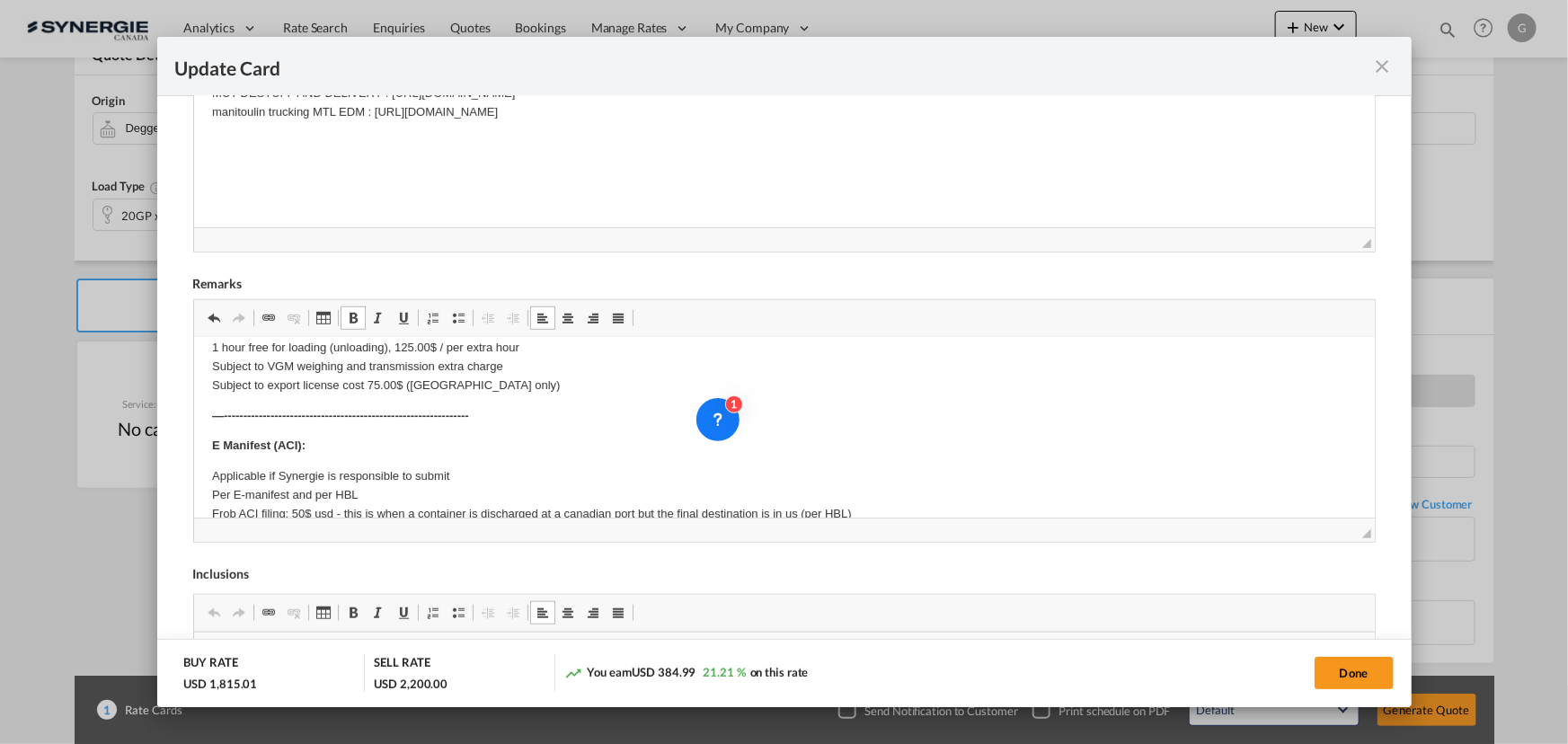 scroll, scrollTop: 0, scrollLeft: 0, axis: both 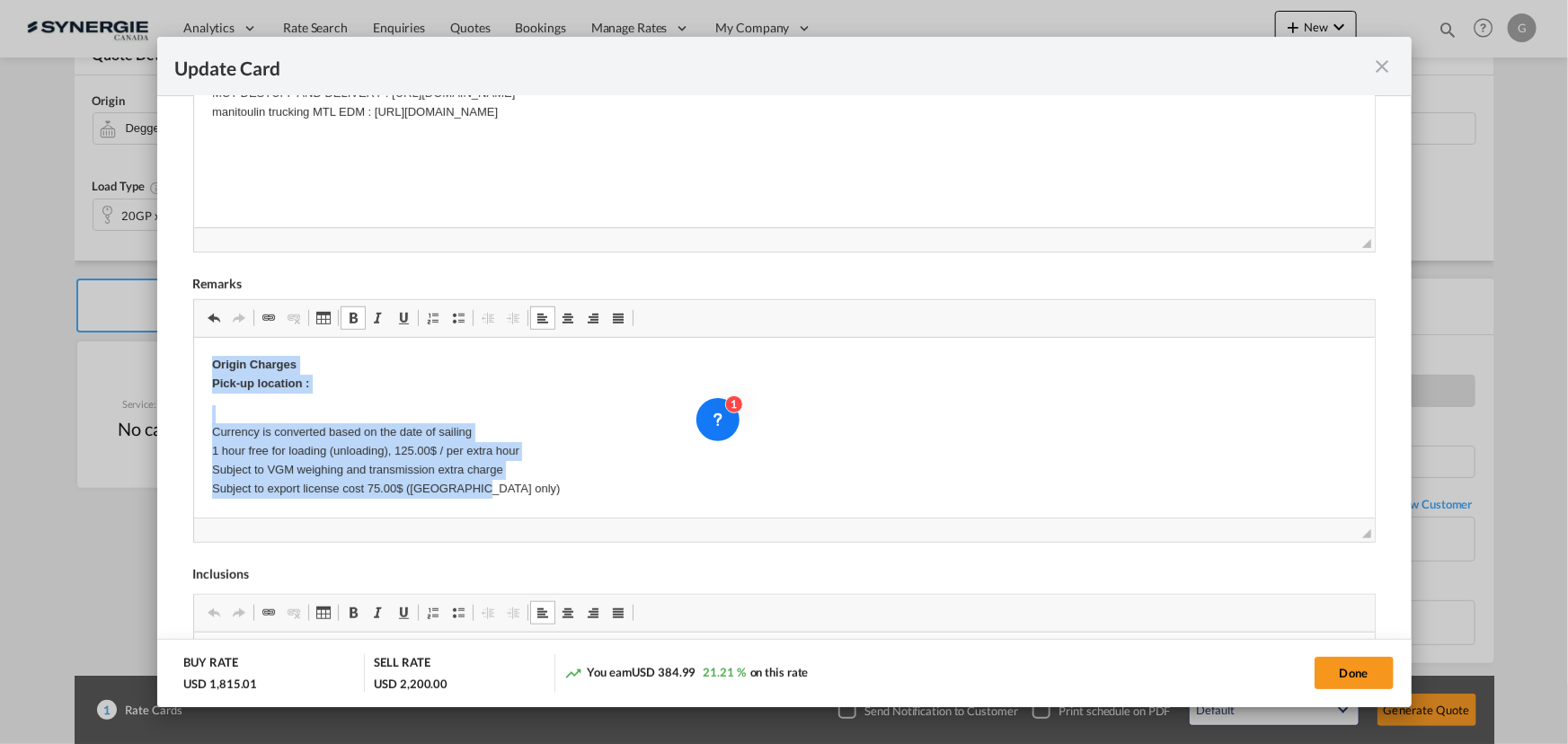 drag, startPoint x: 497, startPoint y: 493, endPoint x: -22, endPoint y: 308, distance: 550.9864 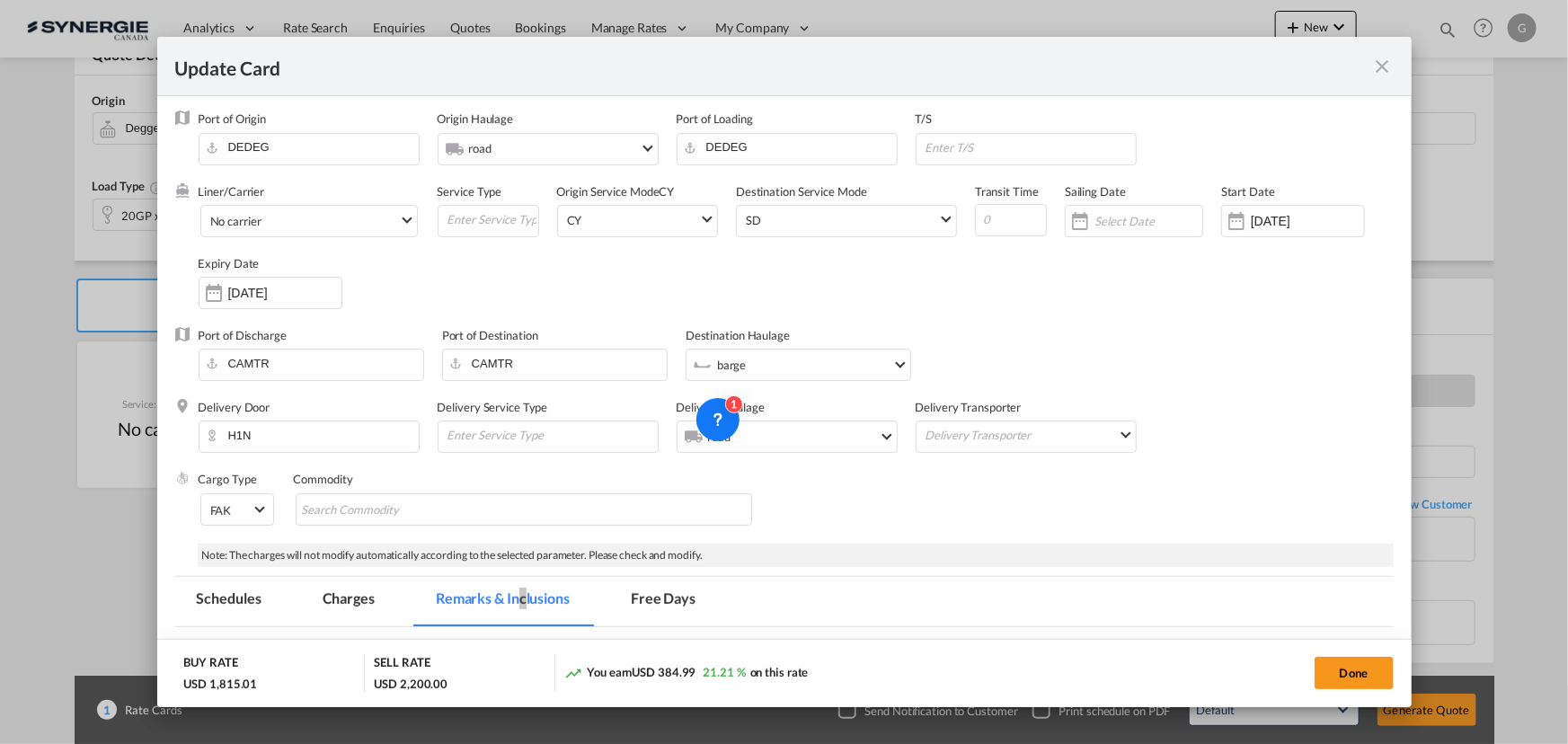 scroll, scrollTop: 0, scrollLeft: 0, axis: both 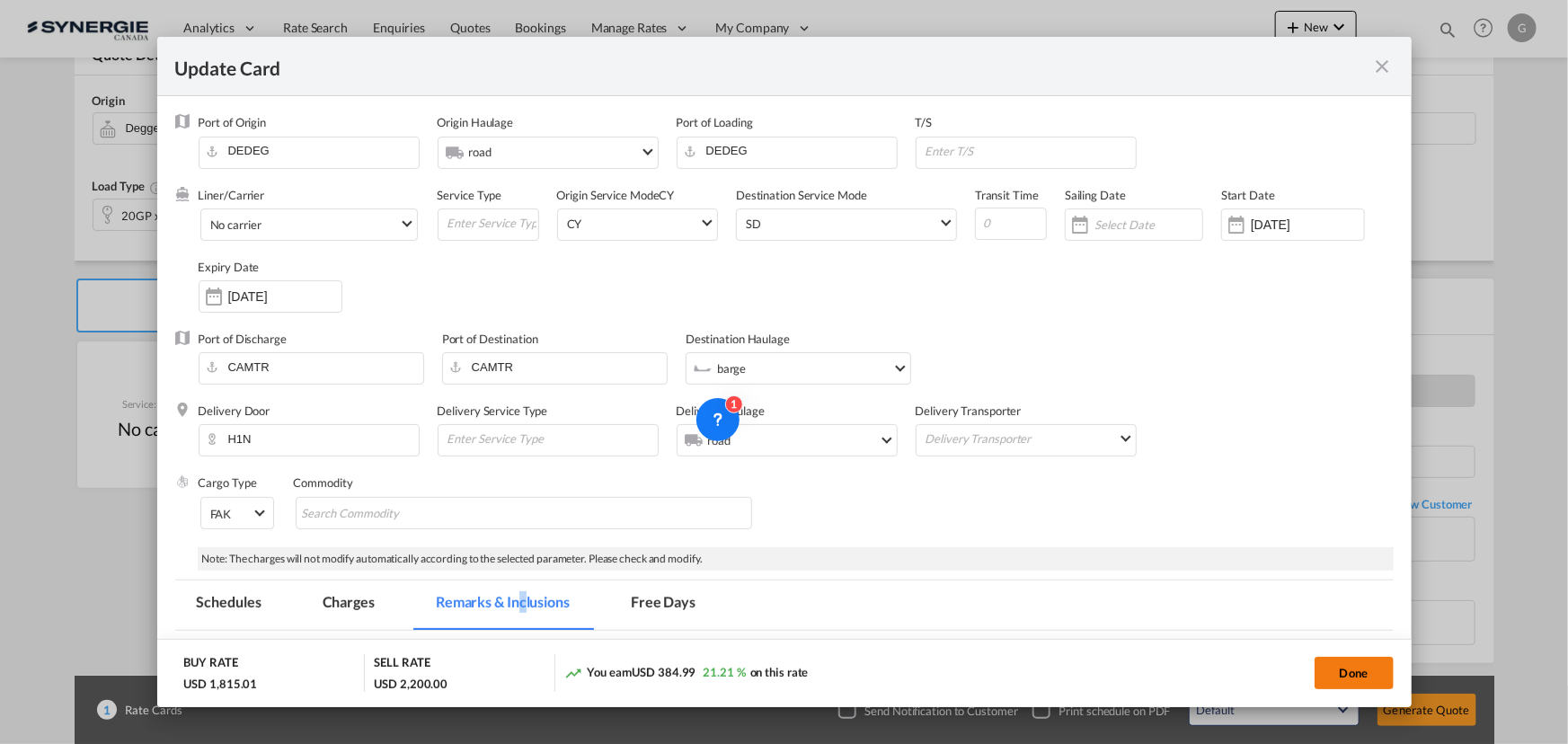 click on "Done" 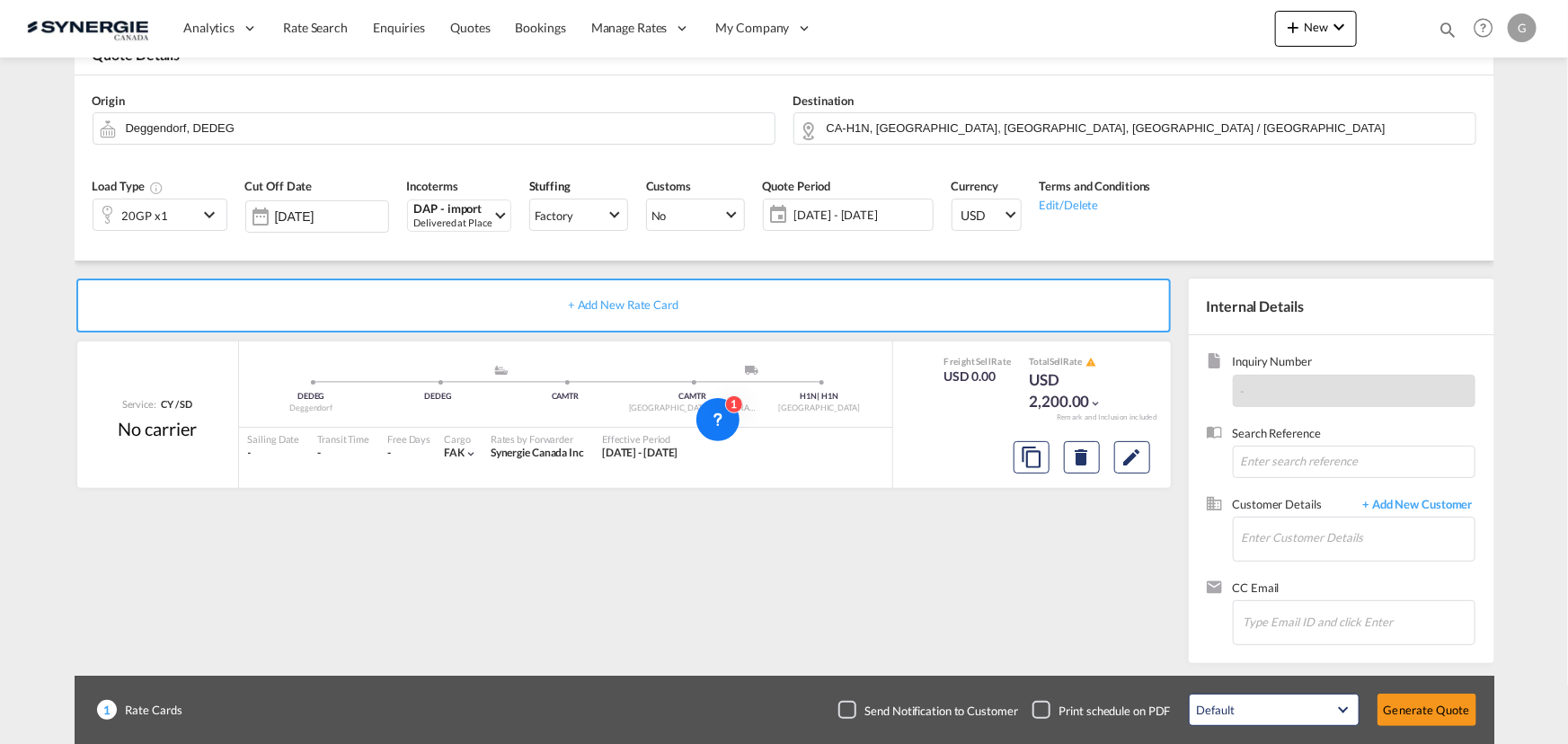 type on "[DATE]" 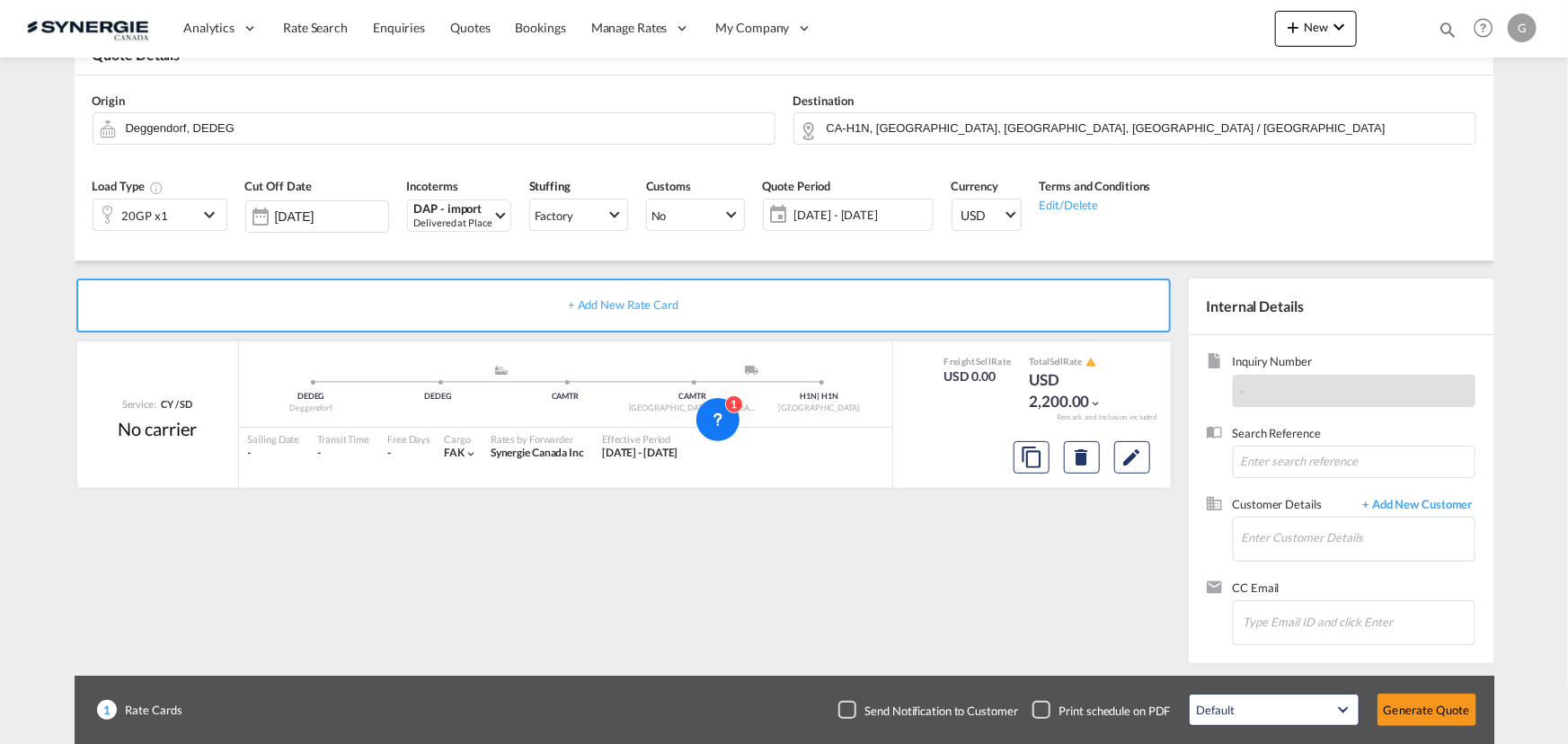 type on "[DATE]" 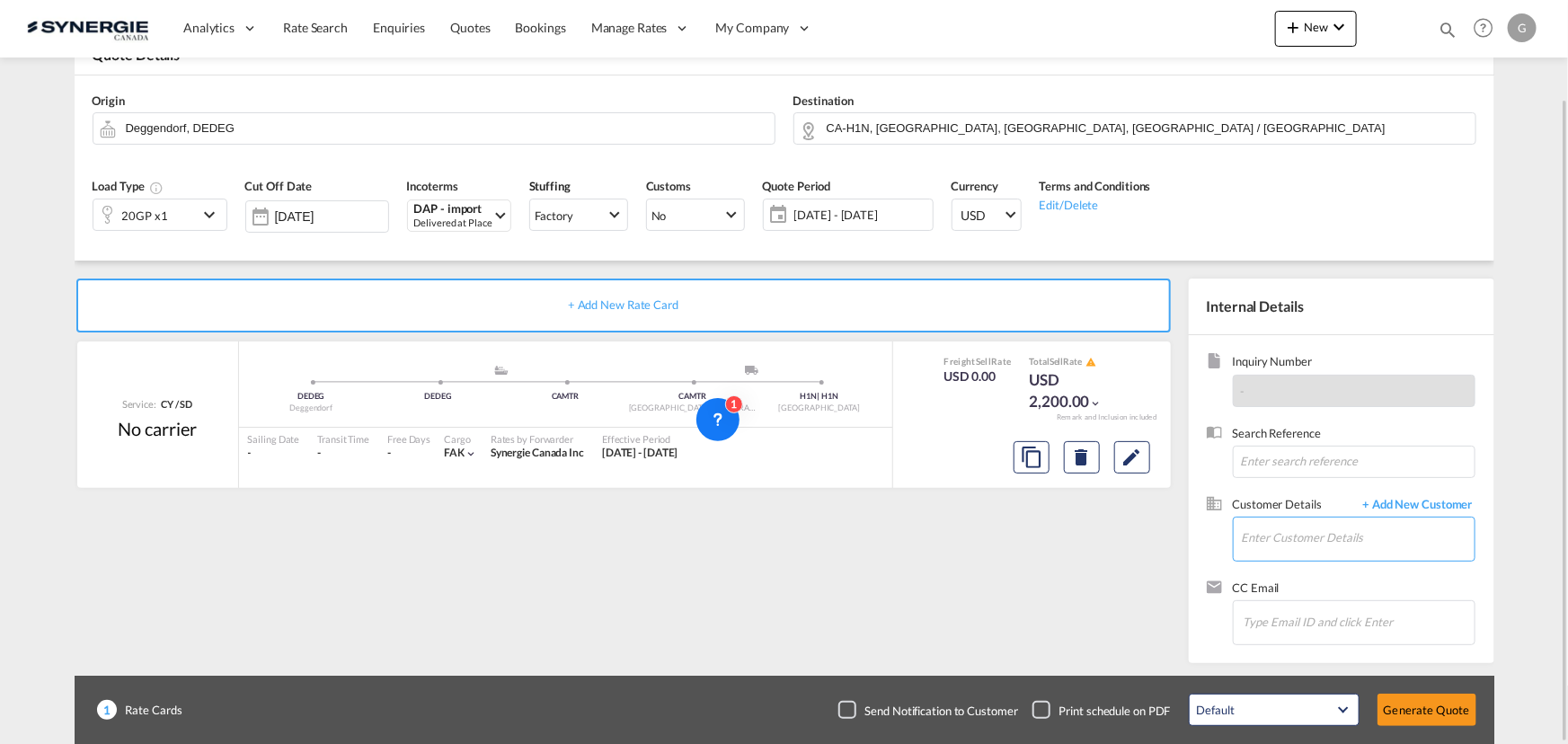 click on "Enter Customer Details" at bounding box center (1358, 537) 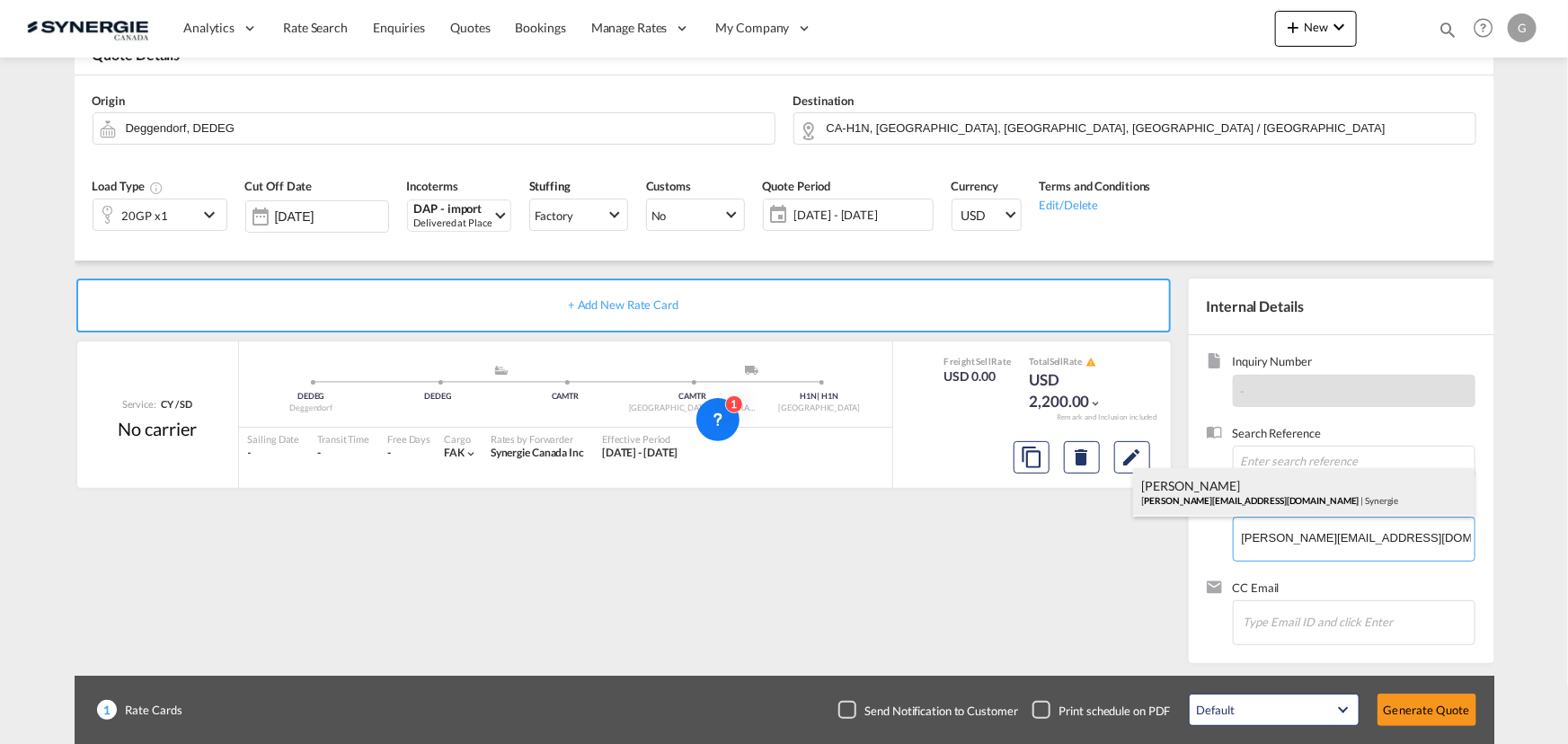 click on "[PERSON_NAME] [PERSON_NAME][EMAIL_ADDRESS][DOMAIN_NAME]    |    Synergie" at bounding box center [1304, 492] 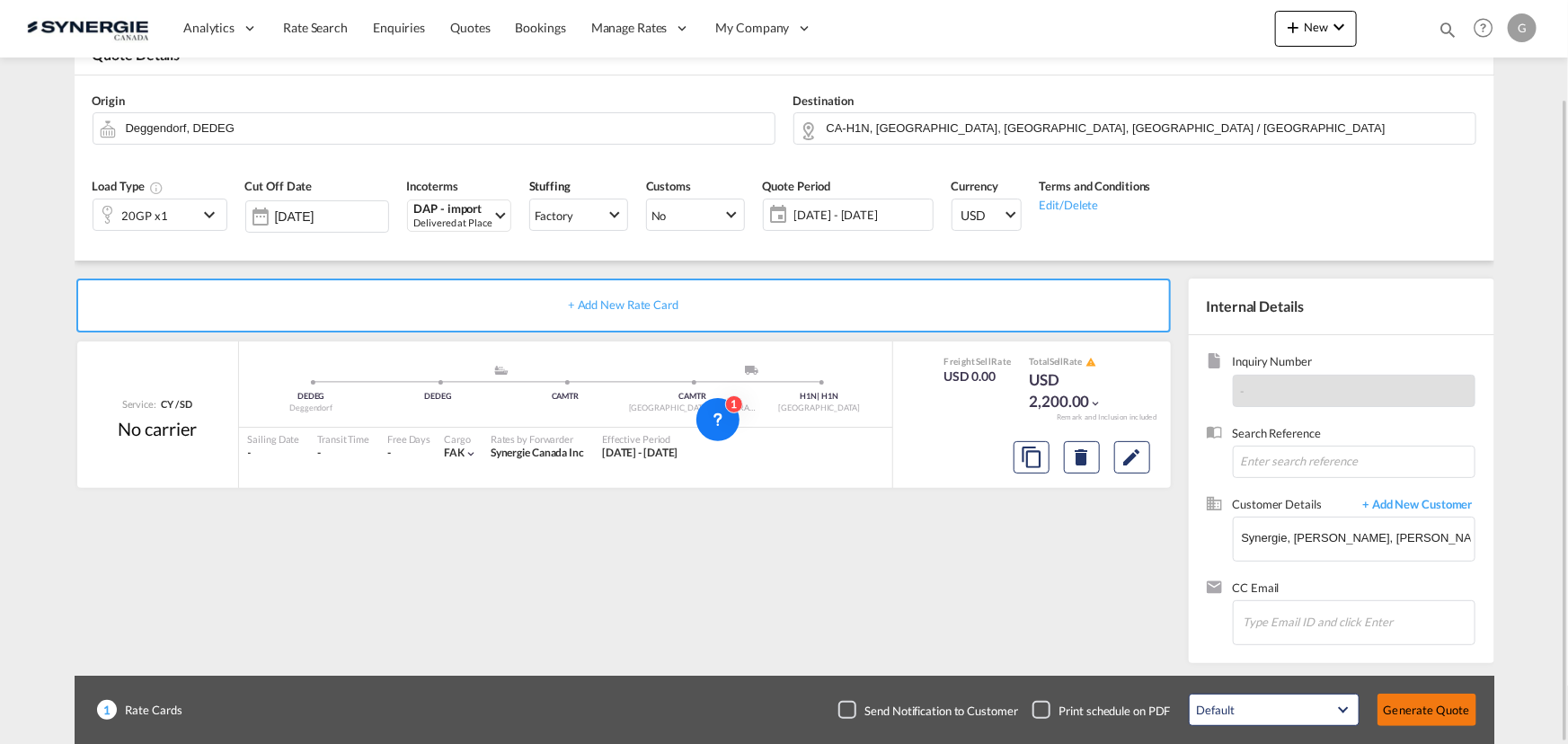 click on "Generate Quote" at bounding box center (1427, 710) 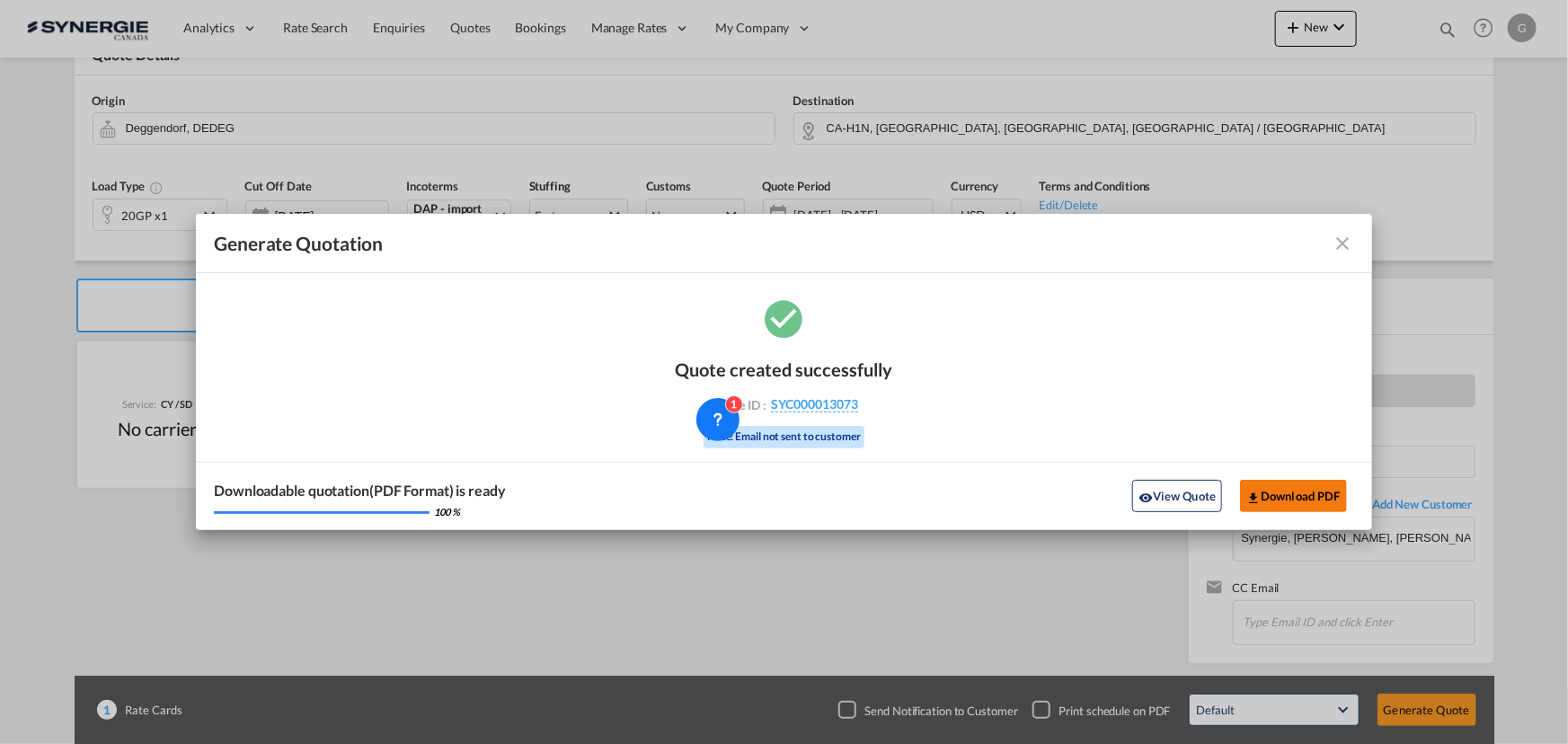 click on "Download PDF" at bounding box center (1293, 496) 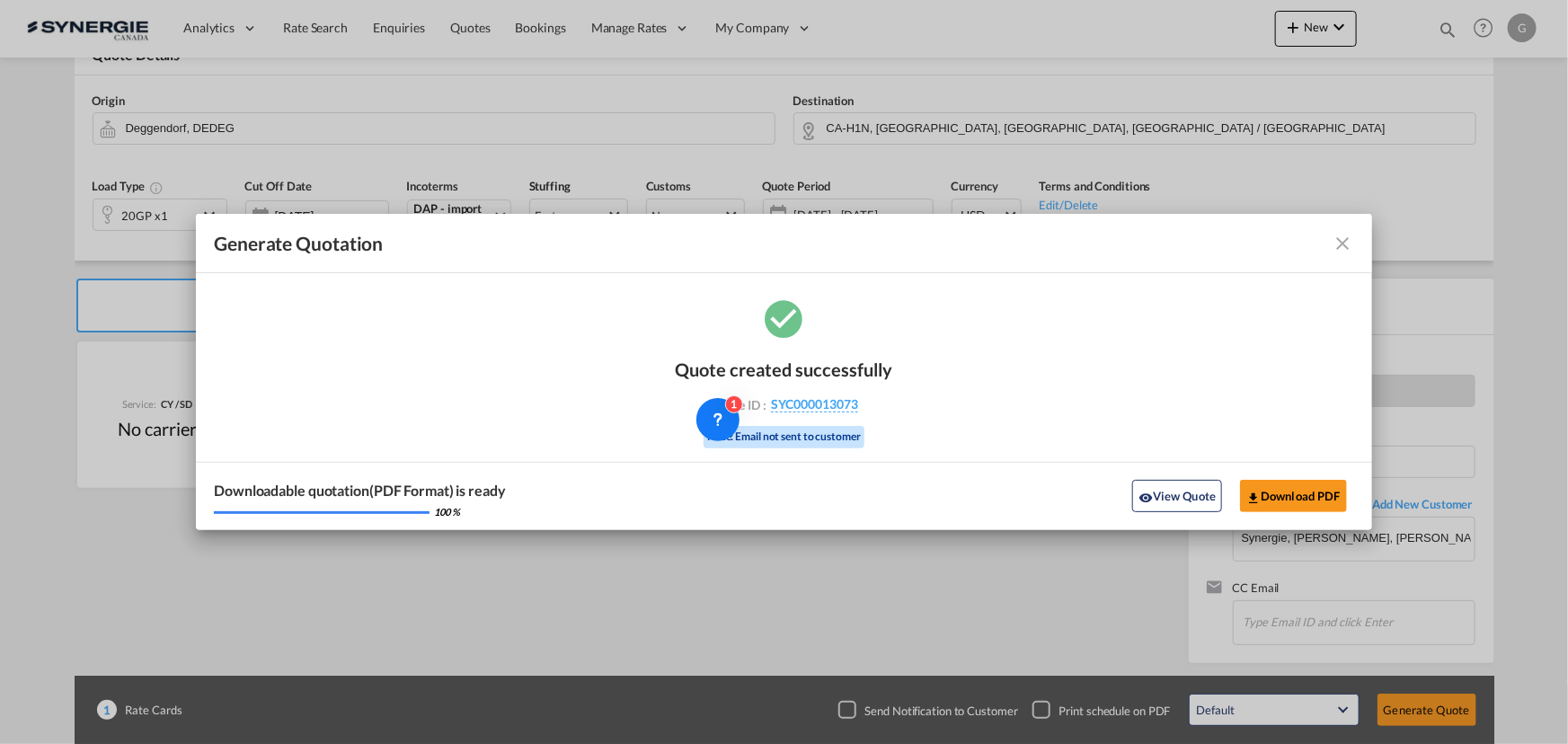 click at bounding box center [1343, 244] 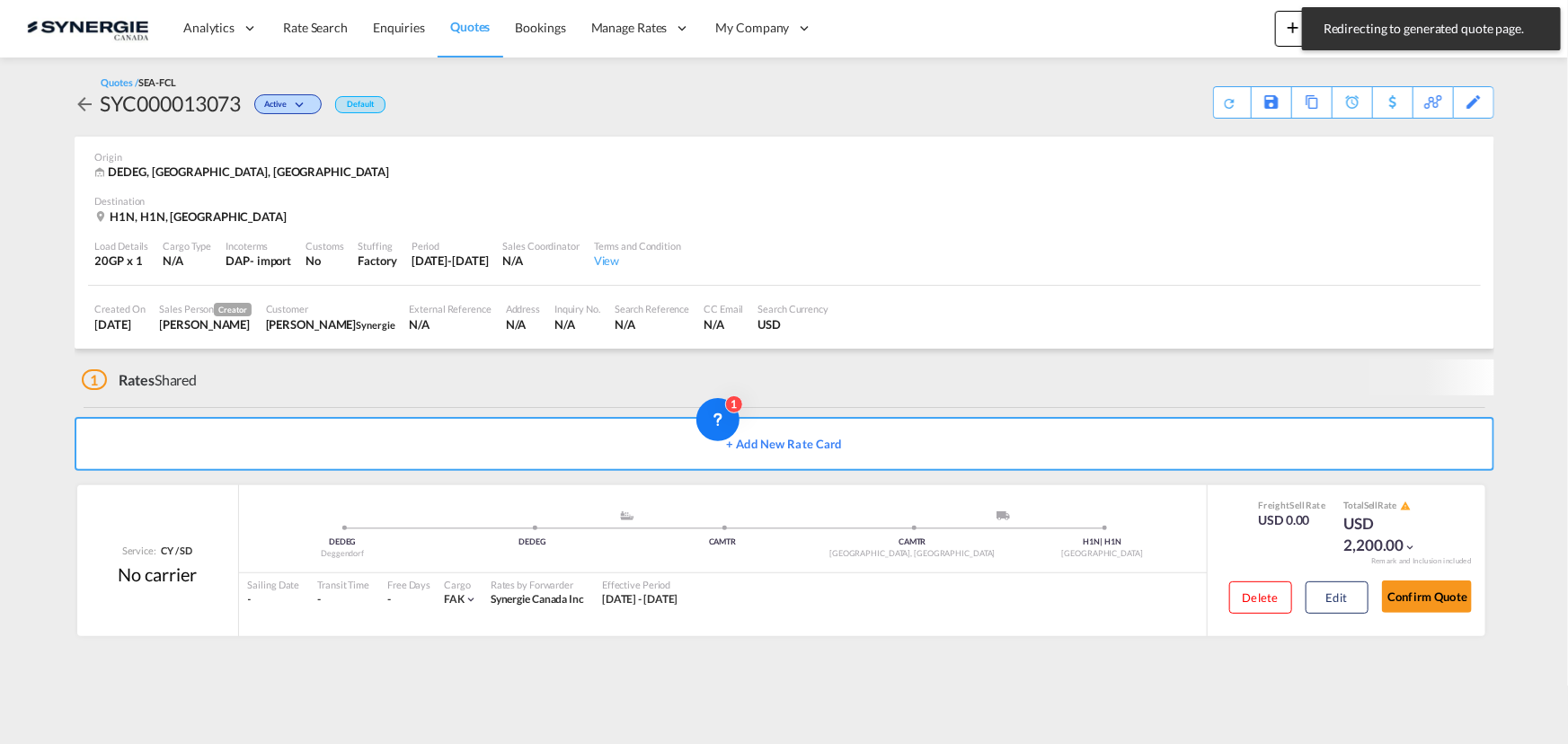 scroll, scrollTop: 0, scrollLeft: 0, axis: both 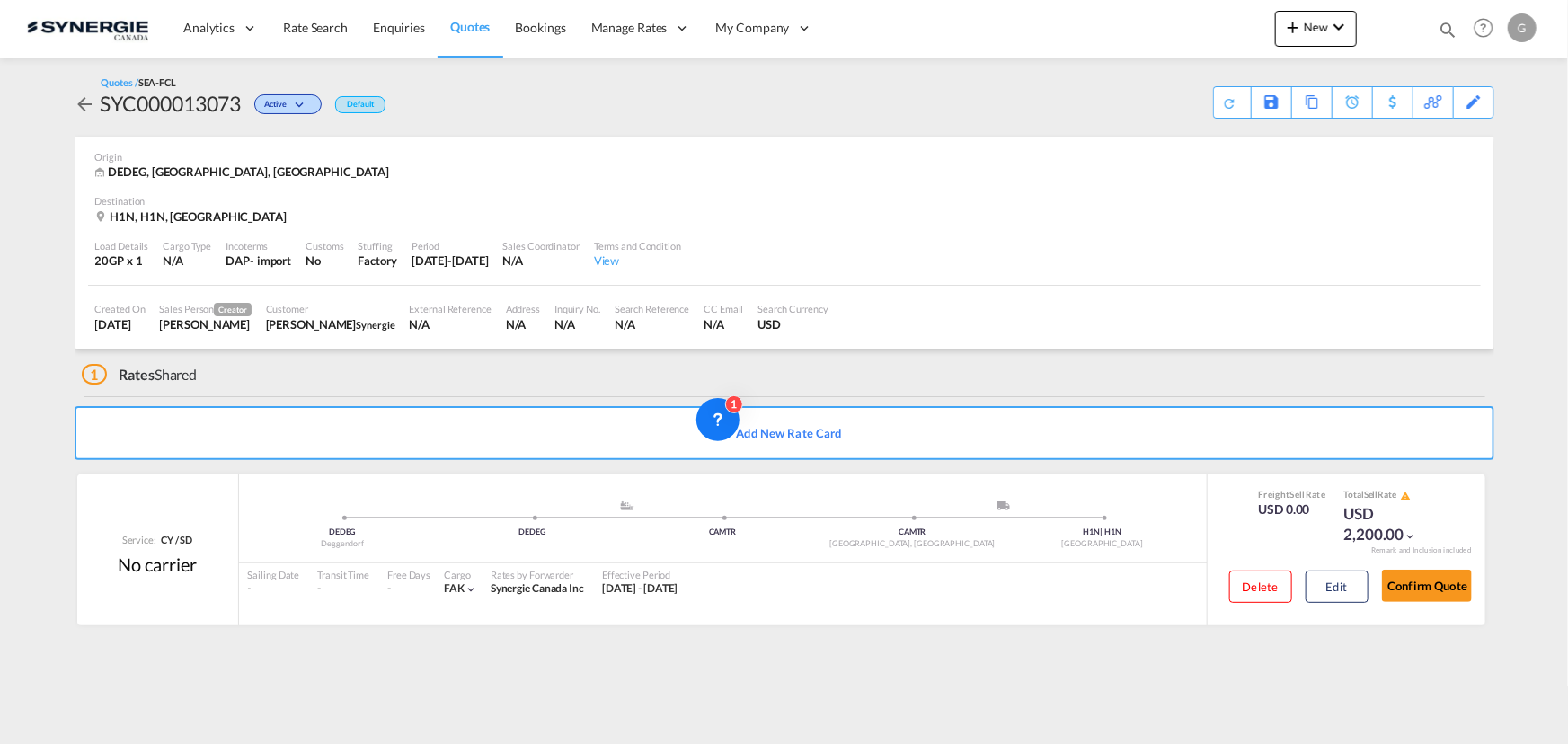 click on "Bookings Quotes Enquiries
Help Resources Product Release
G
My Profile Logout" at bounding box center [1484, 28] 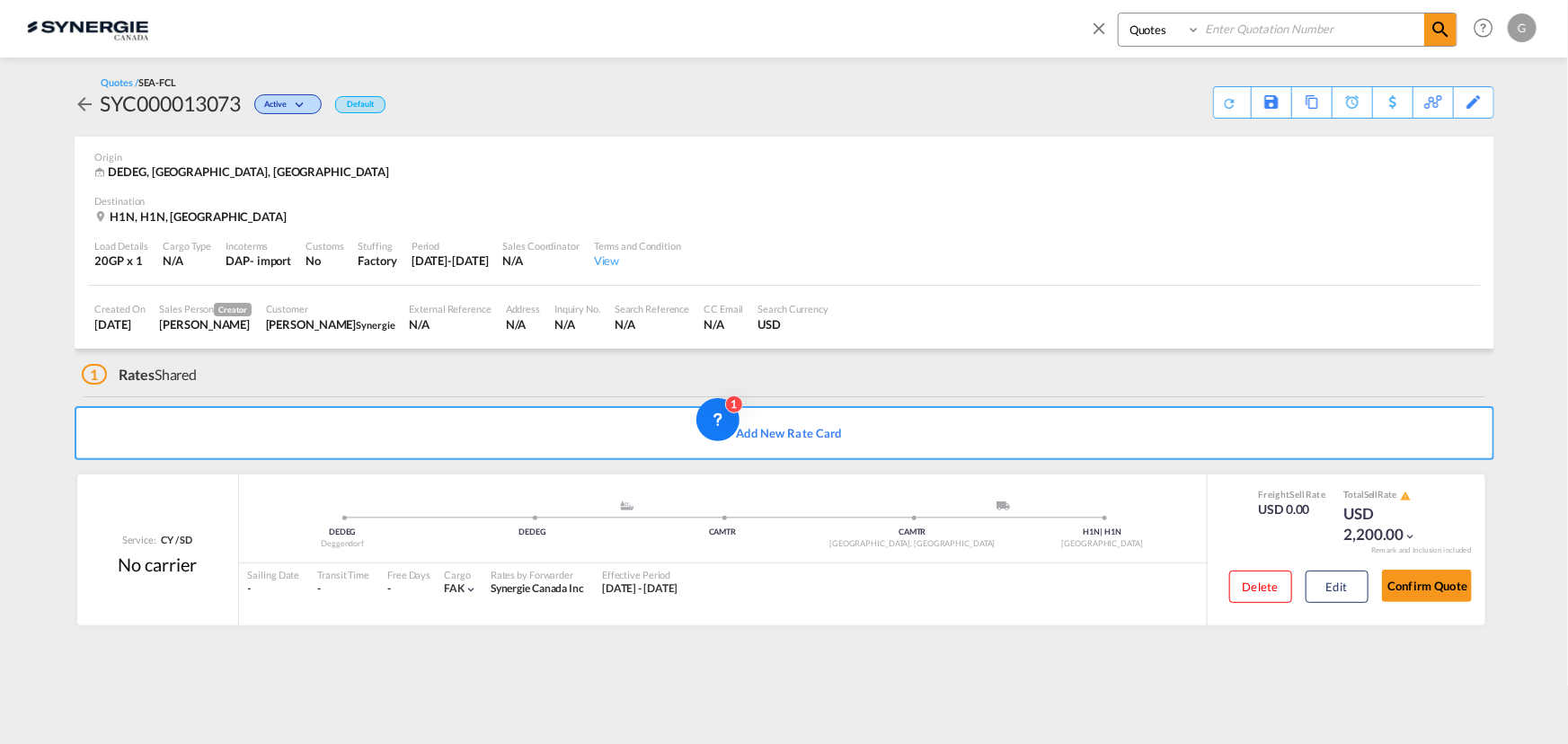 click at bounding box center [1312, 29] 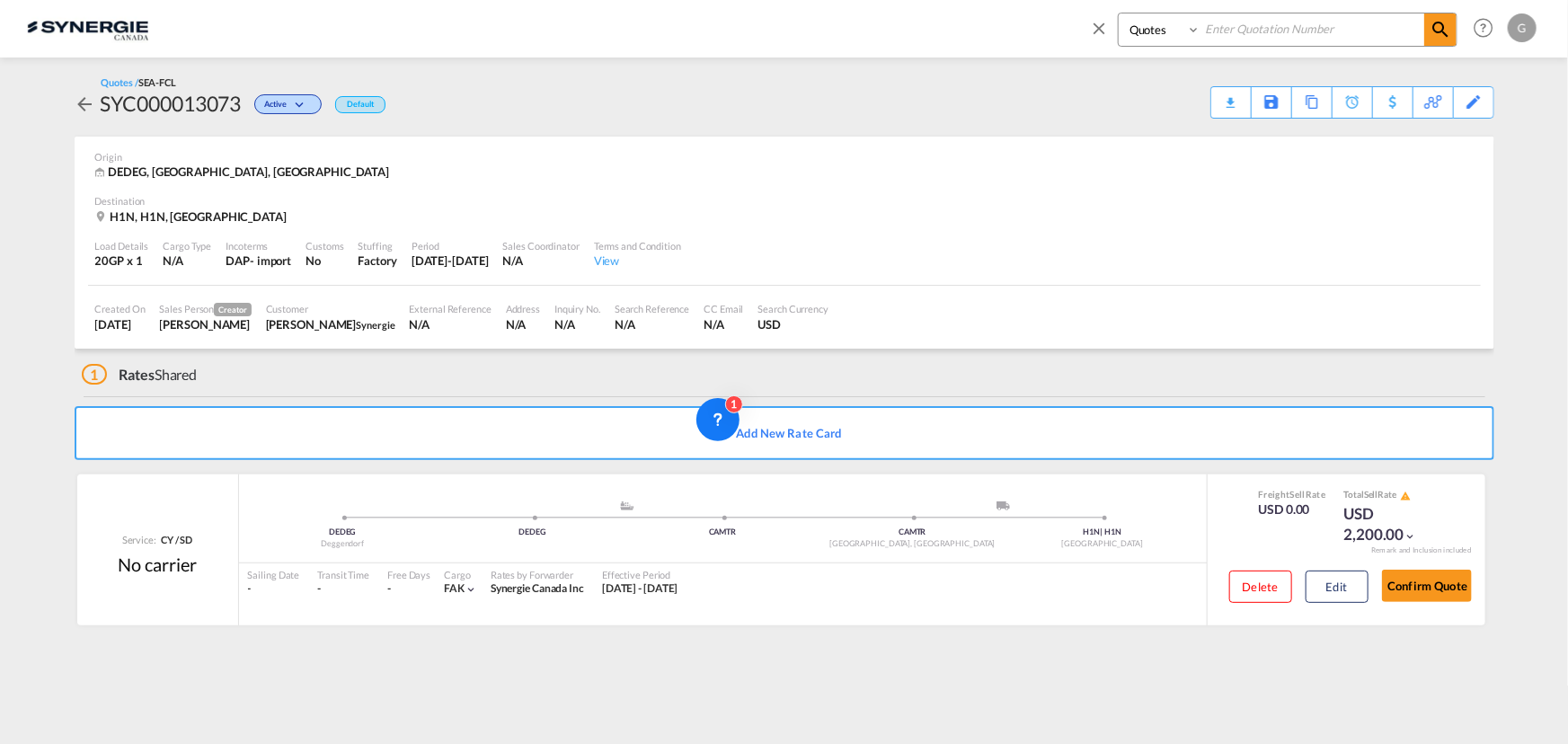 click on "Bookings Quotes Enquiries" at bounding box center (1161, 30) 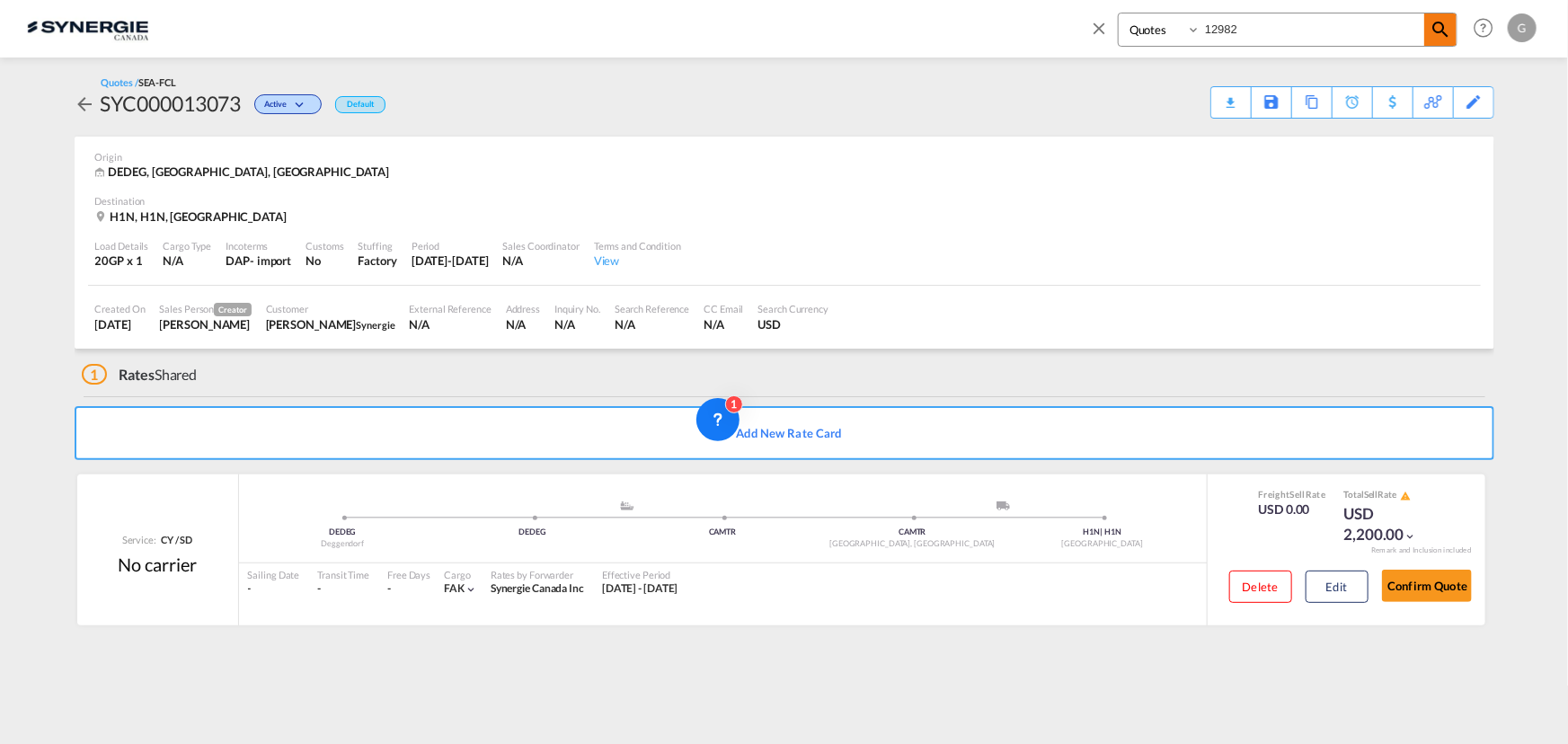 type on "12982" 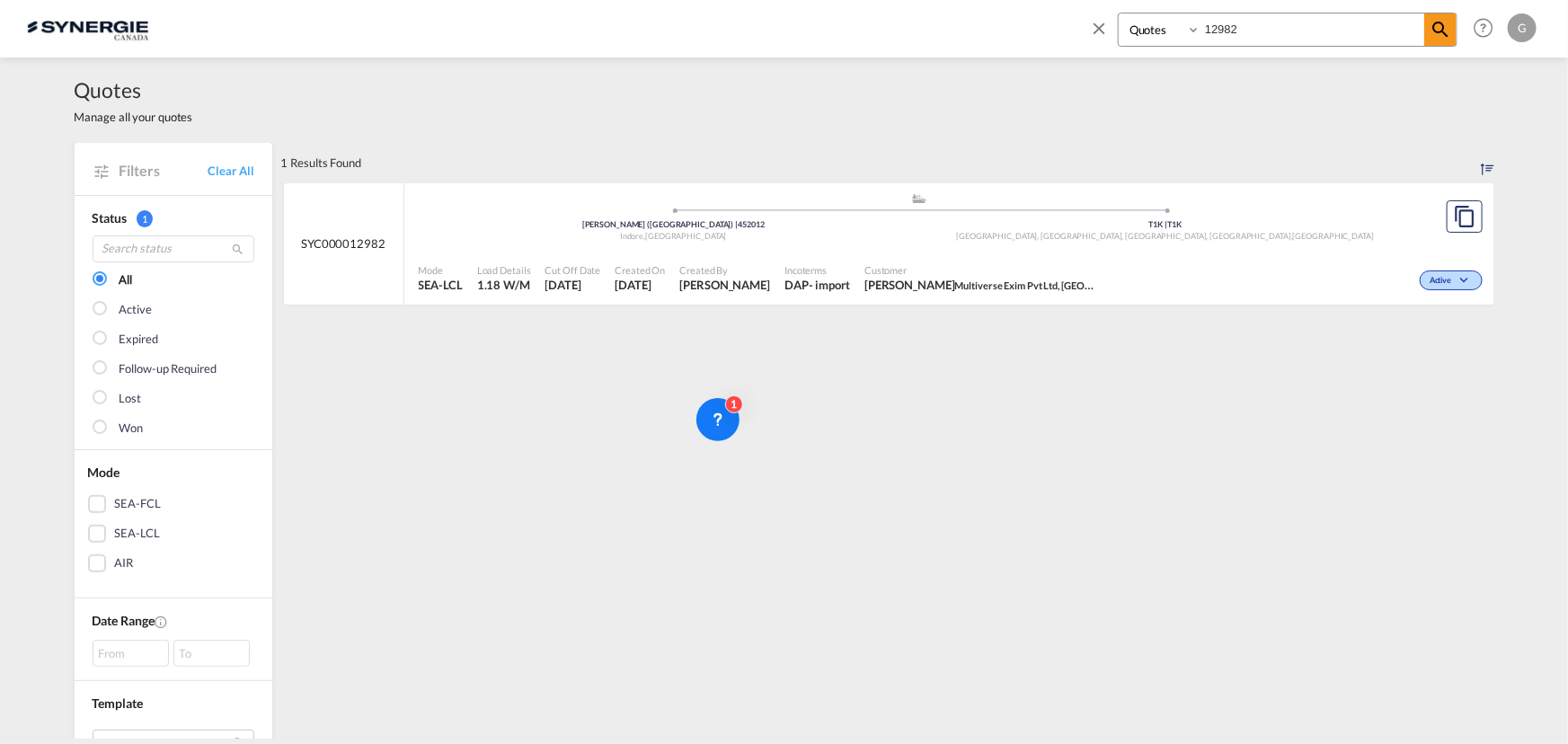 click on "SYC000012982" at bounding box center (344, 244) 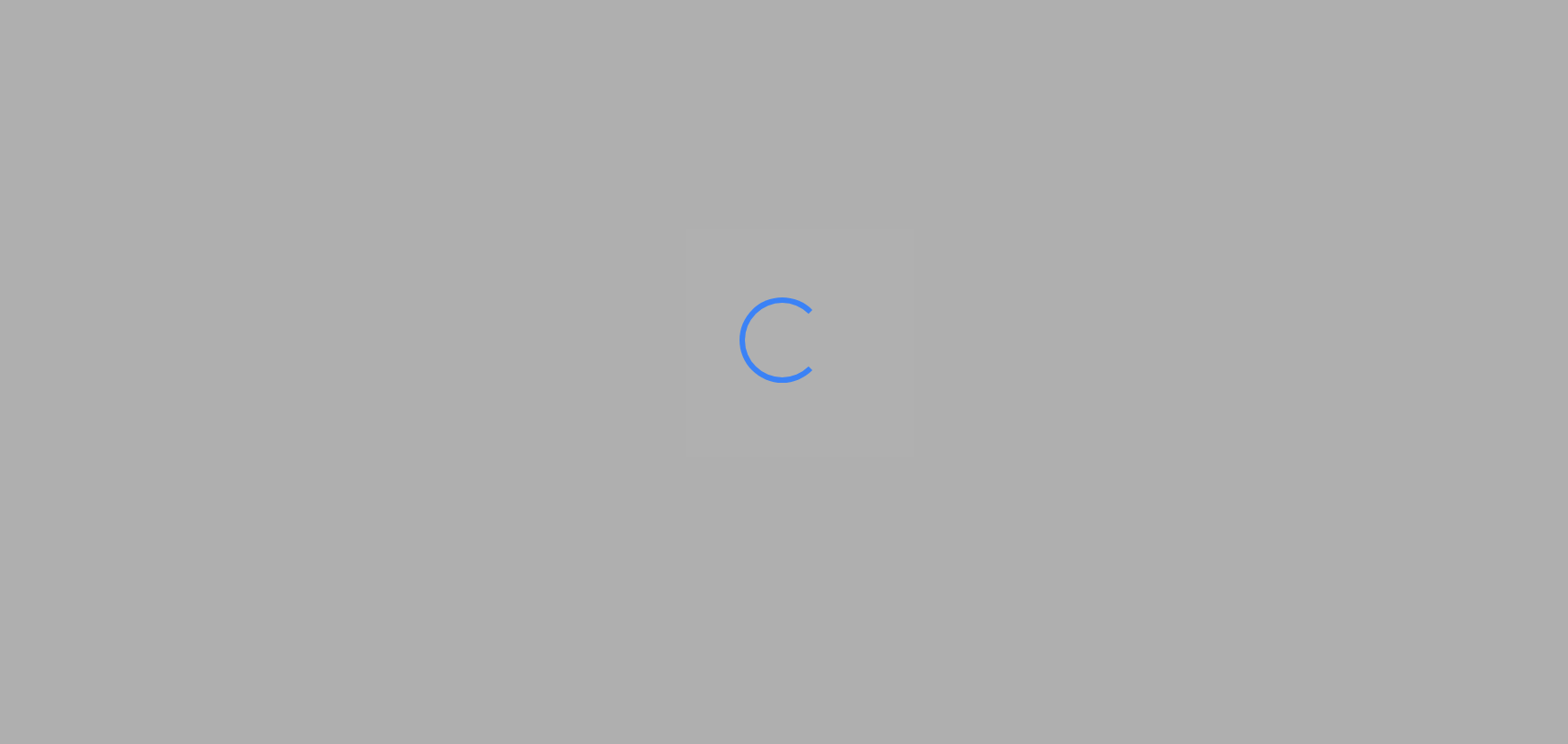 scroll, scrollTop: 0, scrollLeft: 0, axis: both 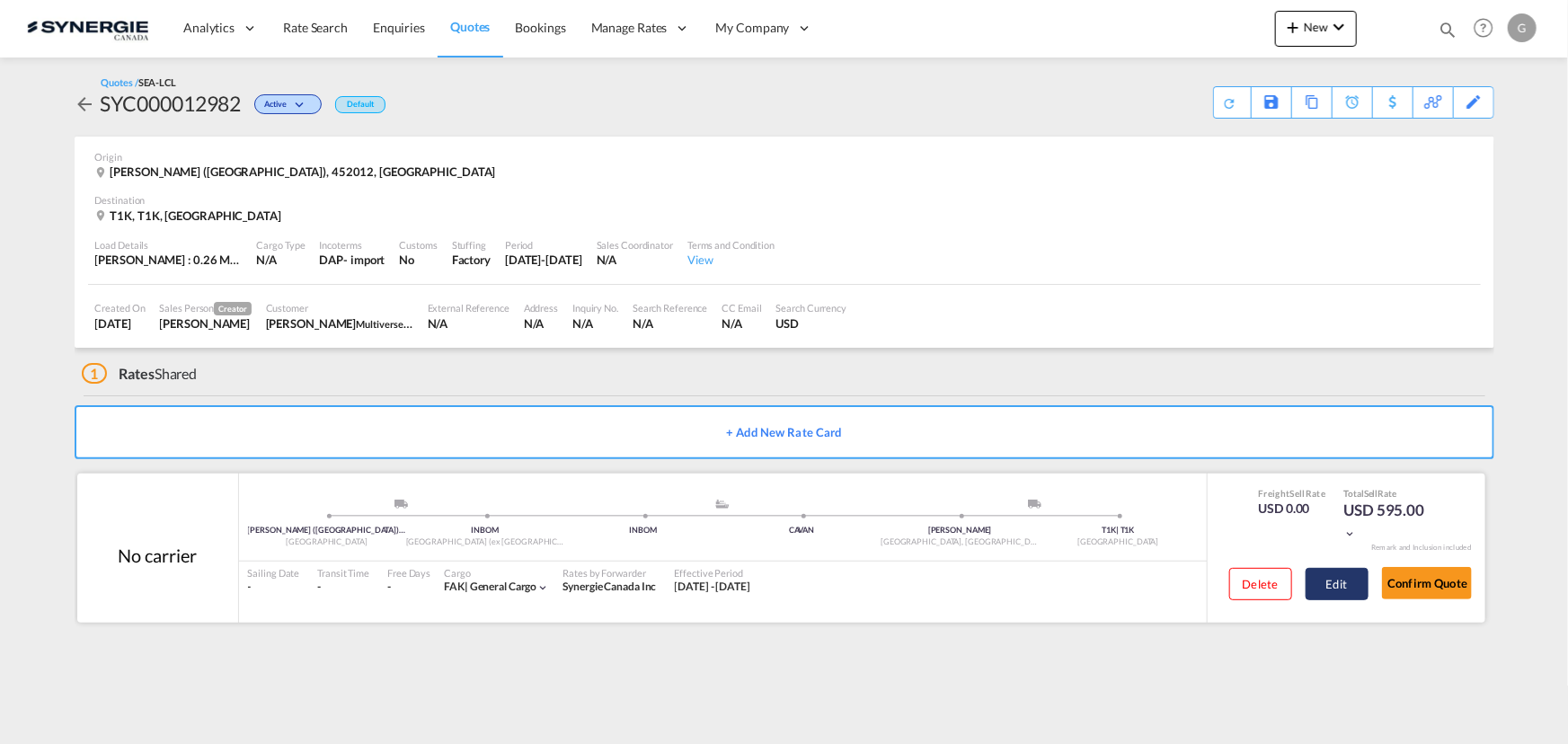 click on "Edit" at bounding box center (1337, 584) 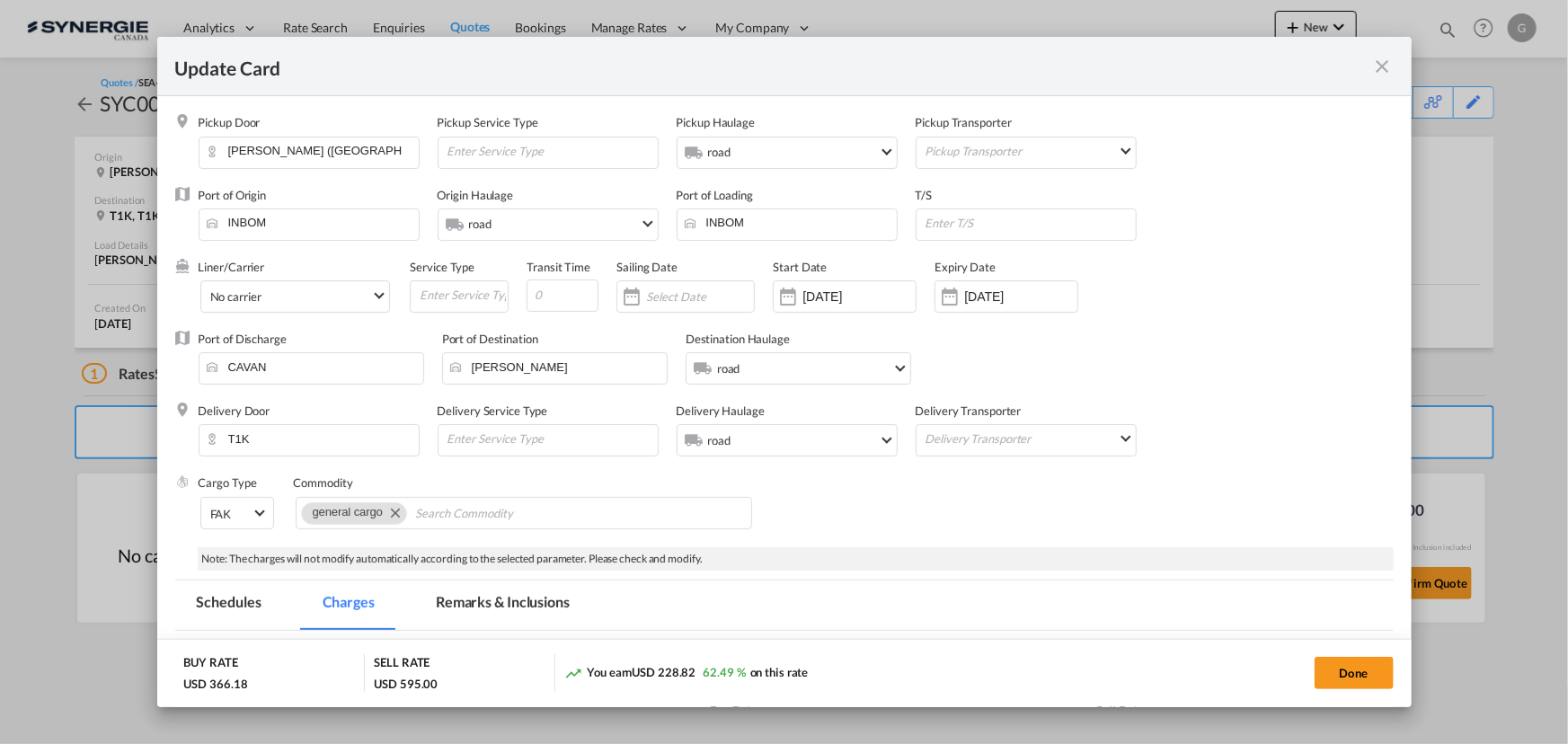 select on "flat" 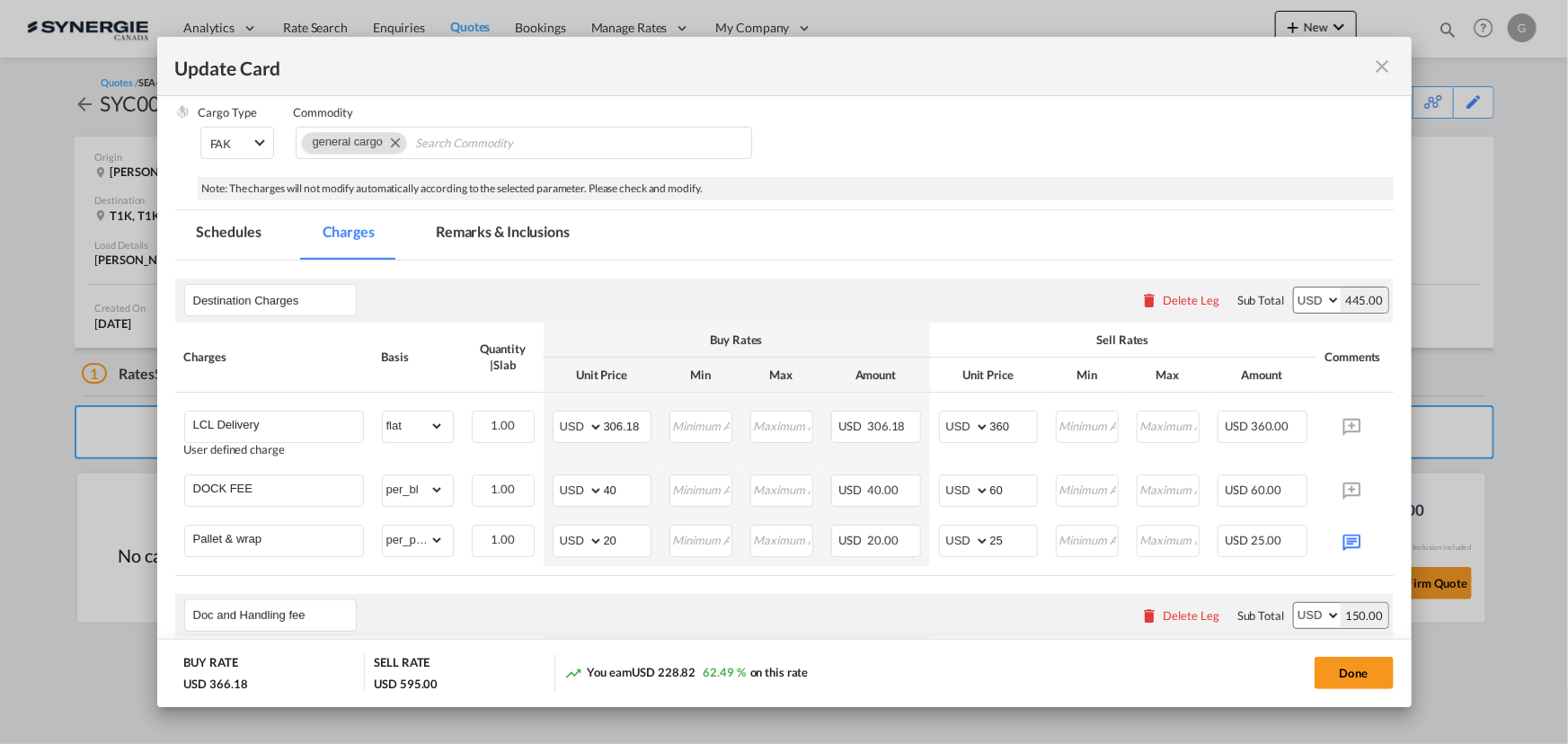 scroll, scrollTop: 408, scrollLeft: 0, axis: vertical 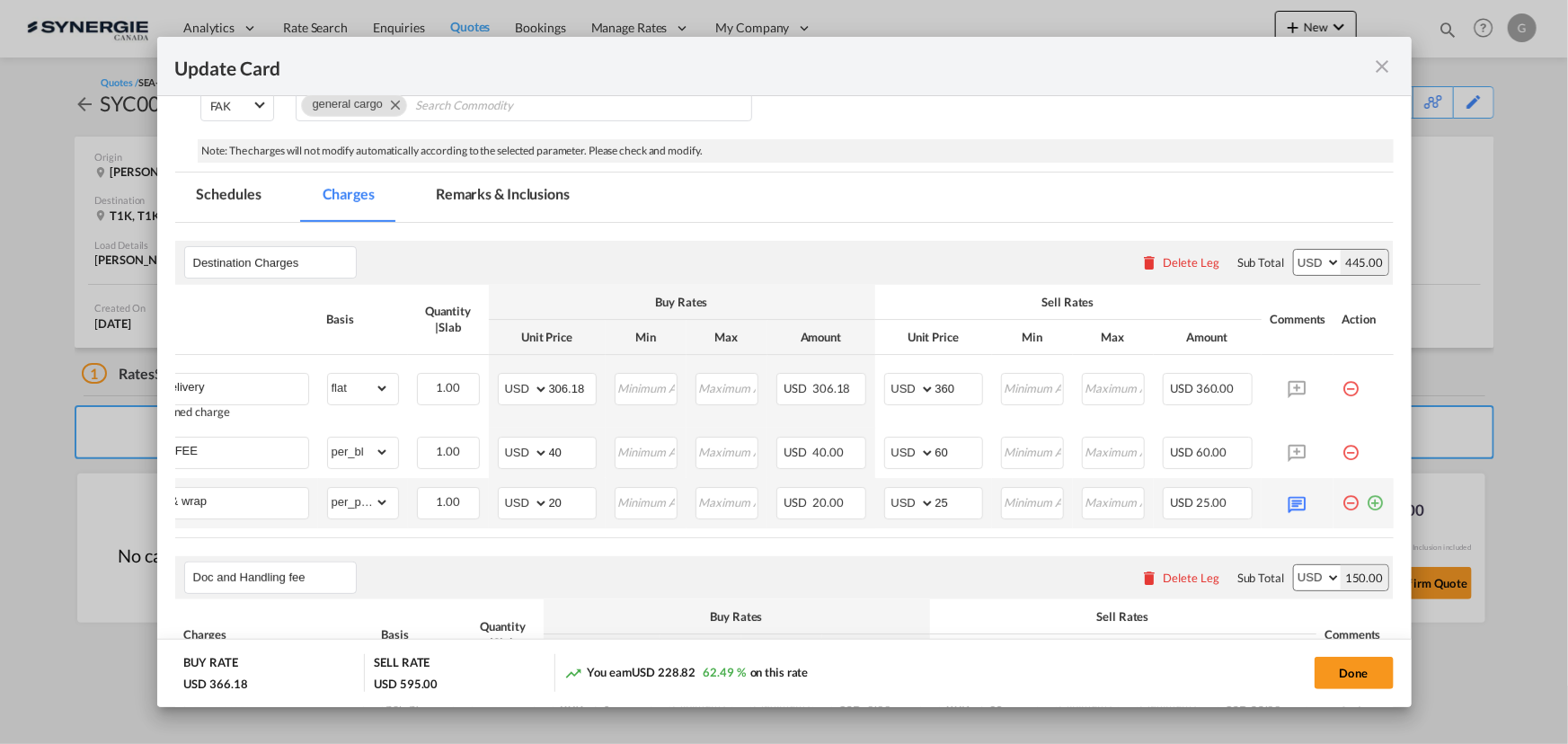 click at bounding box center (1351, 496) 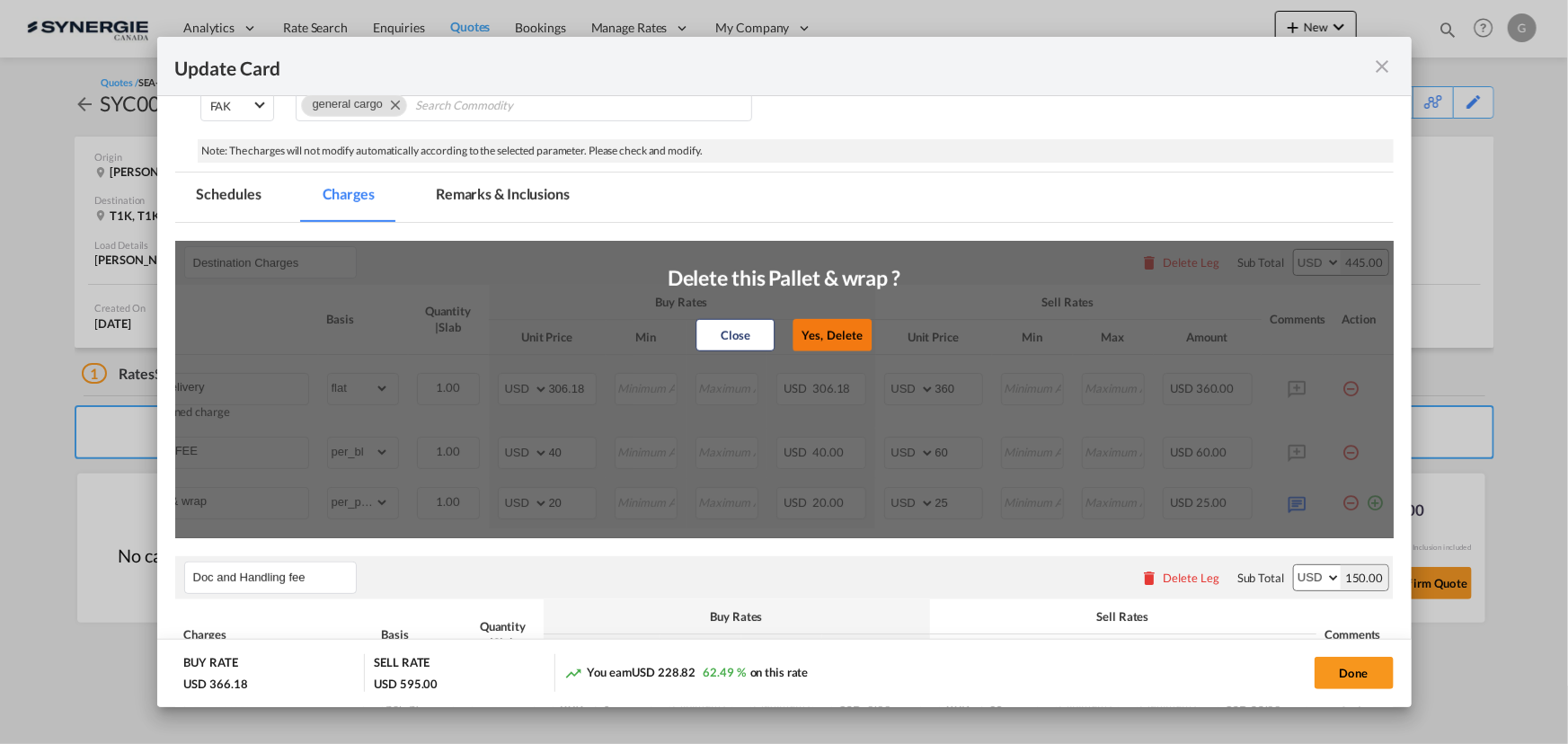 click on "Yes, Delete" at bounding box center [833, 334] 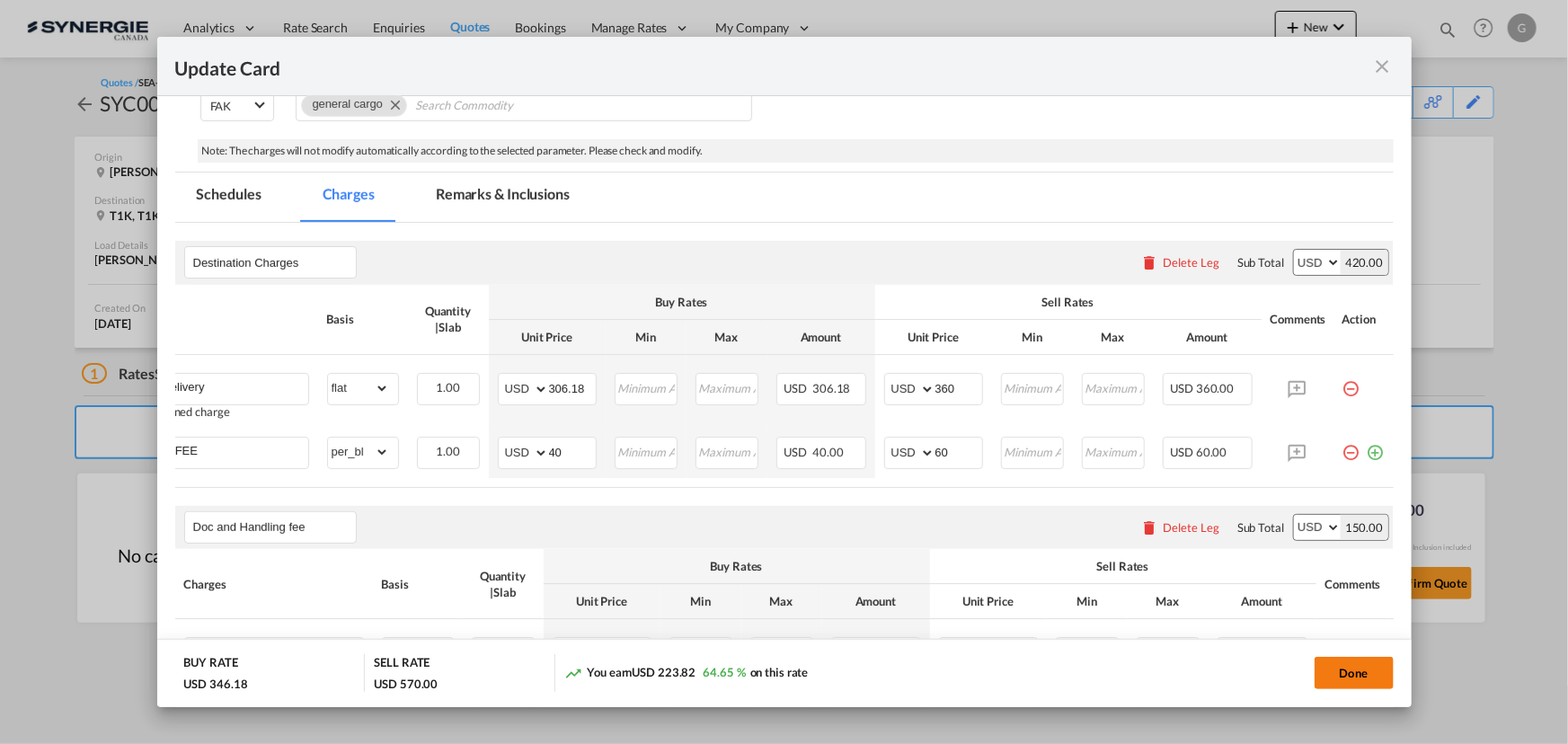click on "Done" 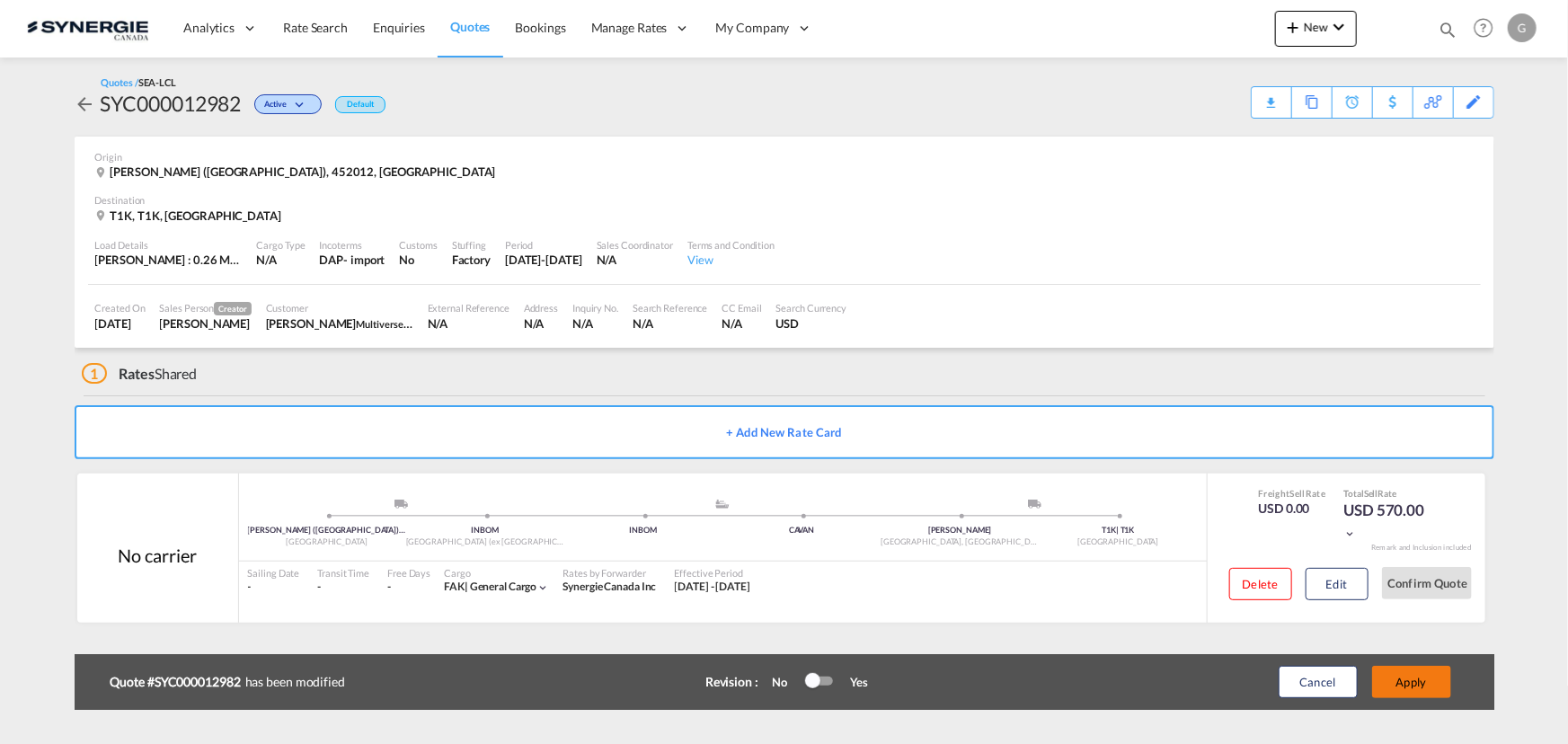 click on "Apply" at bounding box center (1412, 682) 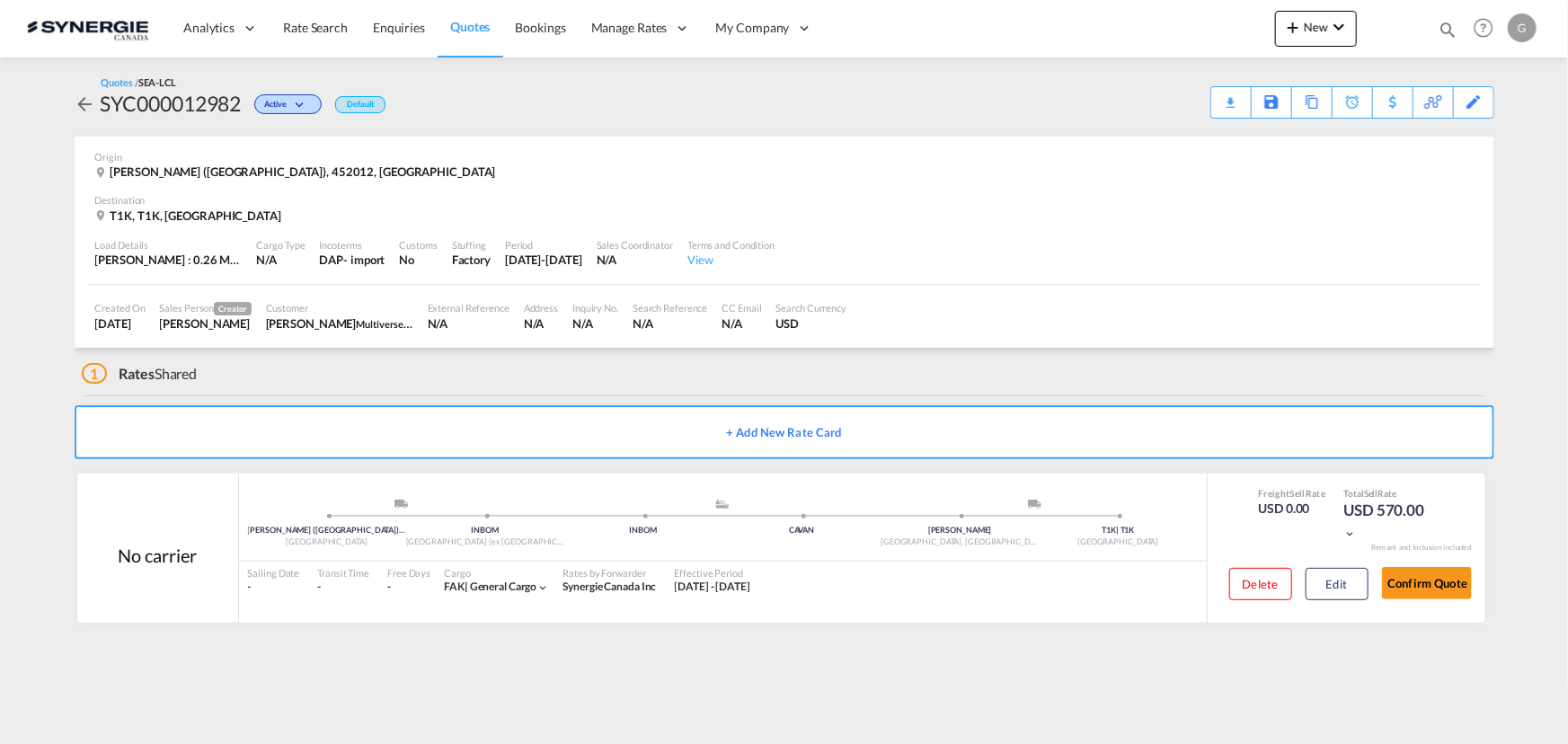 click on "Quotes /  SEA-LCL
SYC000012982
Active
Default
Download Quote
Save As Template
Copy Quote
Set Reminder
Request Better Rates
View Activity
Edit" at bounding box center [784, 97] 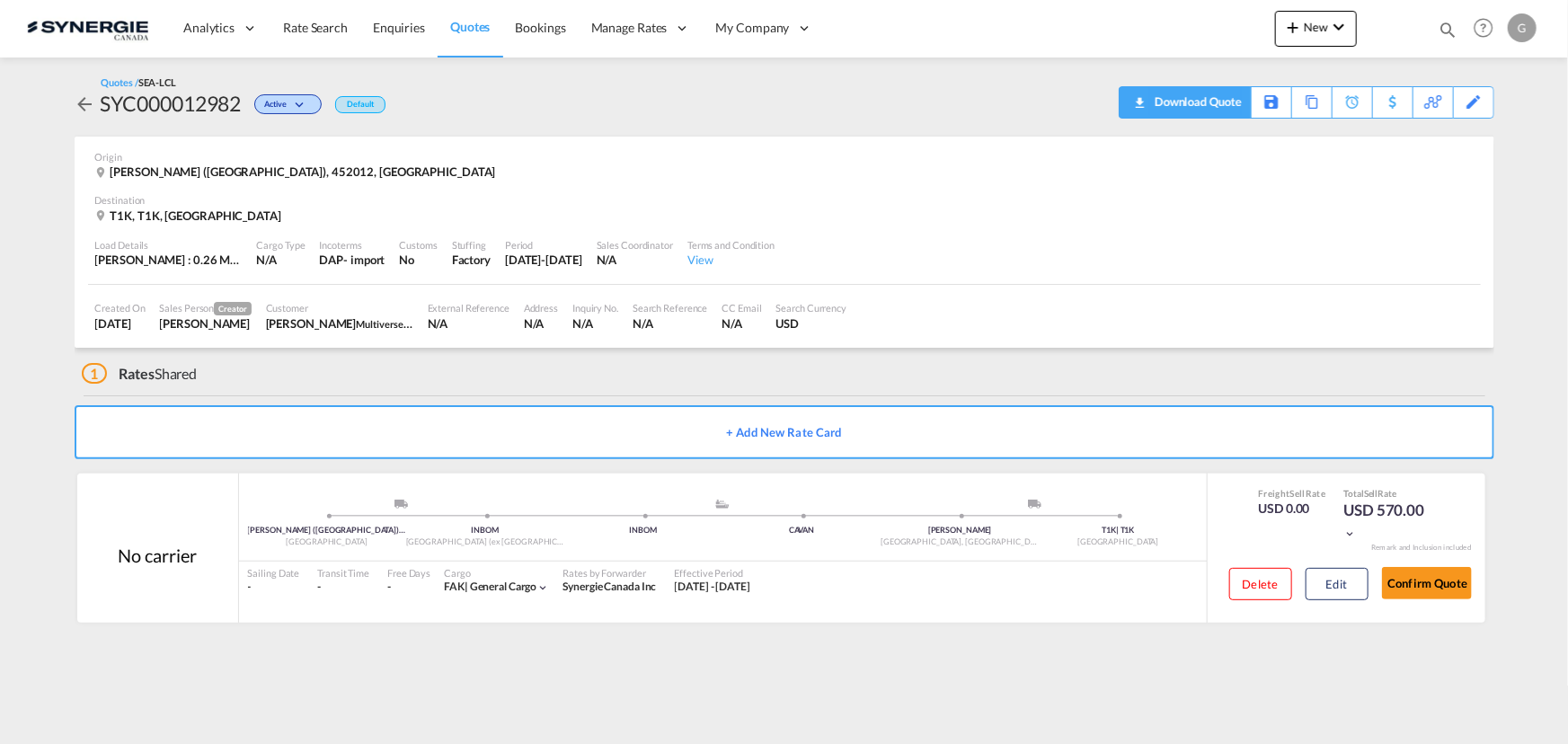 click on "Download Quote" at bounding box center [1196, 102] 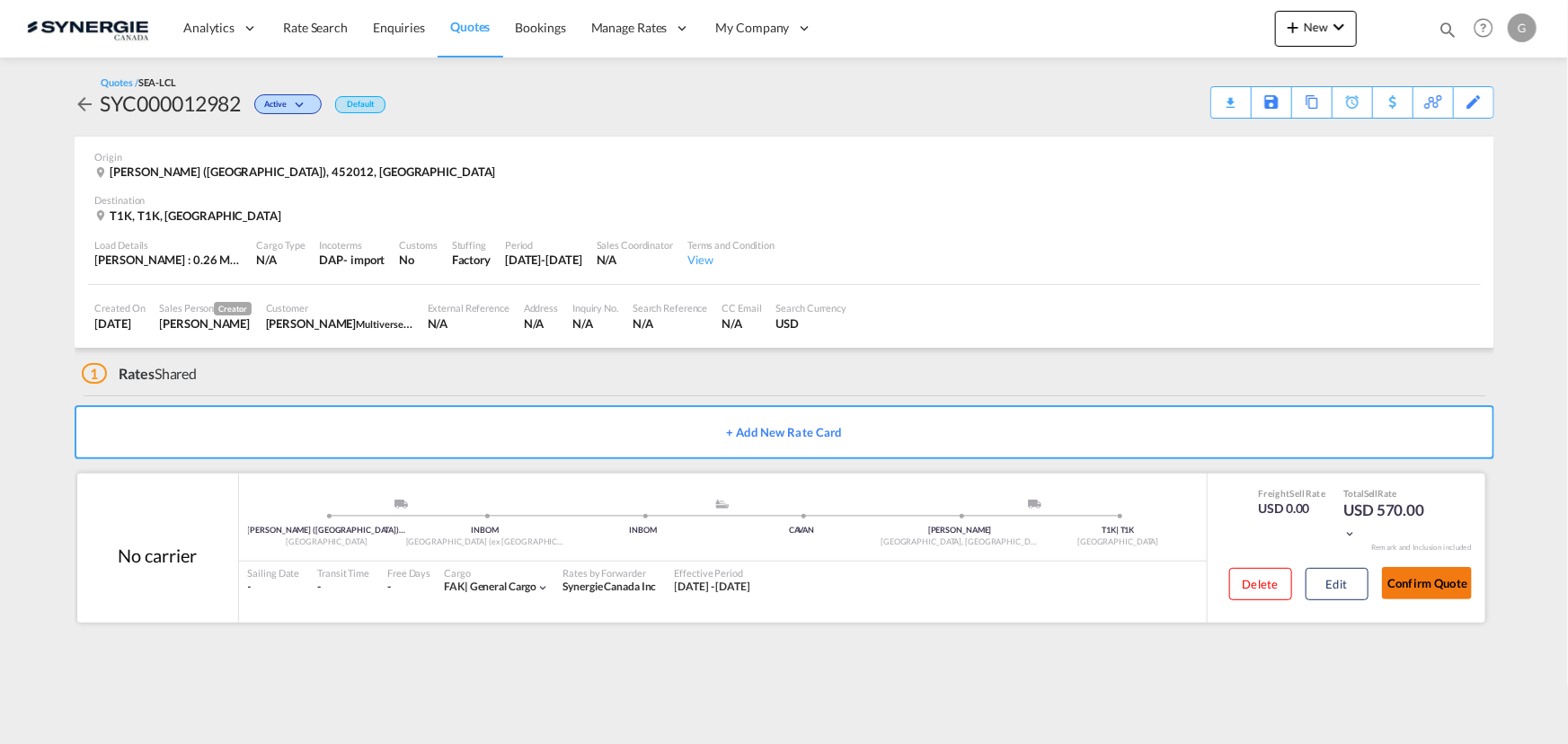 click on "Confirm Quote" at bounding box center (1427, 583) 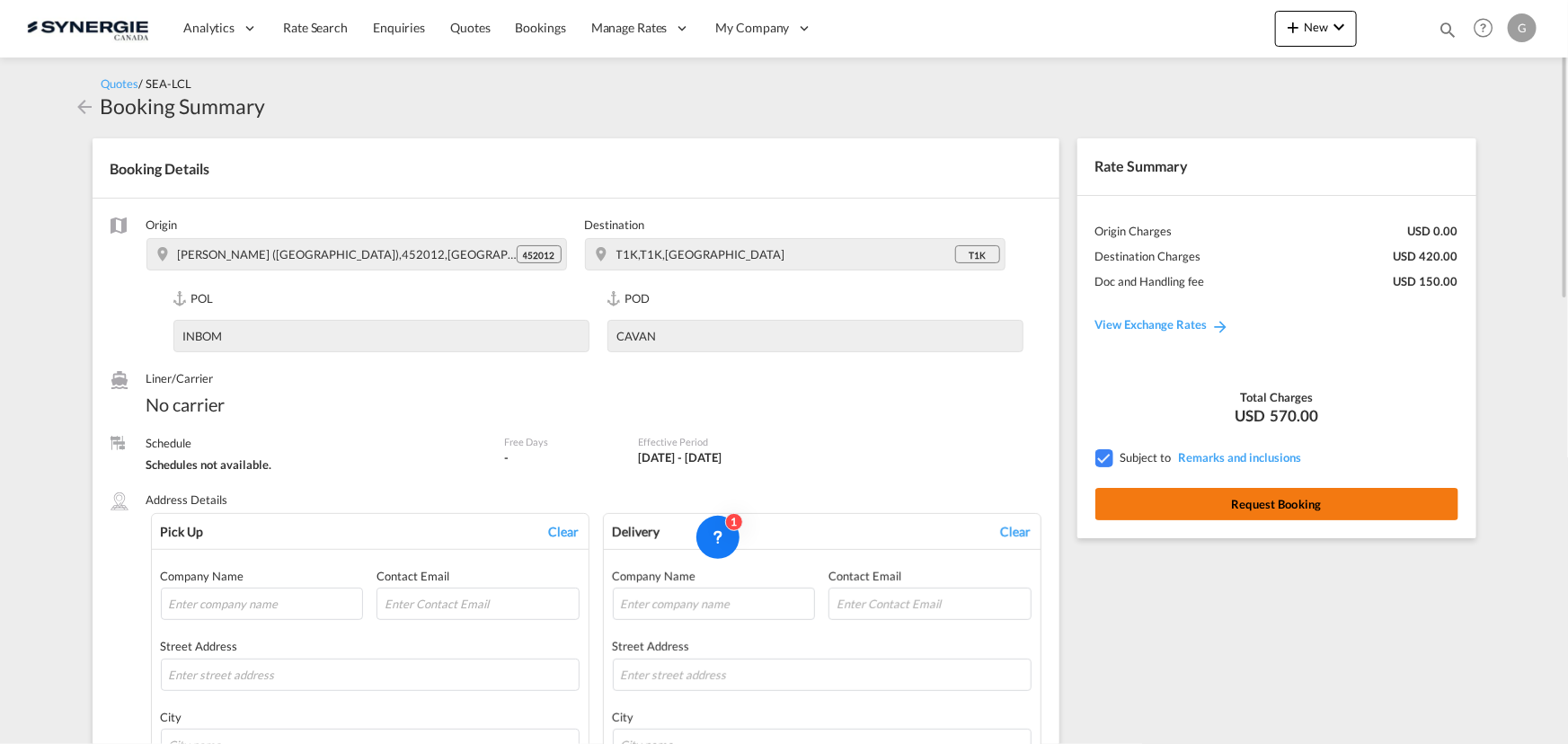 click on "Request Booking" at bounding box center [1277, 504] 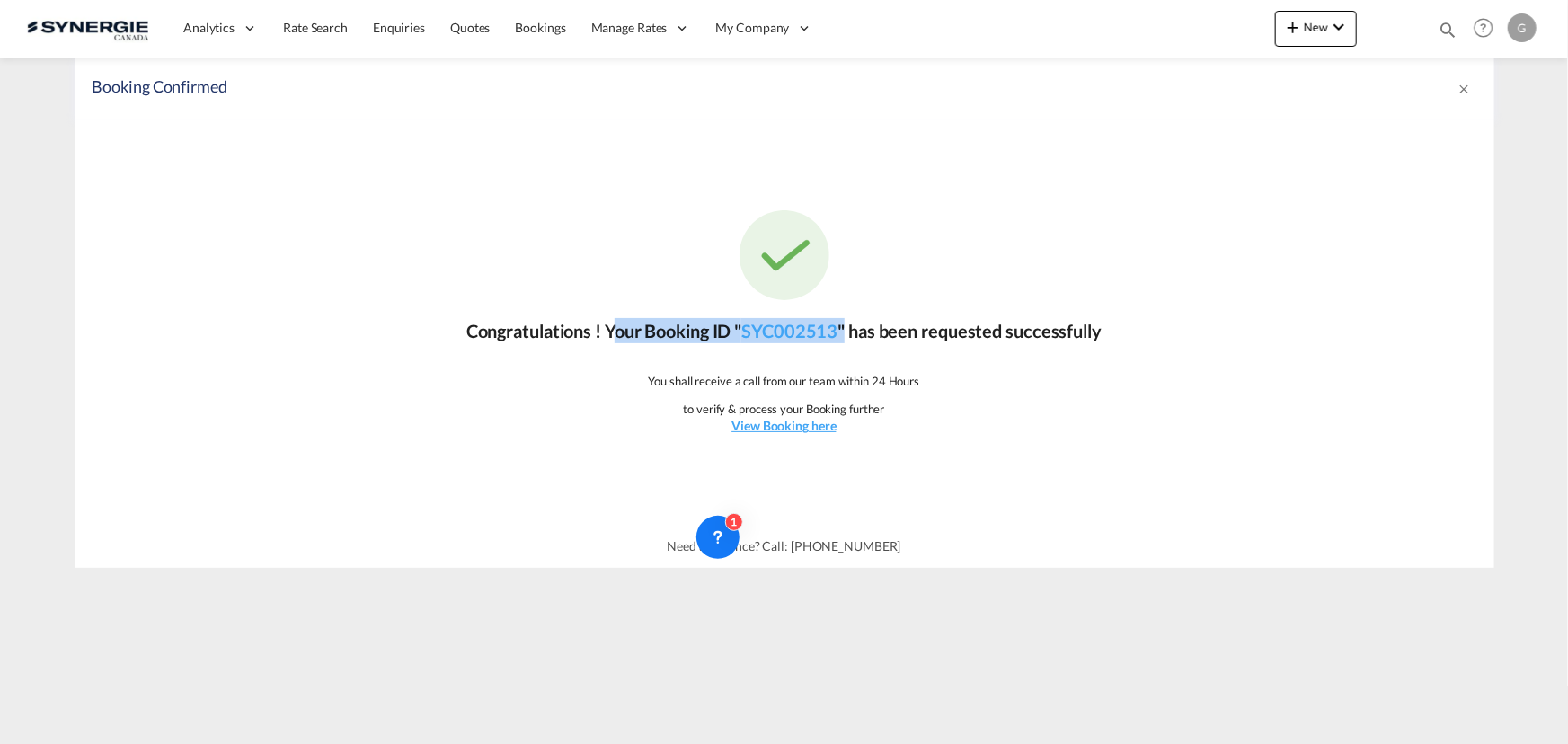 drag, startPoint x: 850, startPoint y: 321, endPoint x: 605, endPoint y: 323, distance: 245.00816 